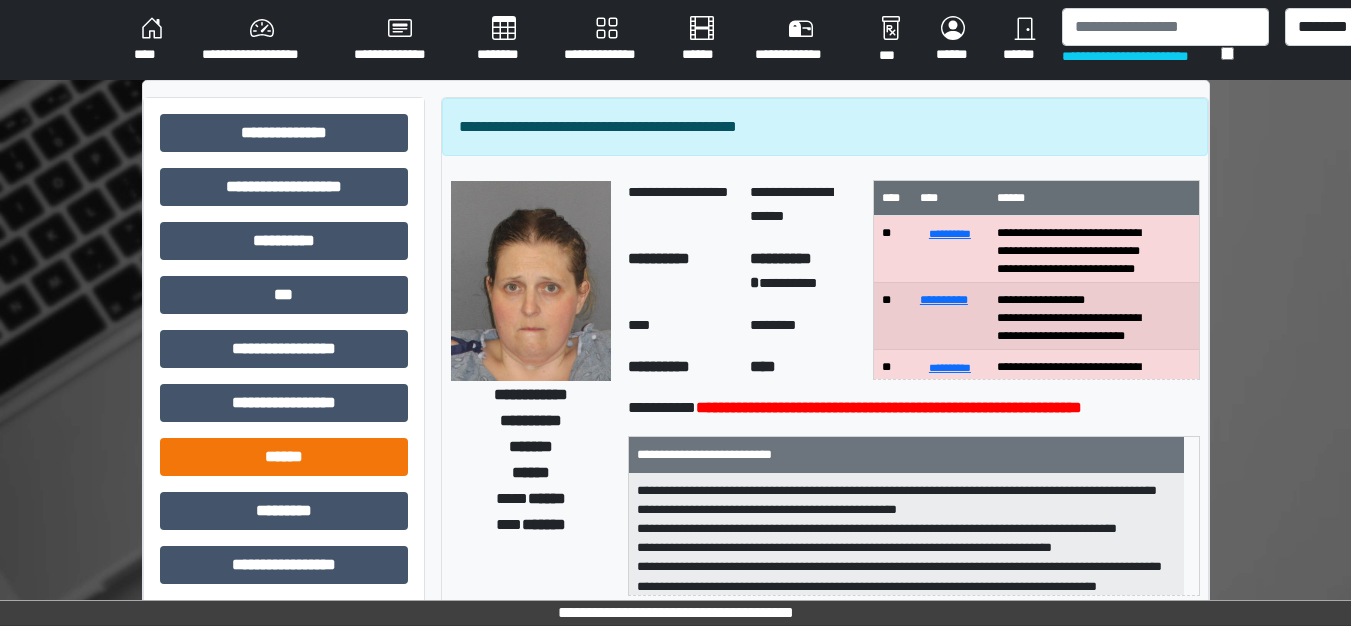 scroll, scrollTop: 0, scrollLeft: 0, axis: both 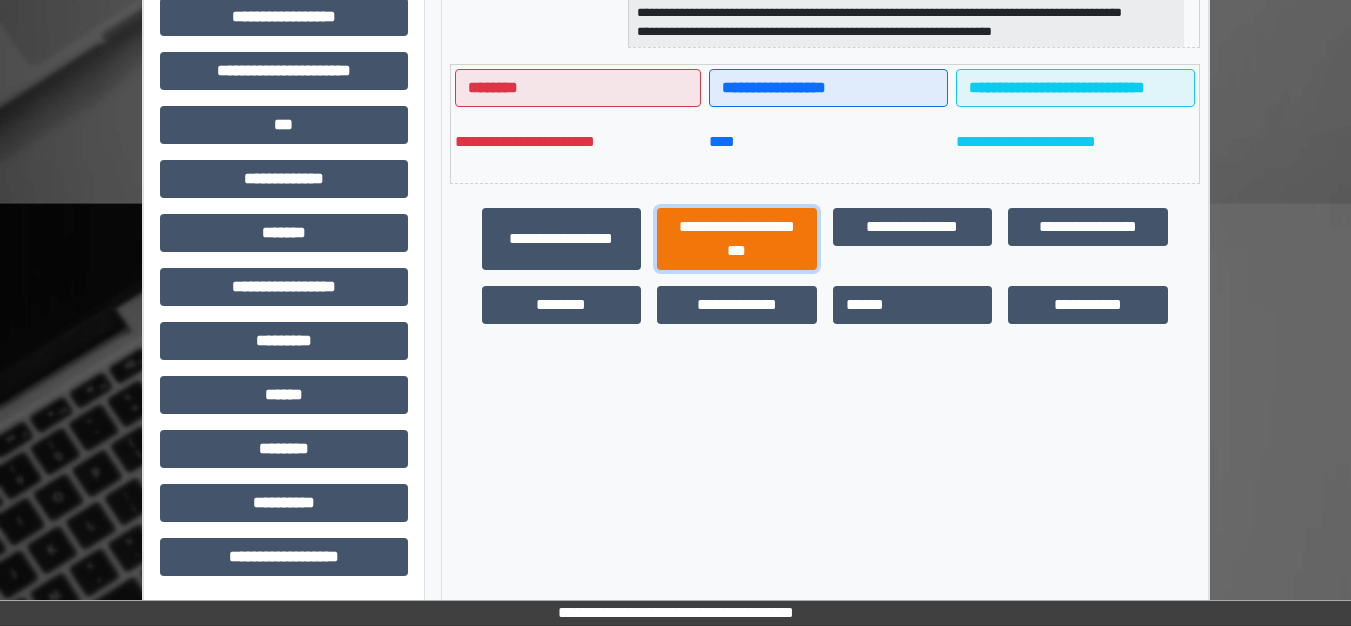 click on "**********" at bounding box center (737, 239) 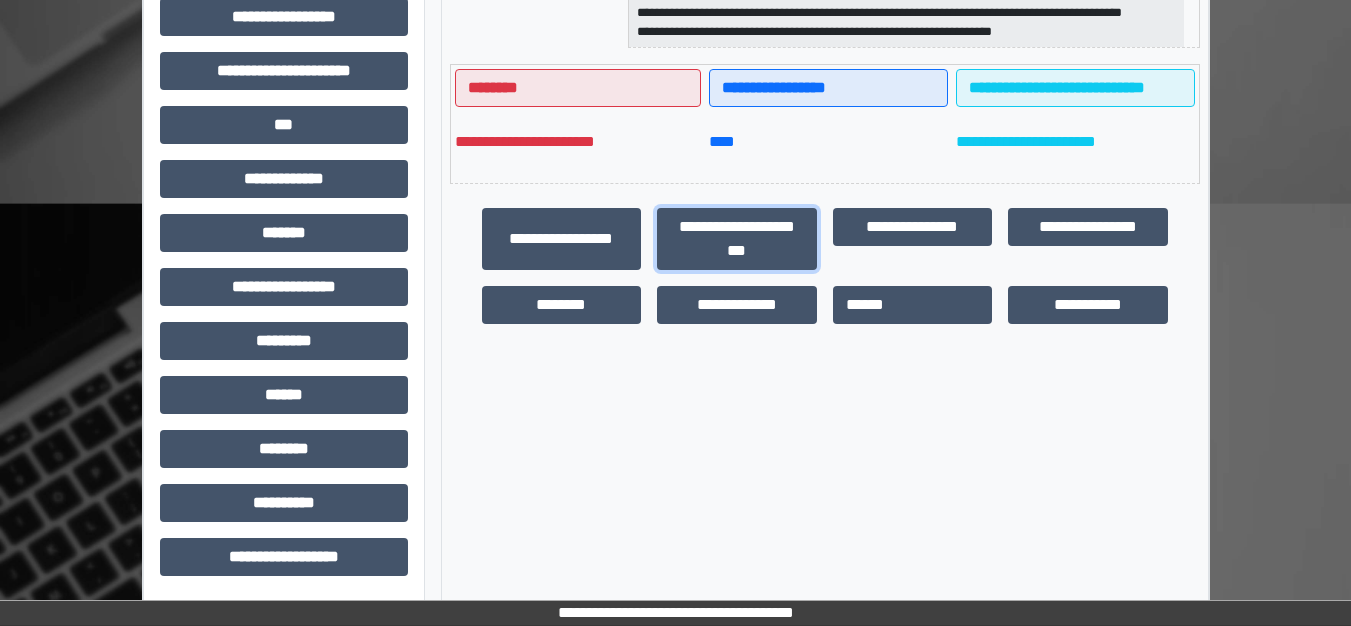 scroll, scrollTop: 275, scrollLeft: 0, axis: vertical 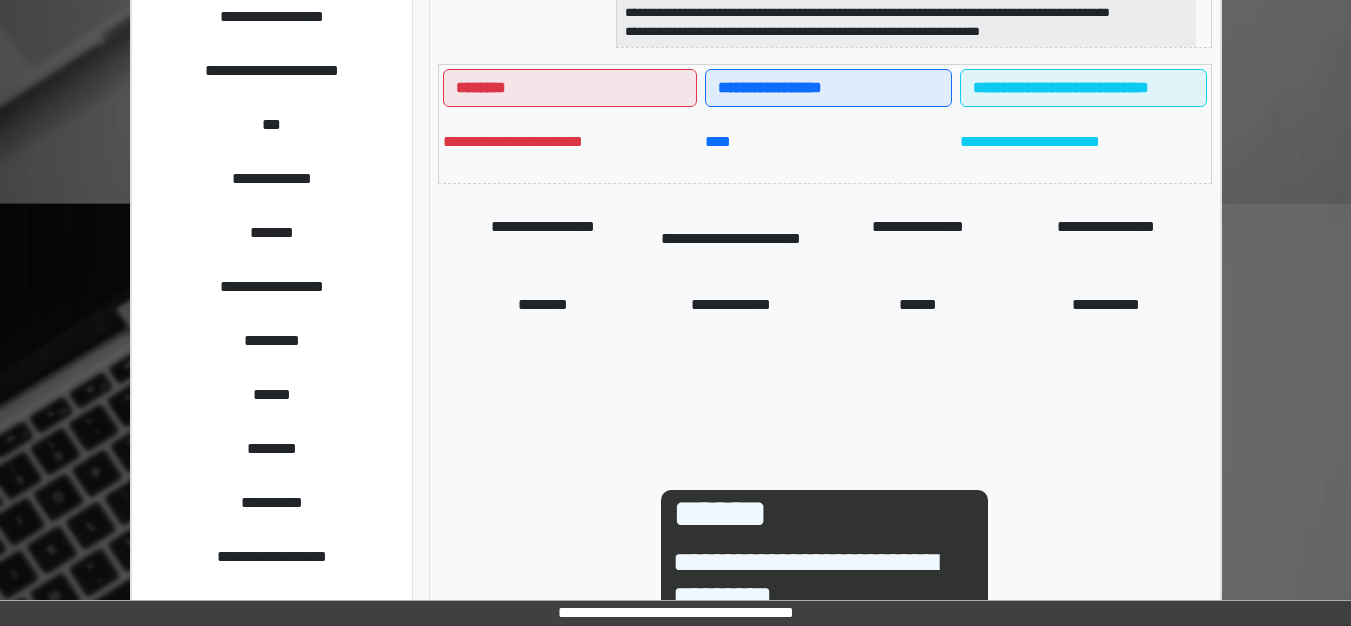 click on "******" at bounding box center [824, 514] 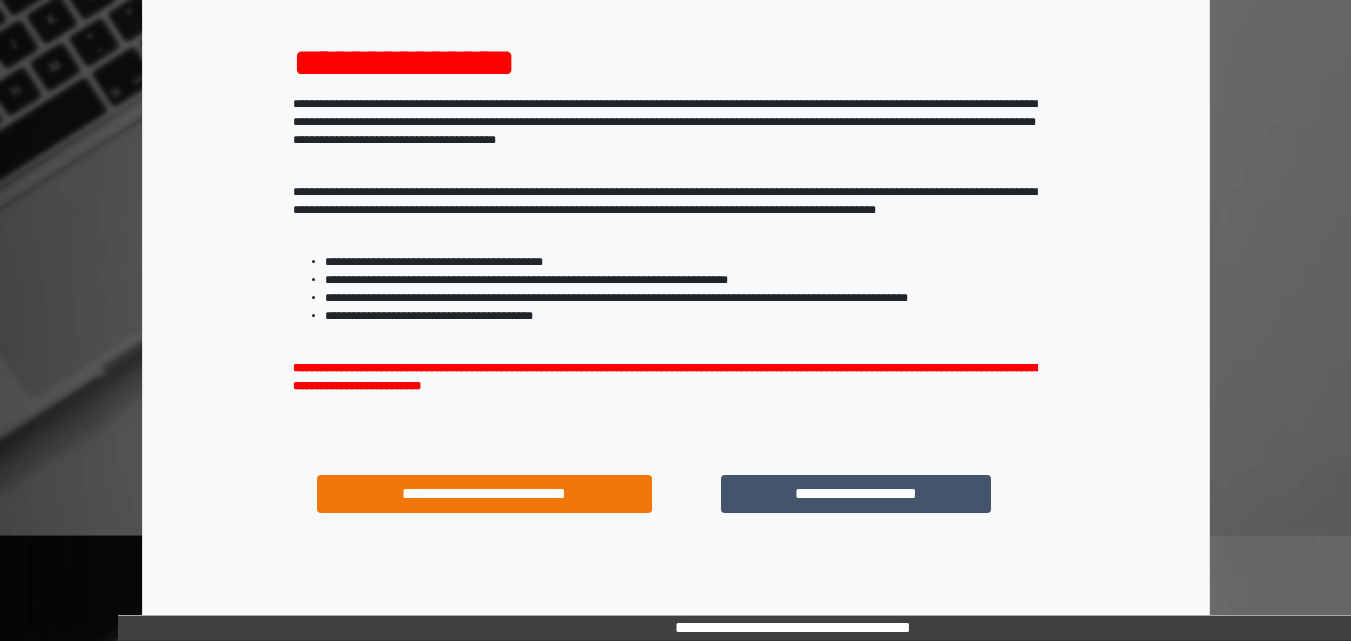 scroll, scrollTop: 287, scrollLeft: 0, axis: vertical 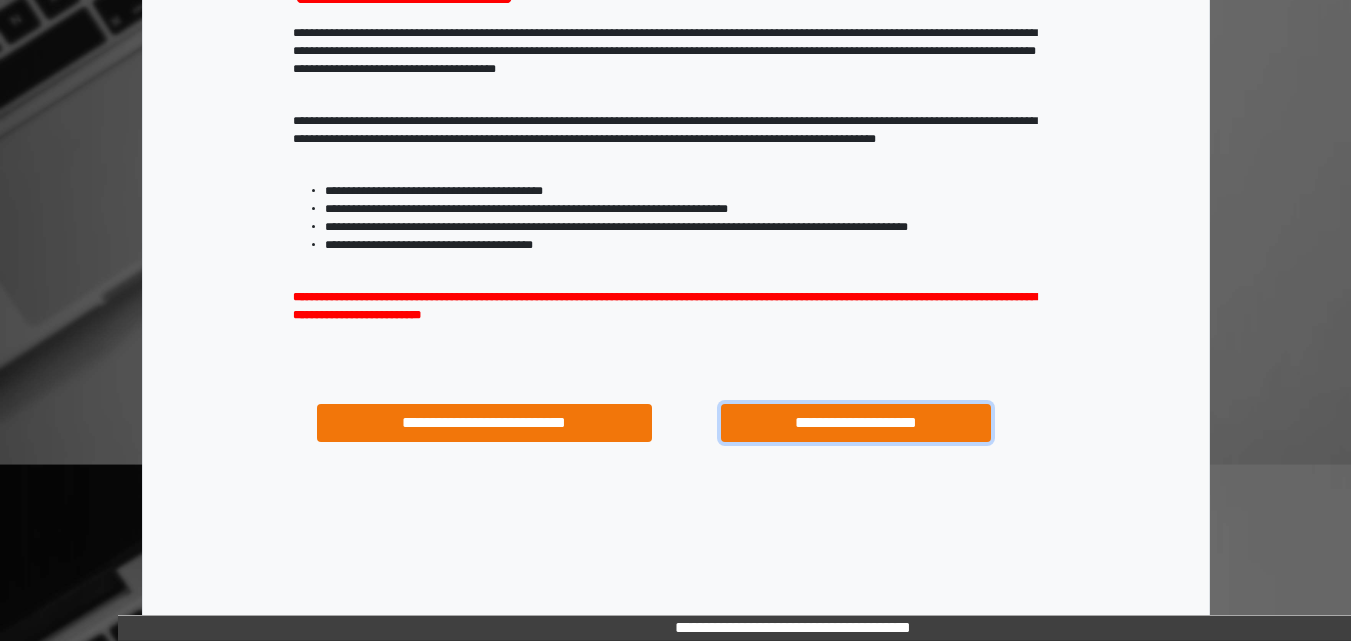 click on "**********" at bounding box center [855, 423] 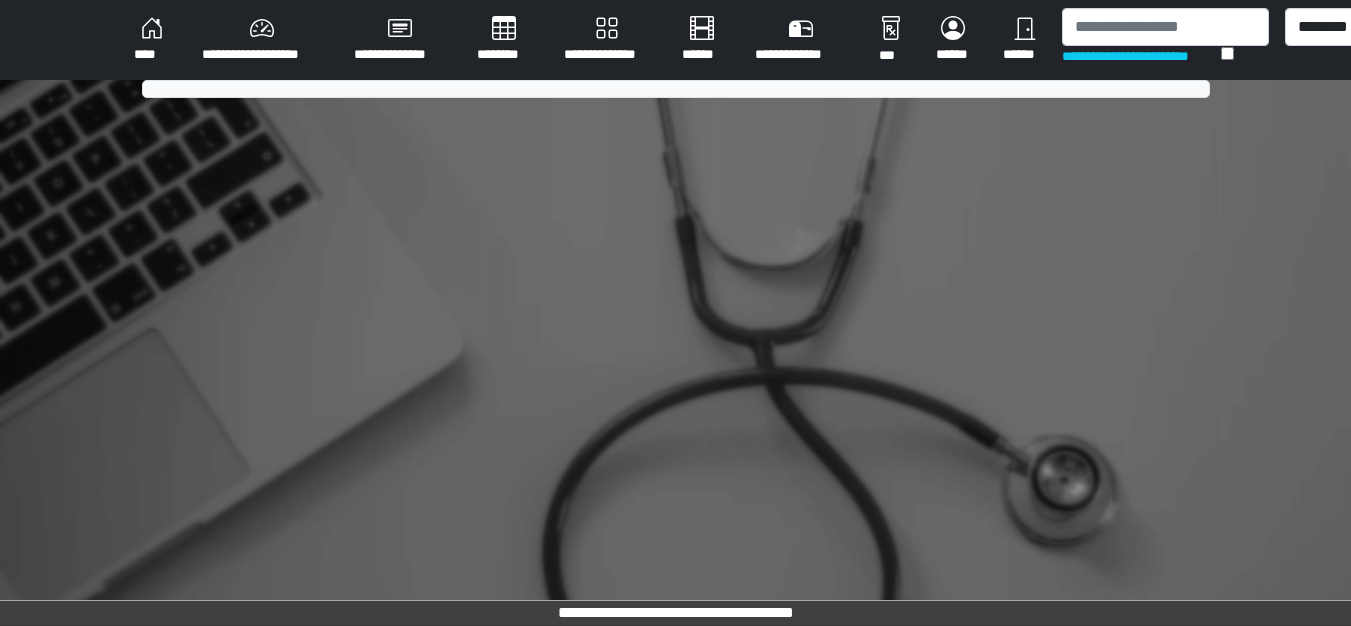 scroll, scrollTop: 0, scrollLeft: 0, axis: both 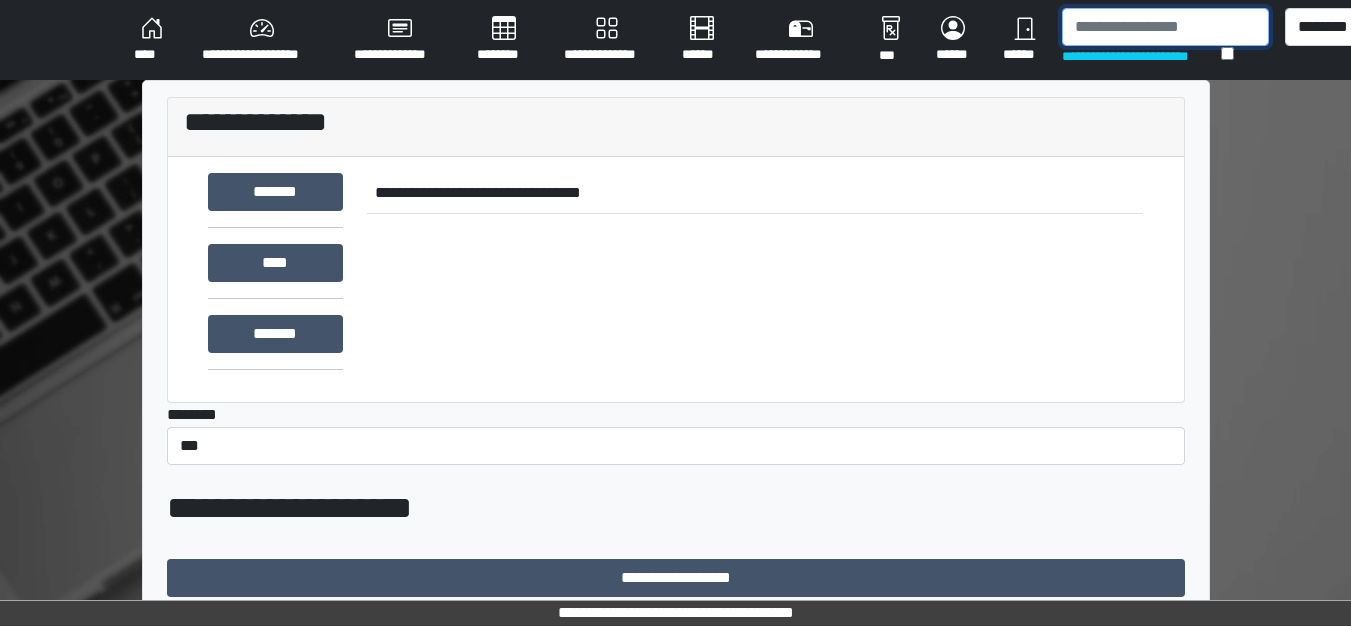 click at bounding box center [1165, 27] 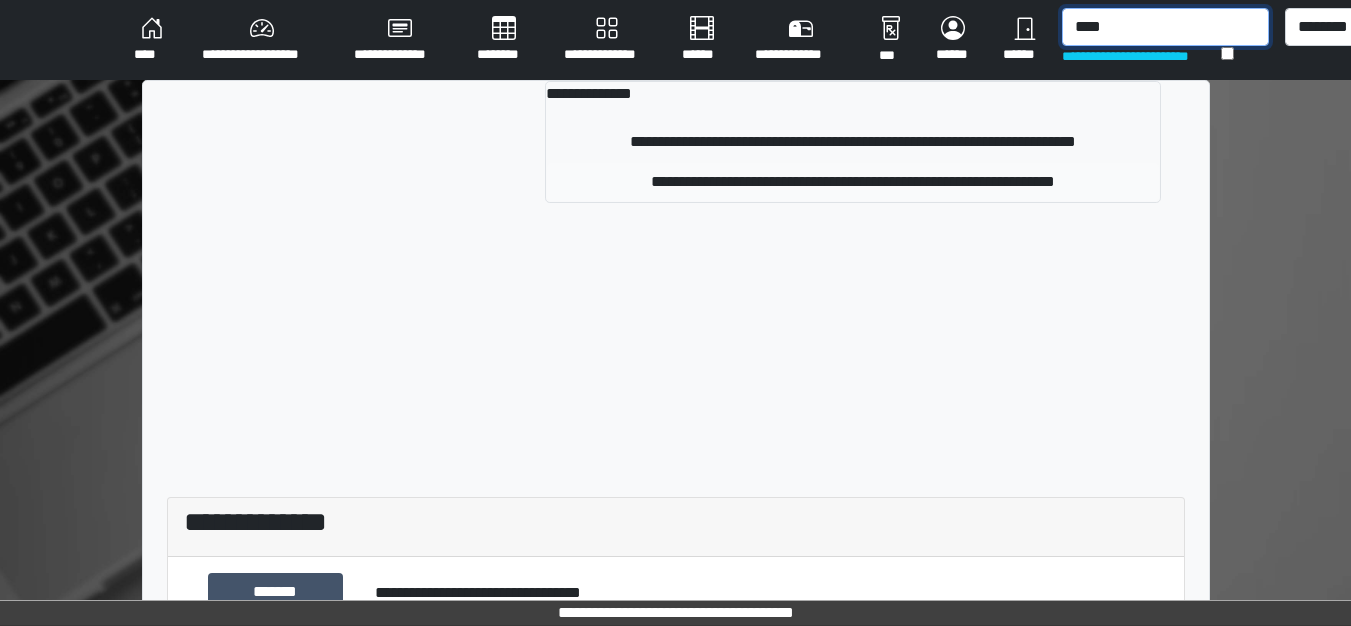 type on "****" 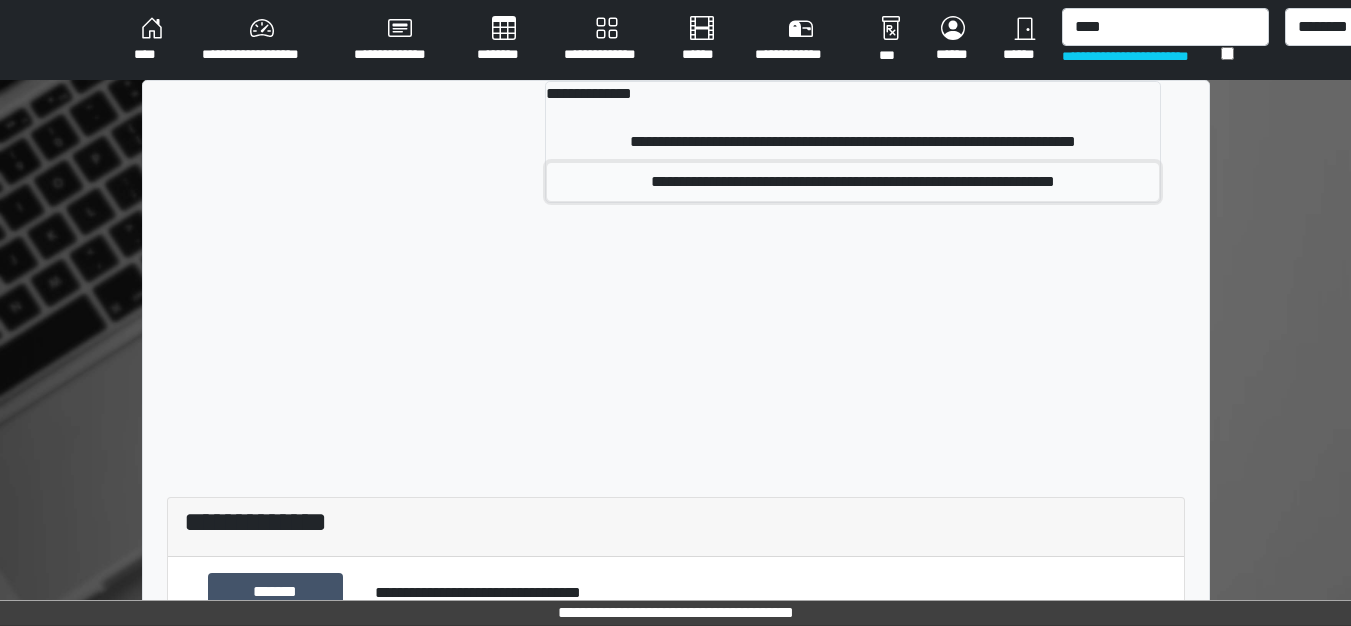 click on "**********" at bounding box center (853, 182) 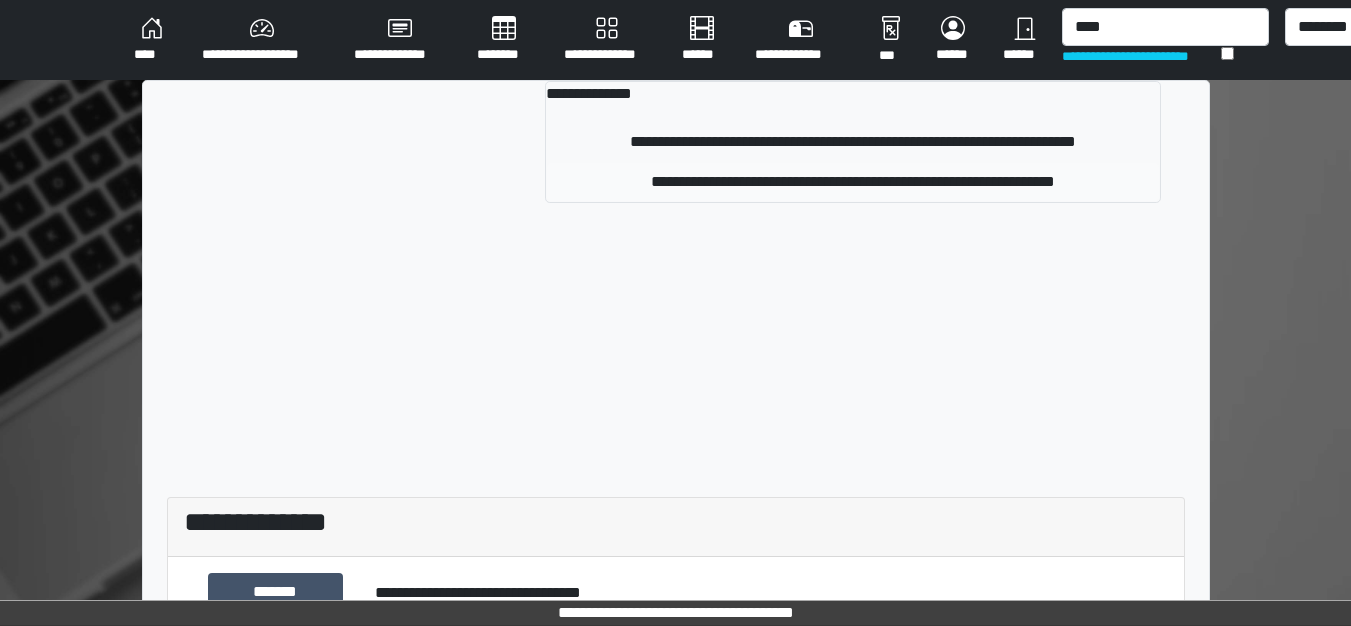 type 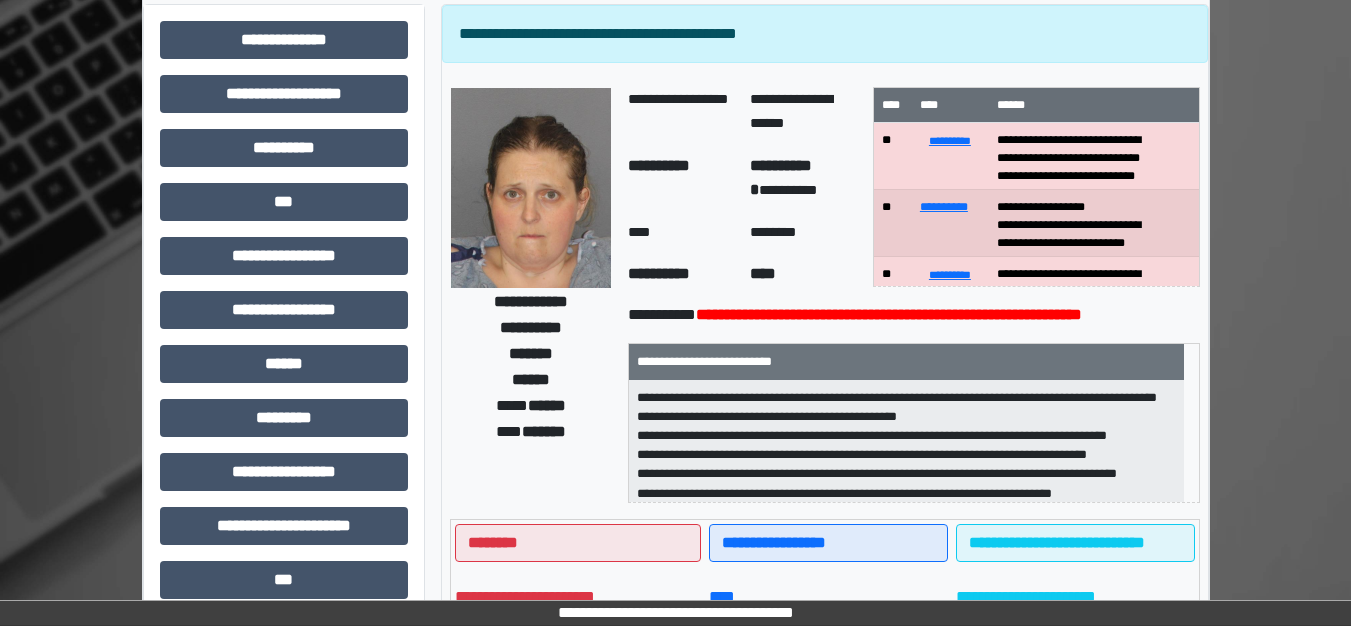 scroll, scrollTop: 200, scrollLeft: 0, axis: vertical 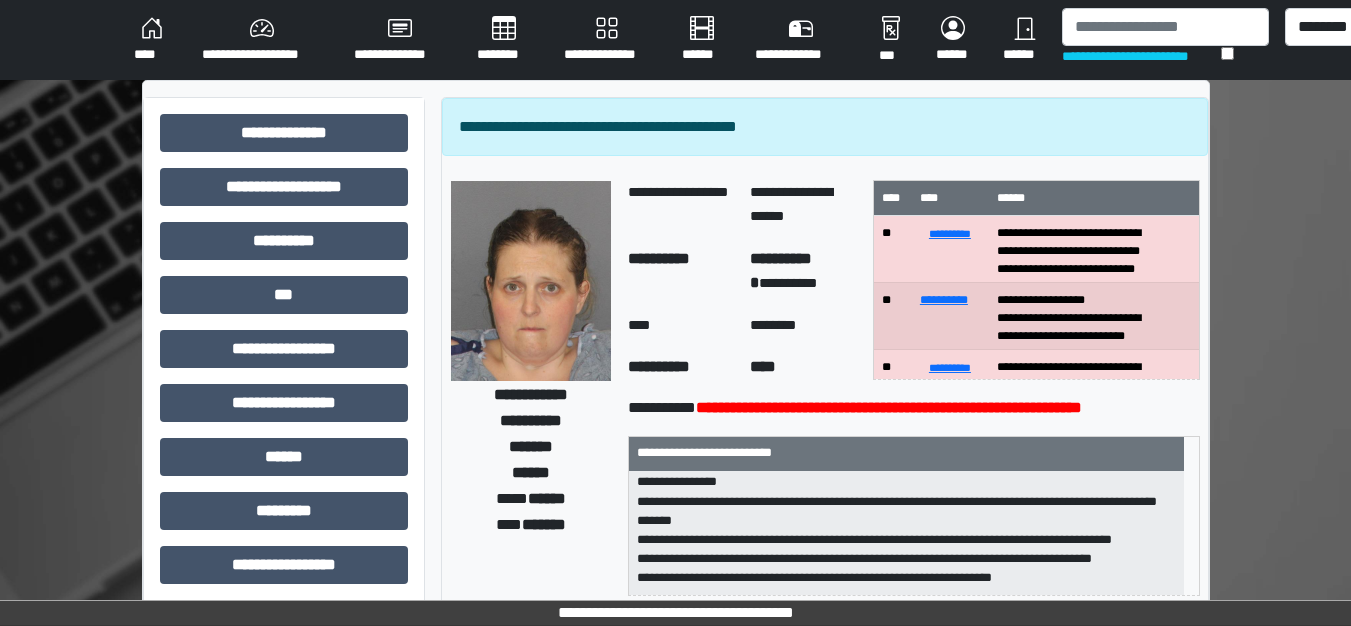 click on "**********" at bounding box center (262, 40) 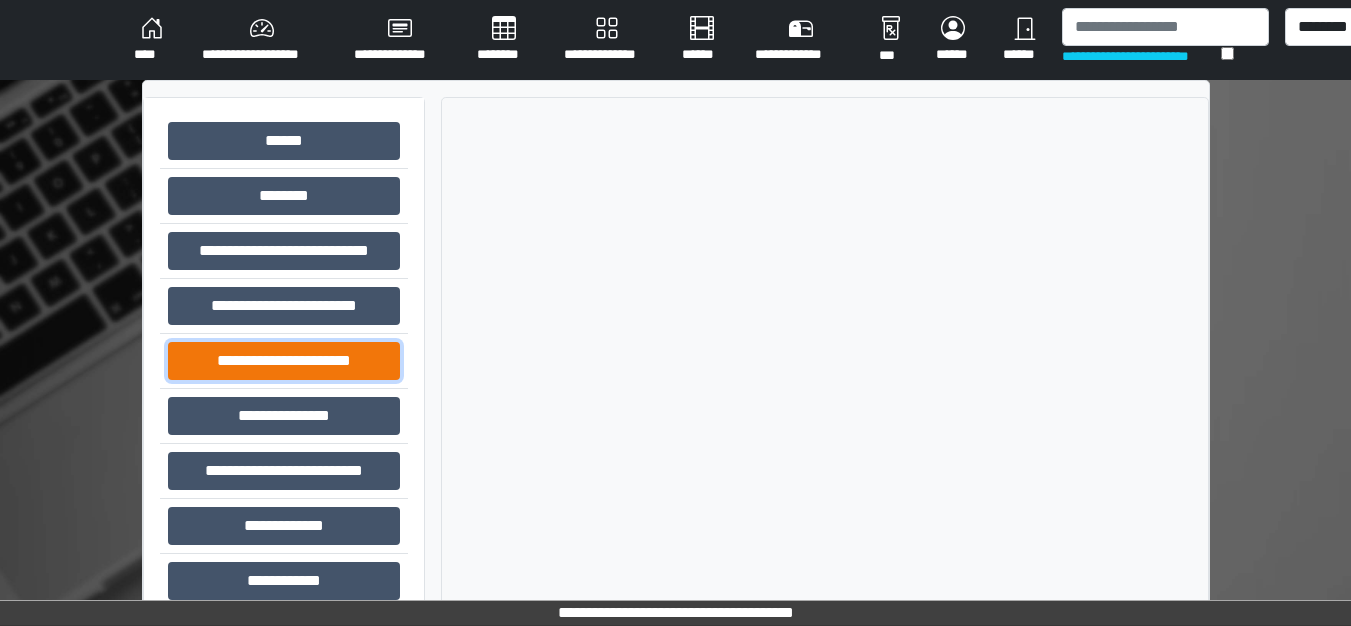 click on "**********" at bounding box center [284, 361] 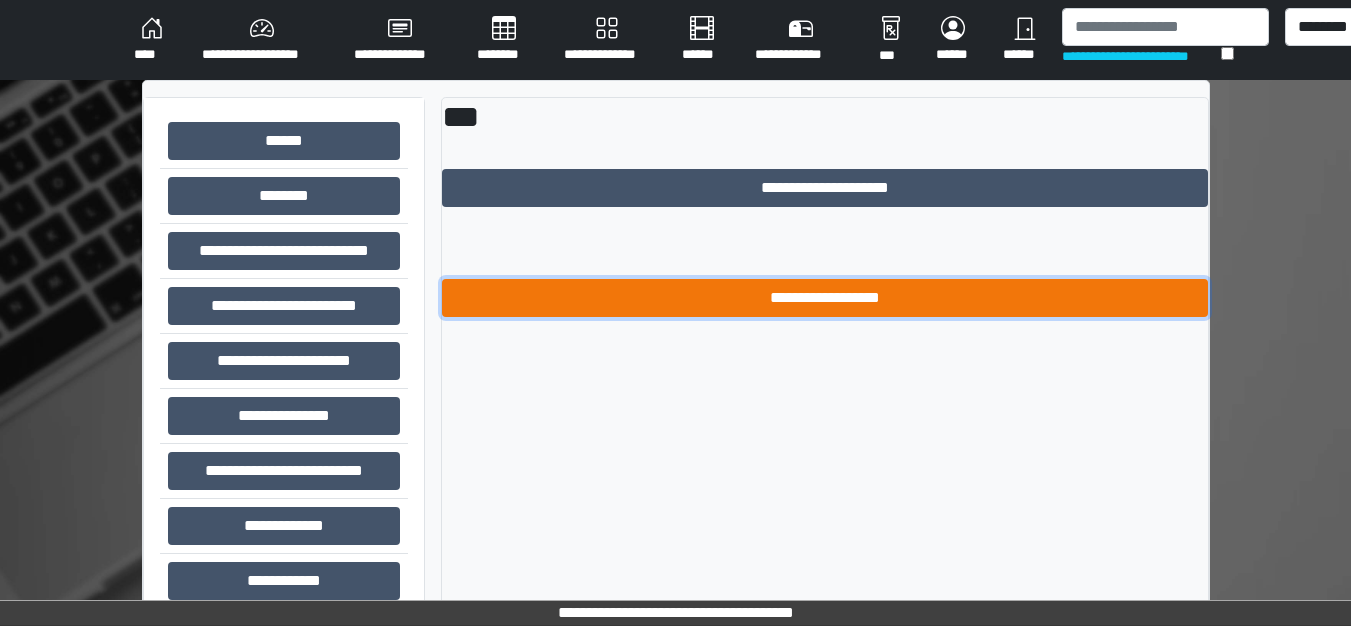 click on "**********" at bounding box center (825, 298) 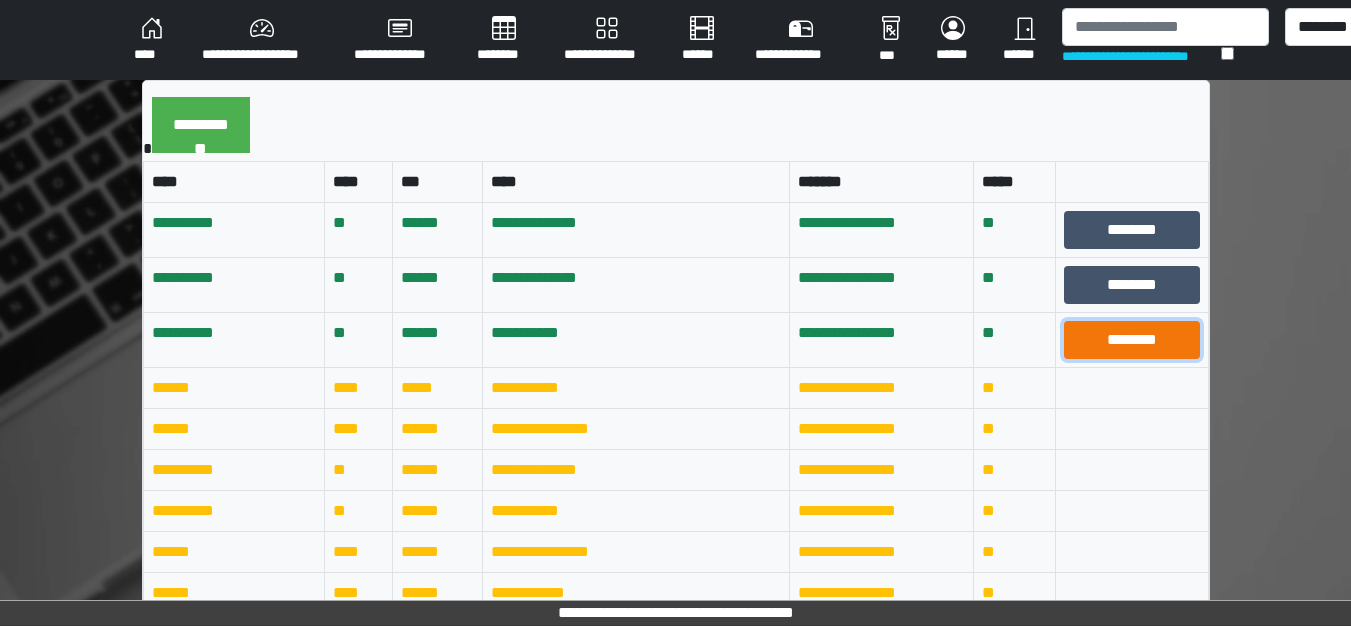 click on "********" at bounding box center (1132, 340) 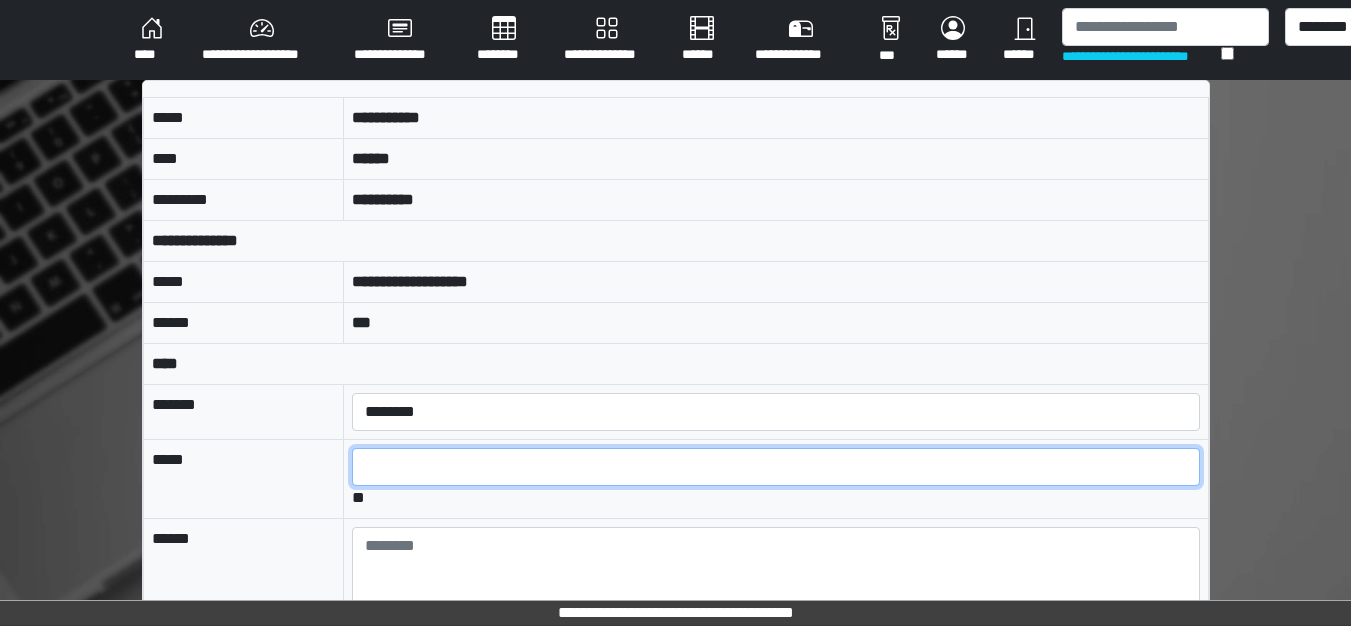 click at bounding box center (775, 467) 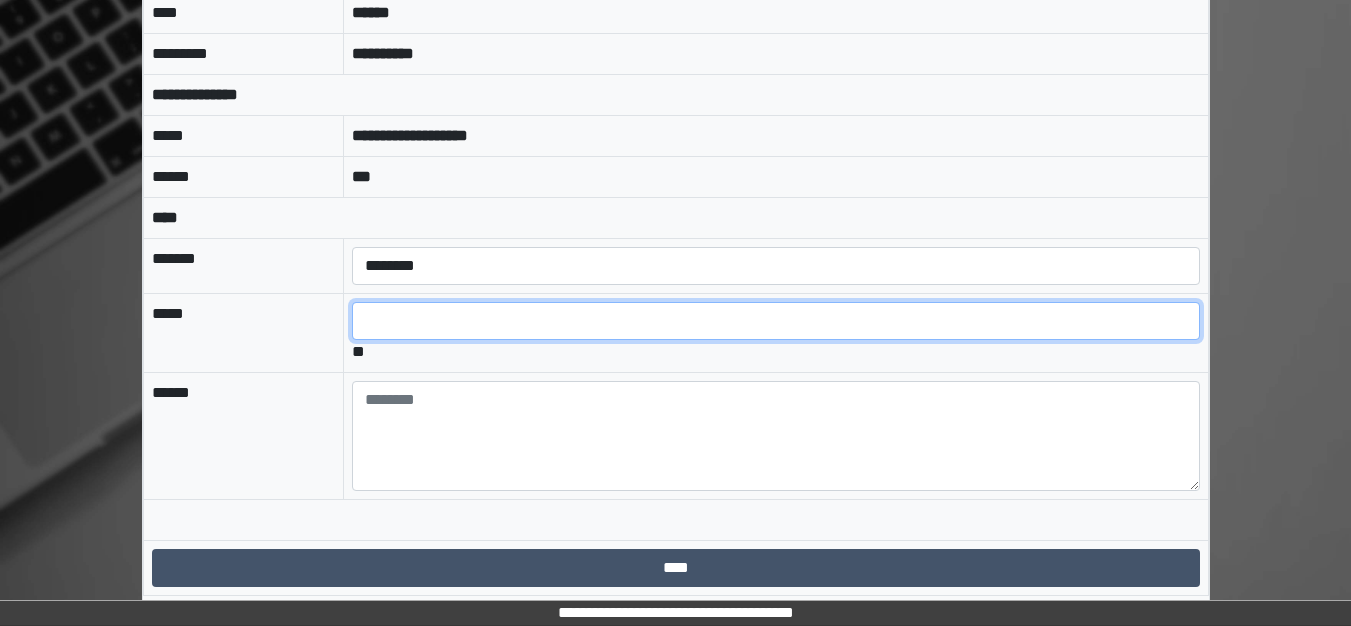 scroll, scrollTop: 149, scrollLeft: 0, axis: vertical 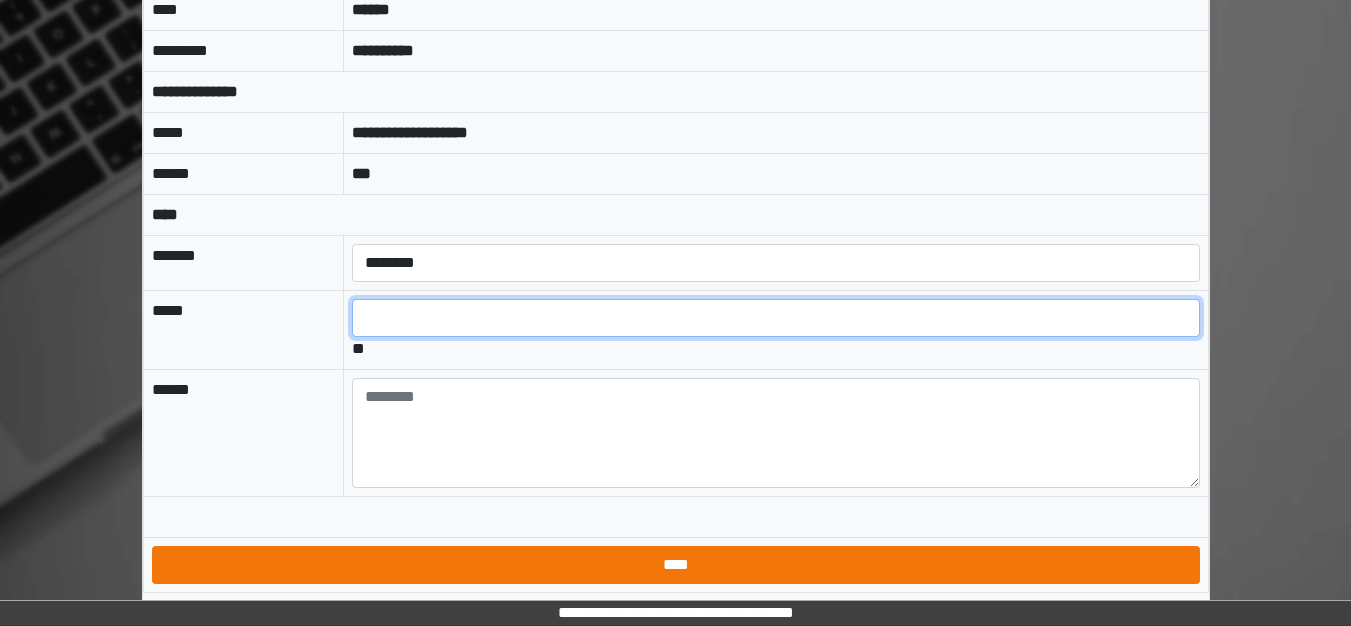 type on "*" 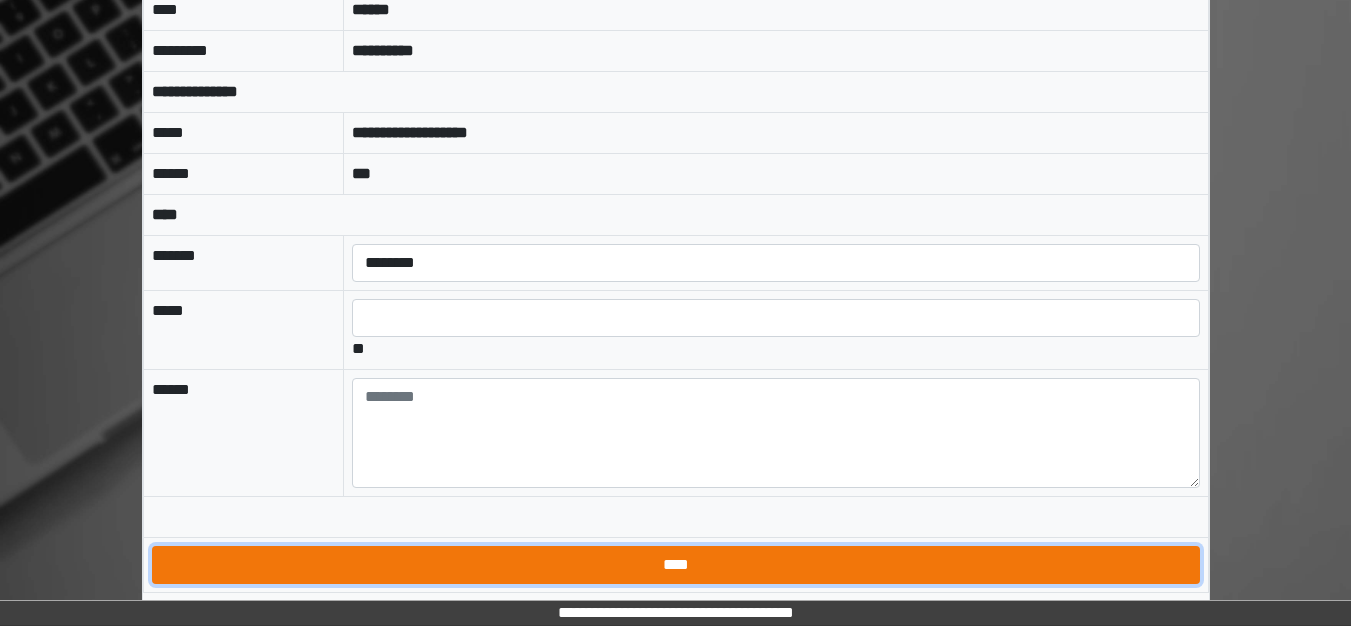 click on "****" at bounding box center (676, 565) 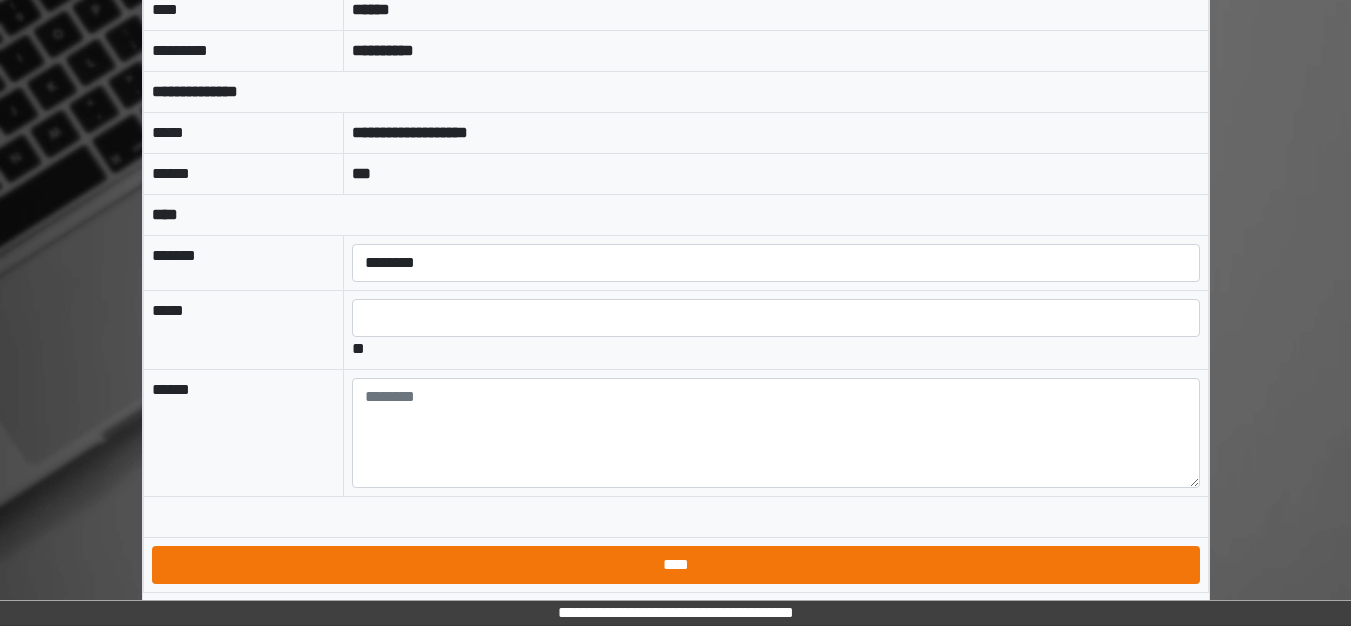scroll, scrollTop: 15, scrollLeft: 0, axis: vertical 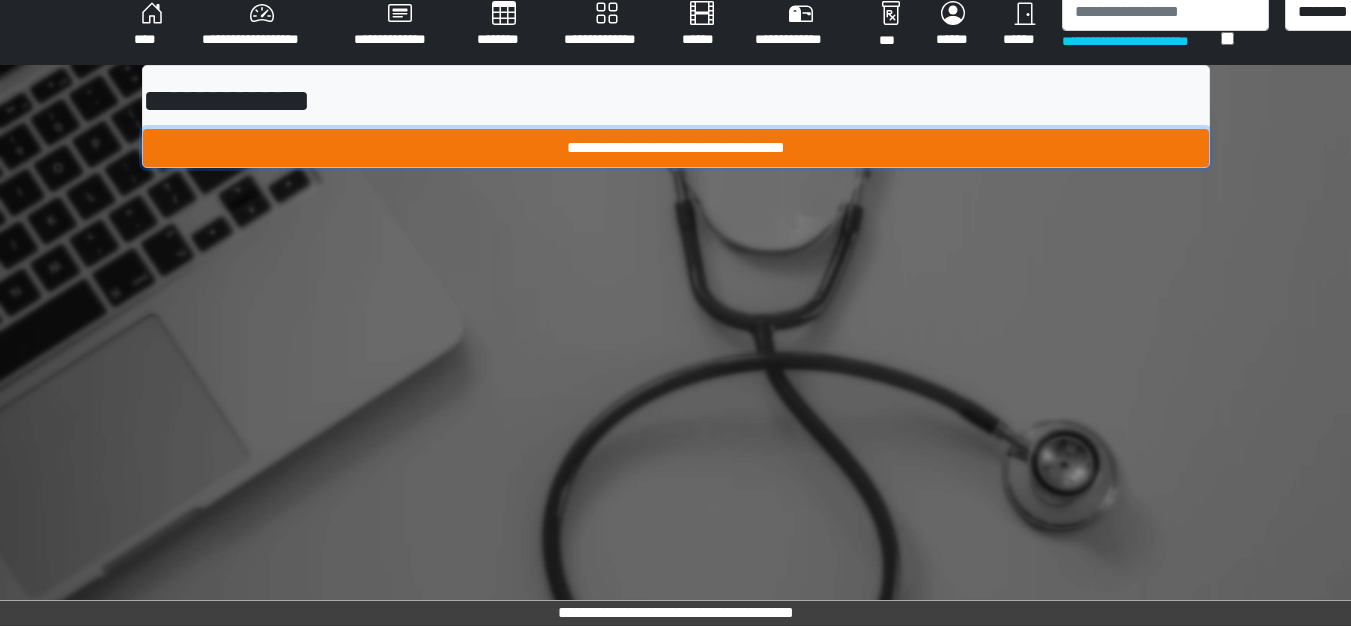 click on "**********" at bounding box center (676, 148) 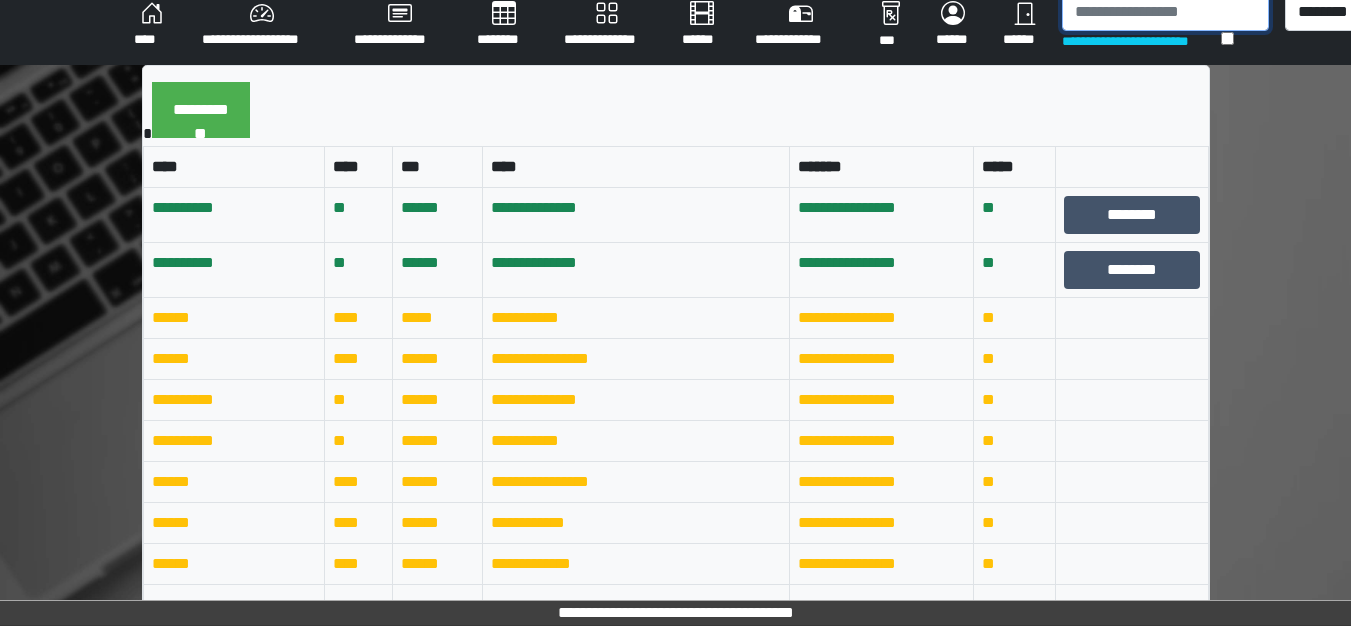 click at bounding box center [1165, 12] 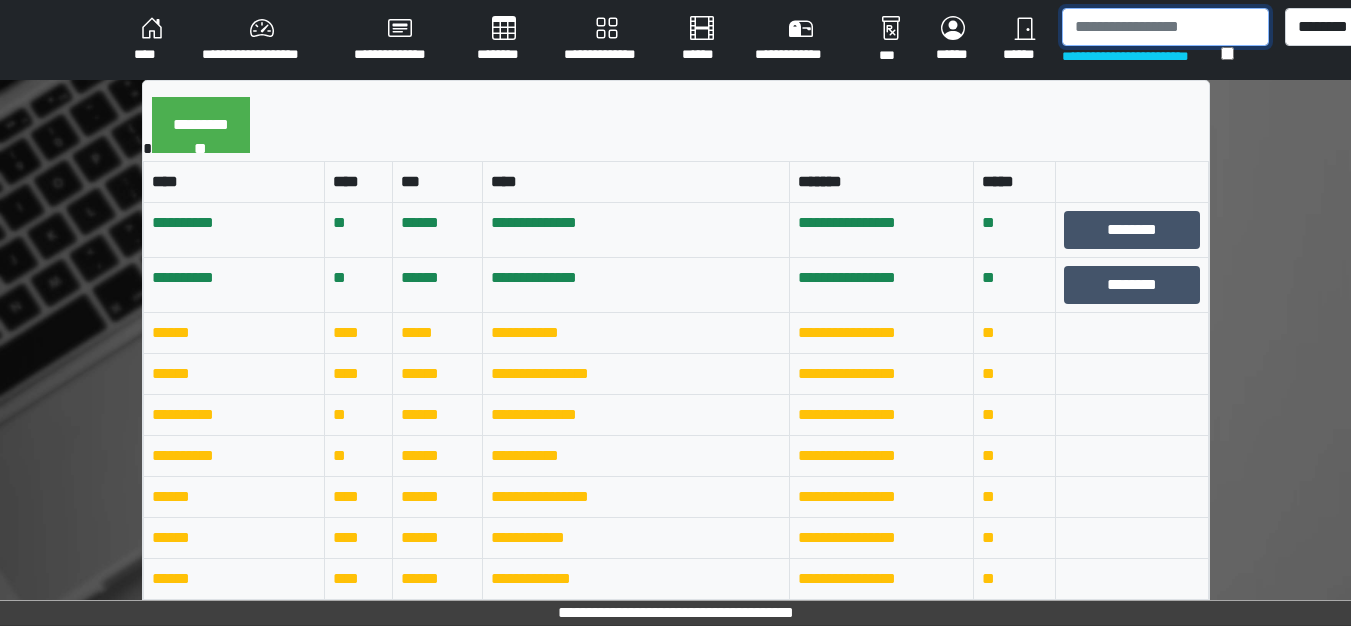 scroll, scrollTop: 100, scrollLeft: 0, axis: vertical 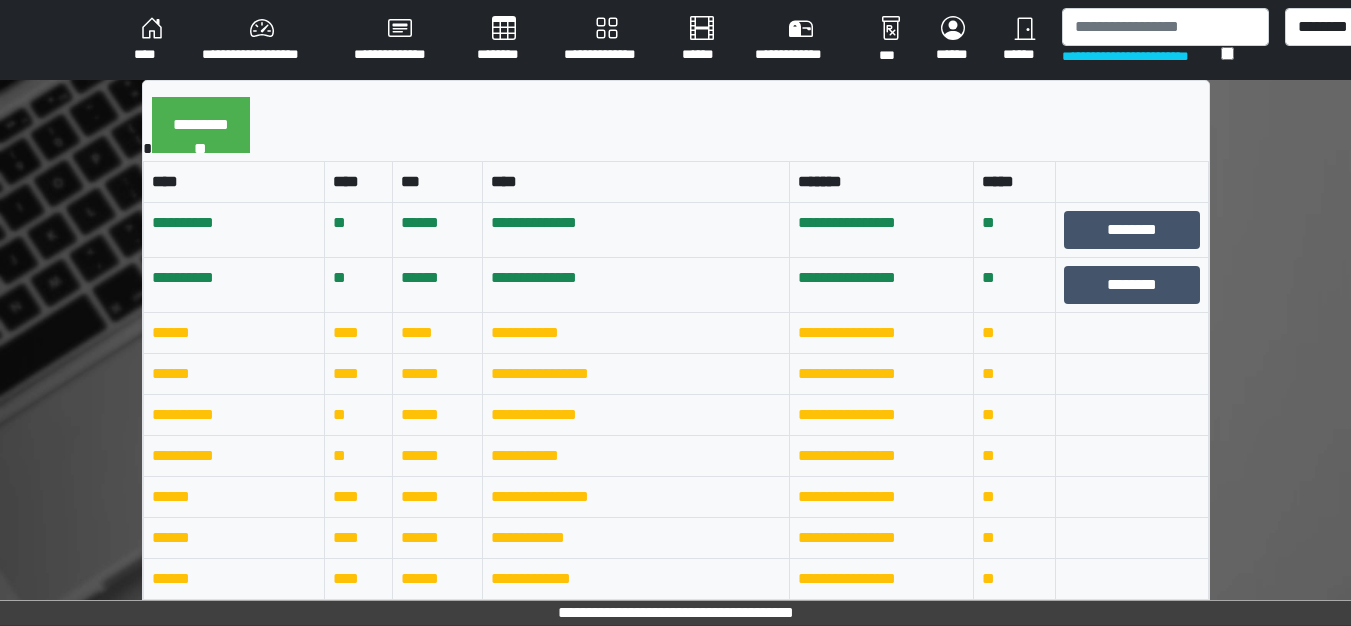 click on "****" at bounding box center (152, 40) 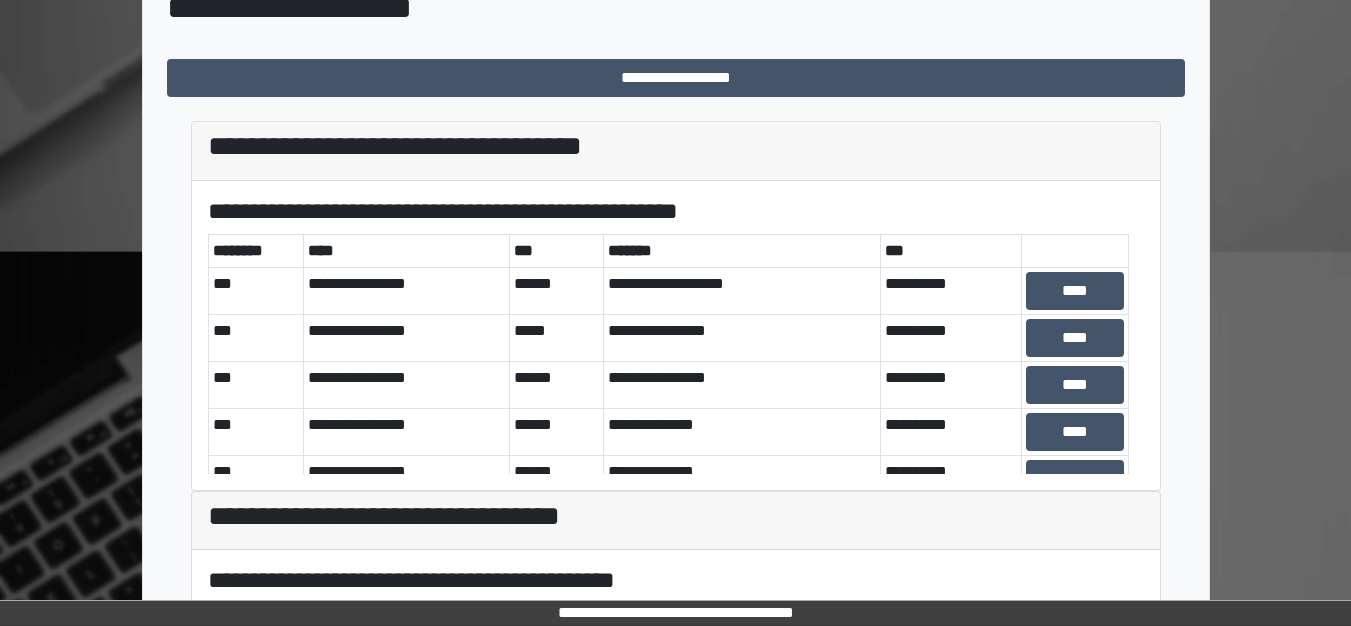 scroll, scrollTop: 775, scrollLeft: 0, axis: vertical 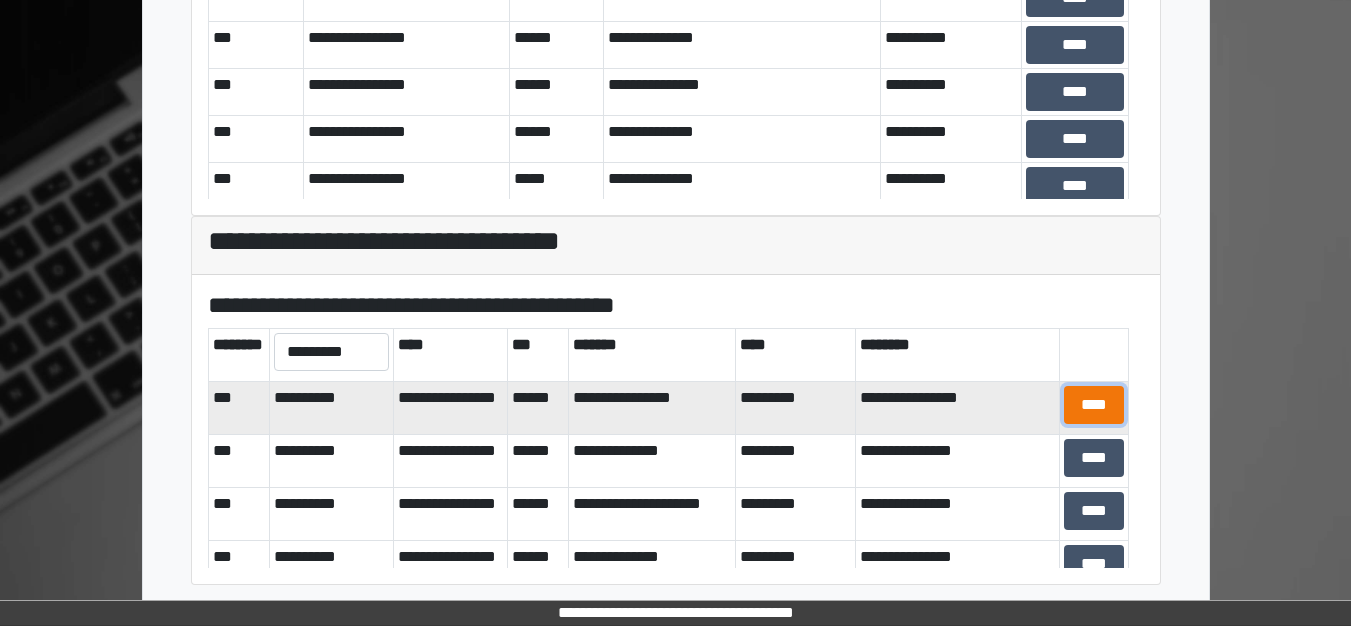 click on "****" at bounding box center (1094, 405) 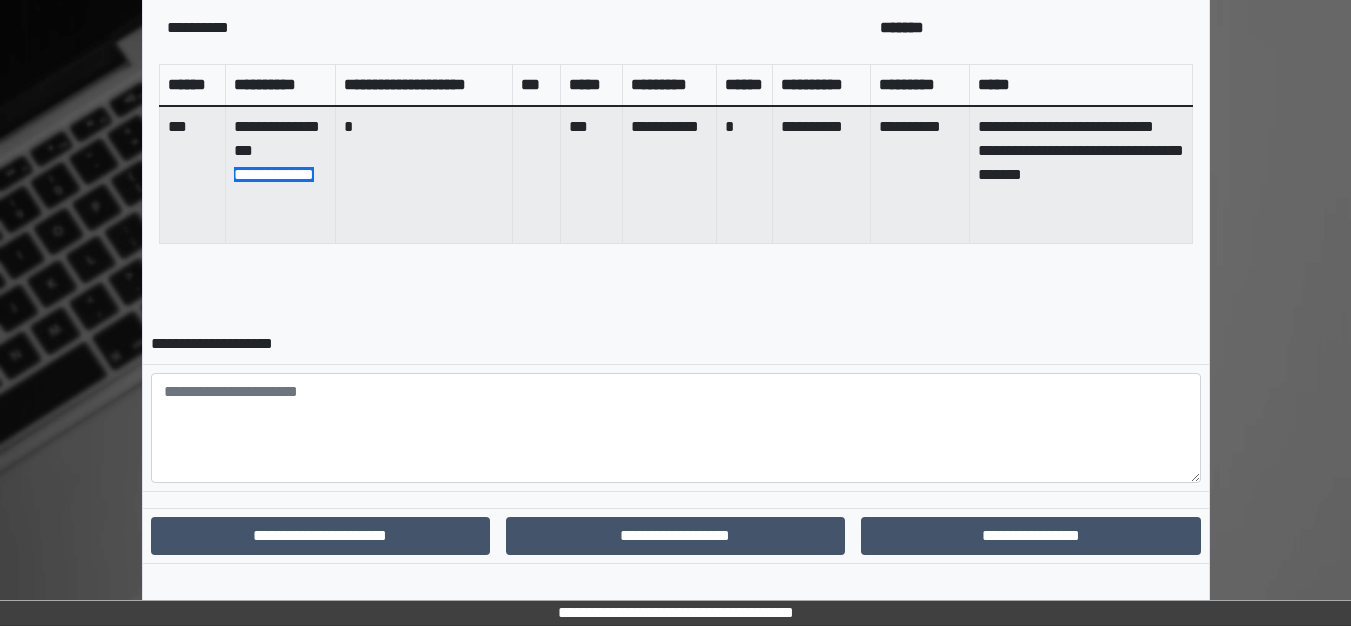 scroll, scrollTop: 833, scrollLeft: 0, axis: vertical 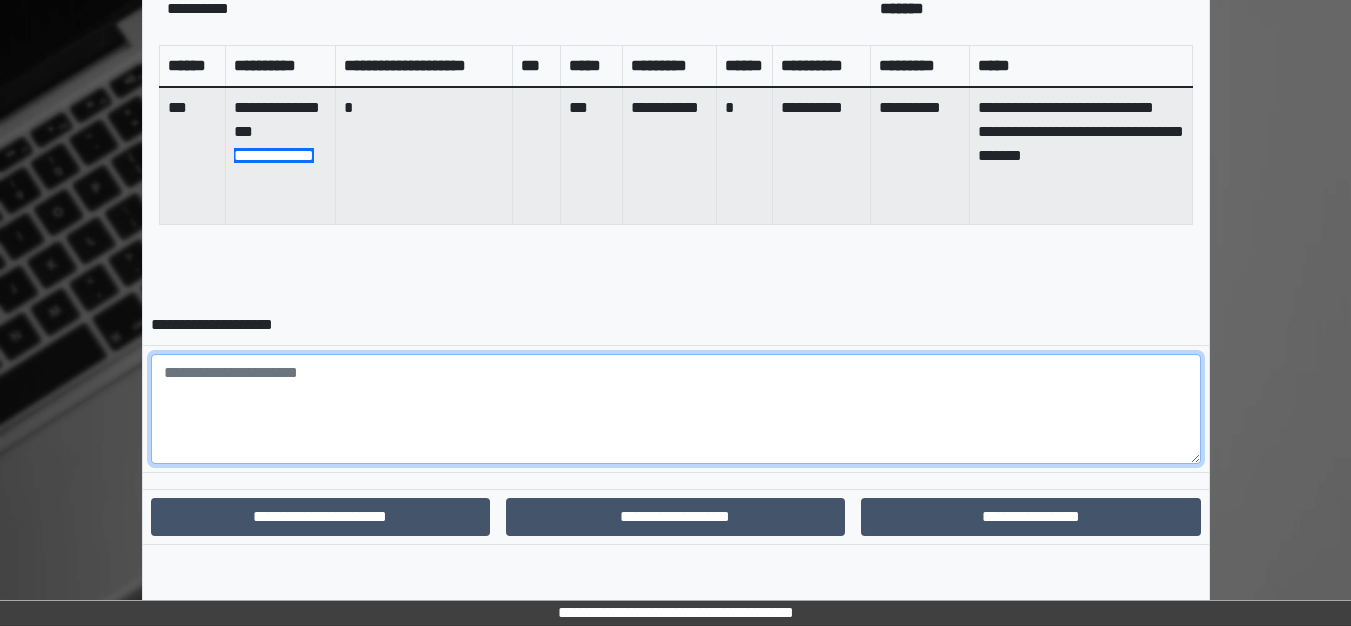click at bounding box center [676, 409] 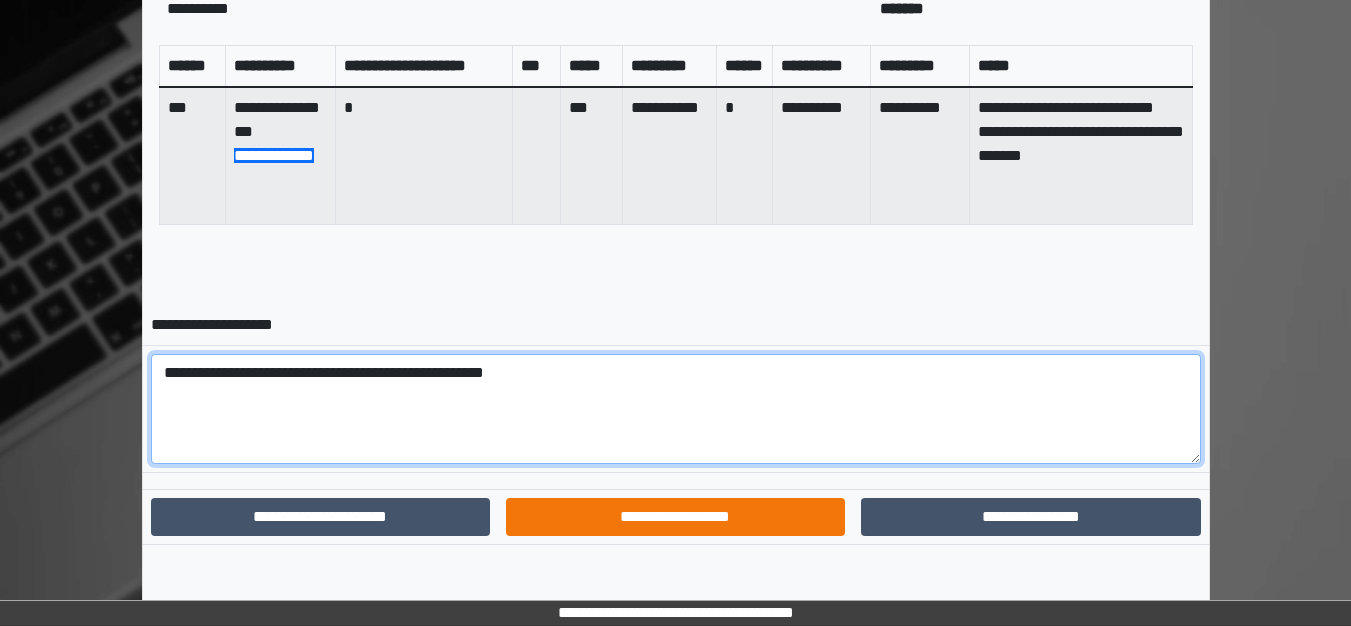 type on "**********" 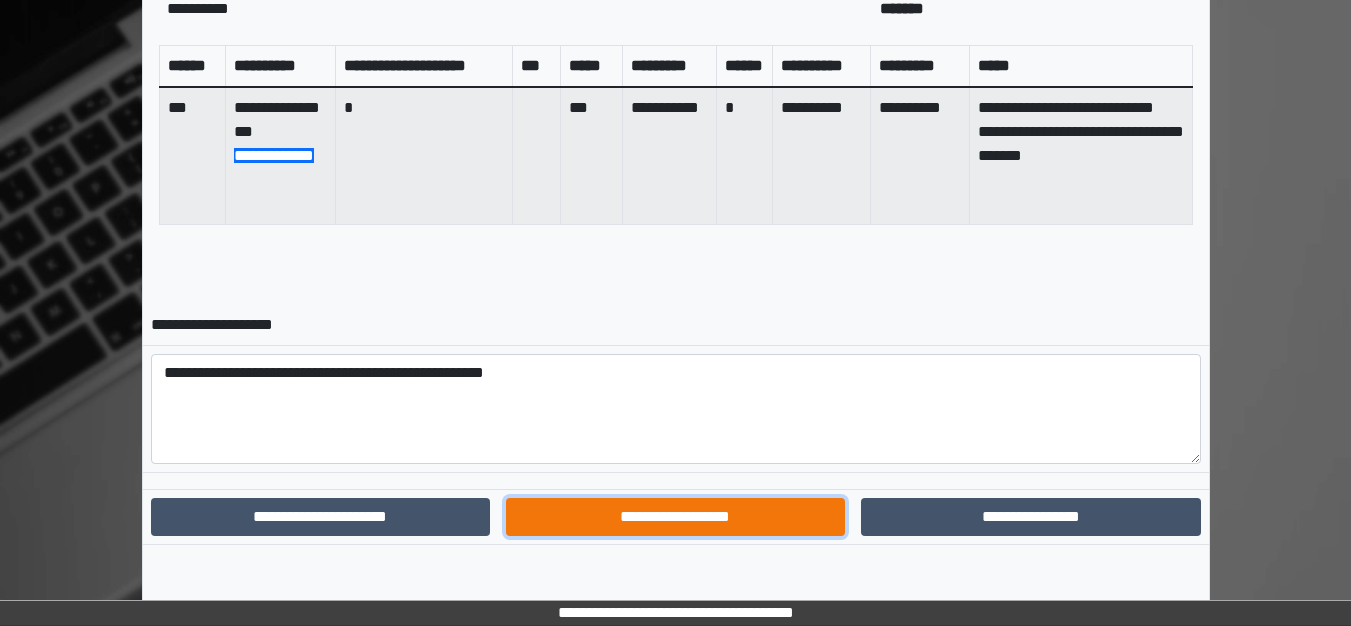 click on "**********" at bounding box center [675, 517] 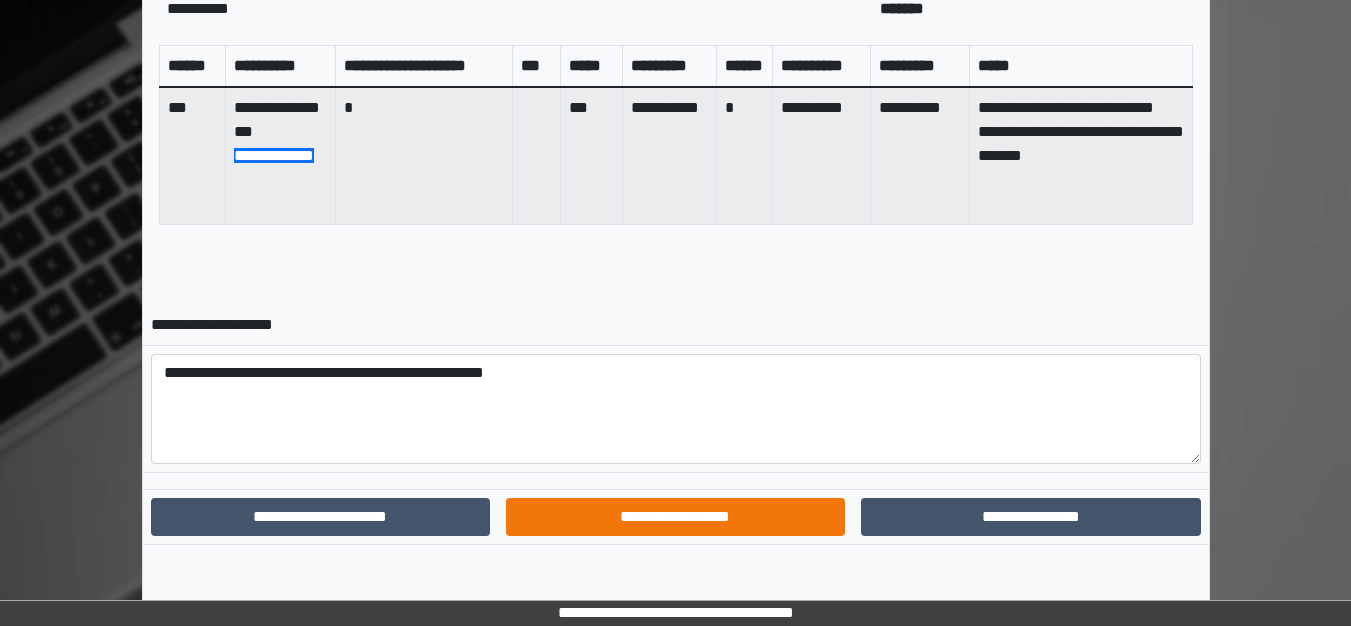 scroll, scrollTop: 730, scrollLeft: 0, axis: vertical 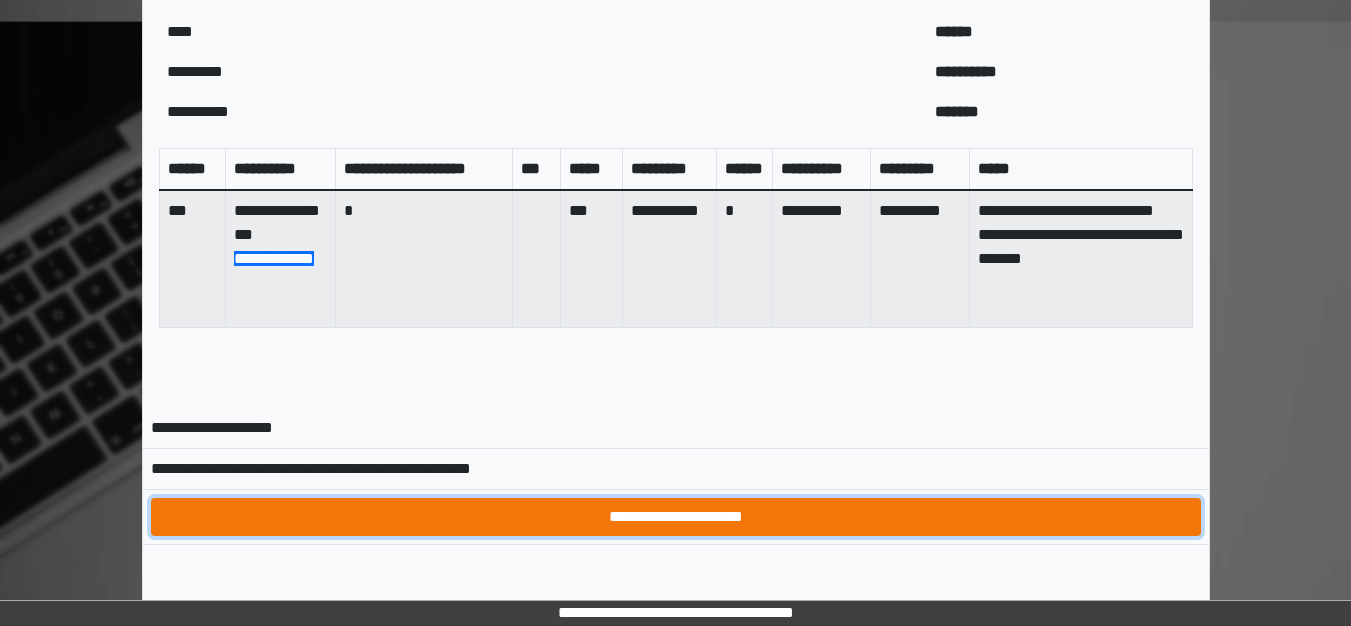 click on "**********" at bounding box center (676, 517) 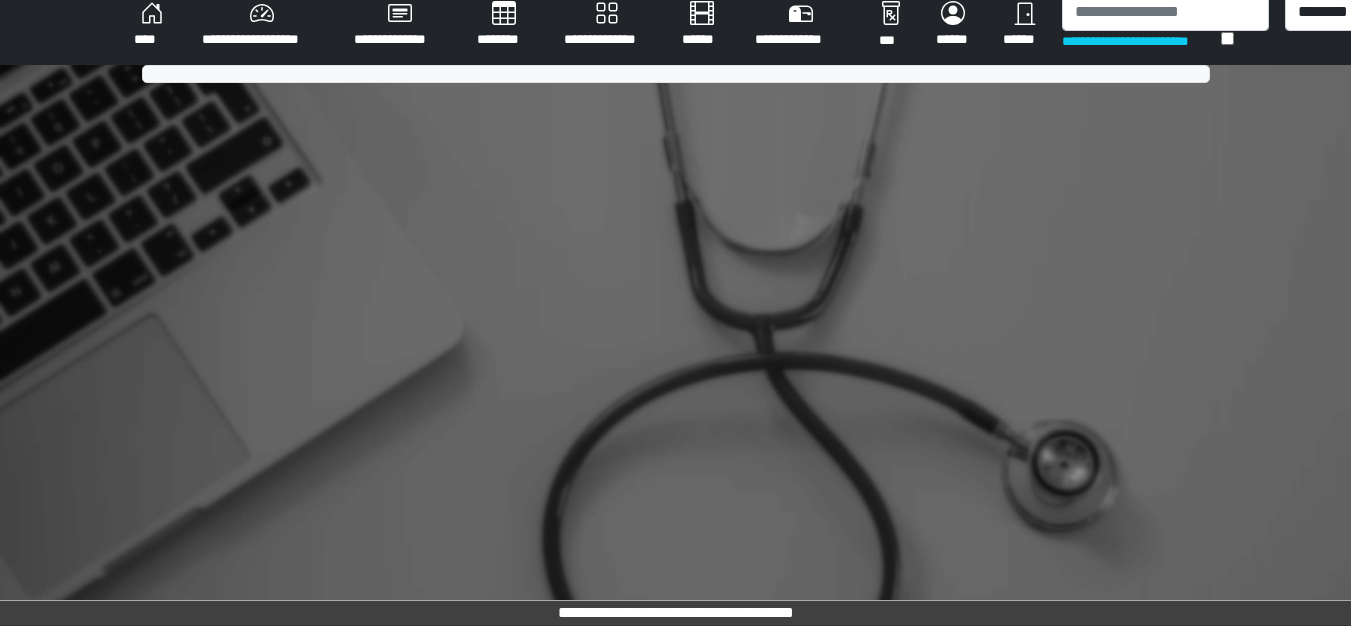 scroll, scrollTop: 730, scrollLeft: 0, axis: vertical 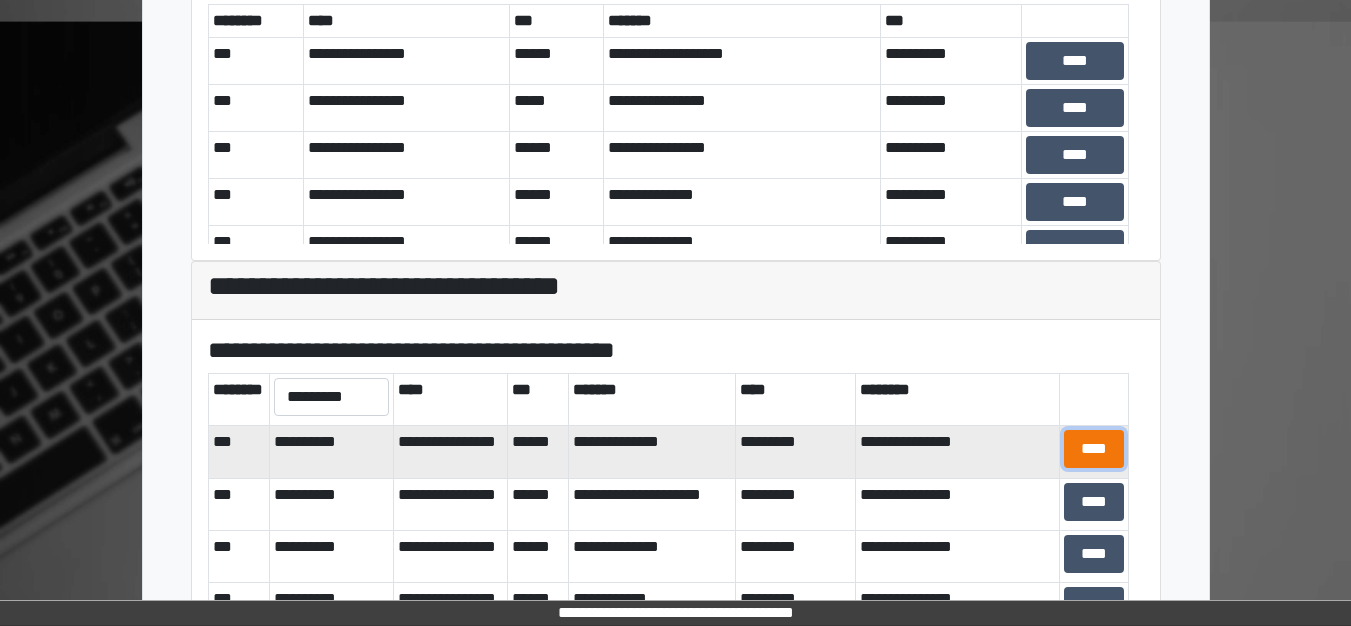 click on "****" at bounding box center [1094, 449] 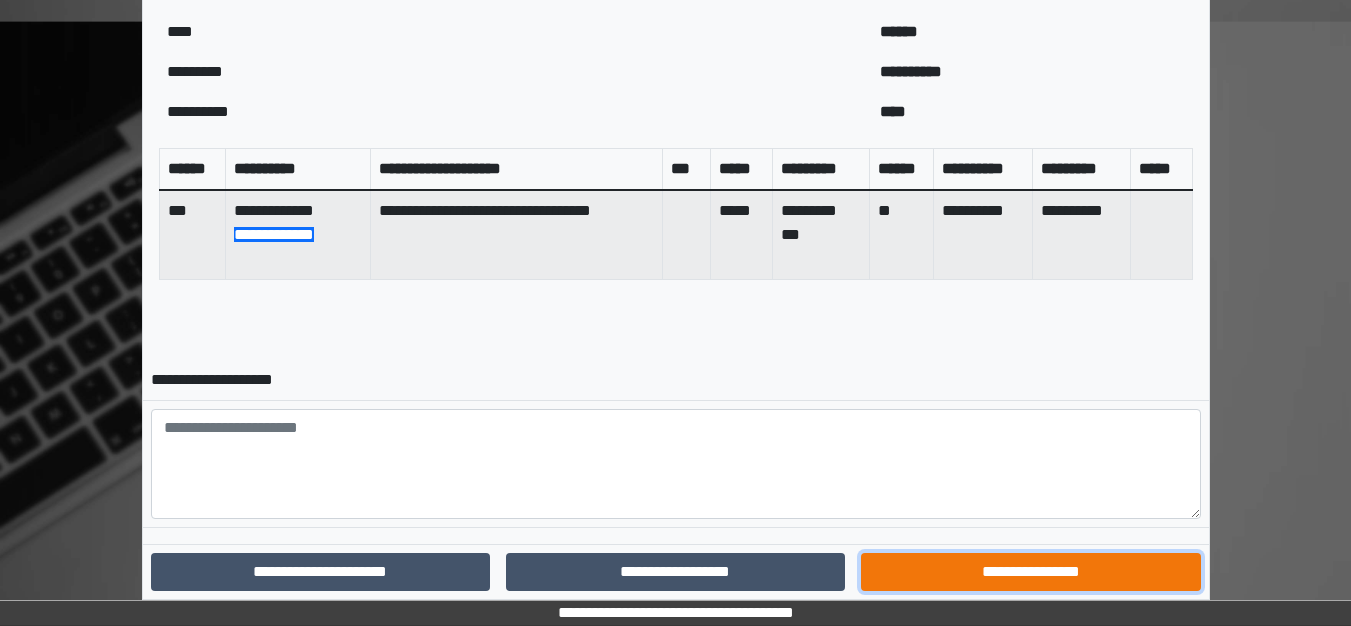 click on "**********" at bounding box center (1030, 572) 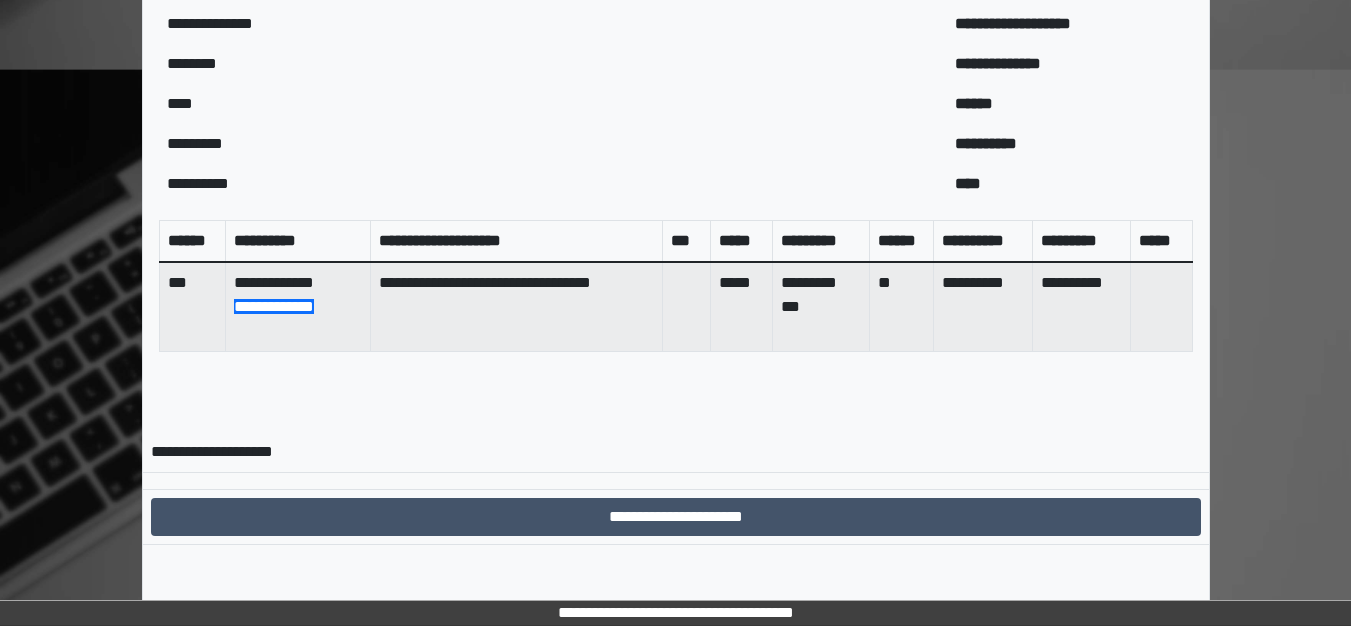 scroll, scrollTop: 682, scrollLeft: 0, axis: vertical 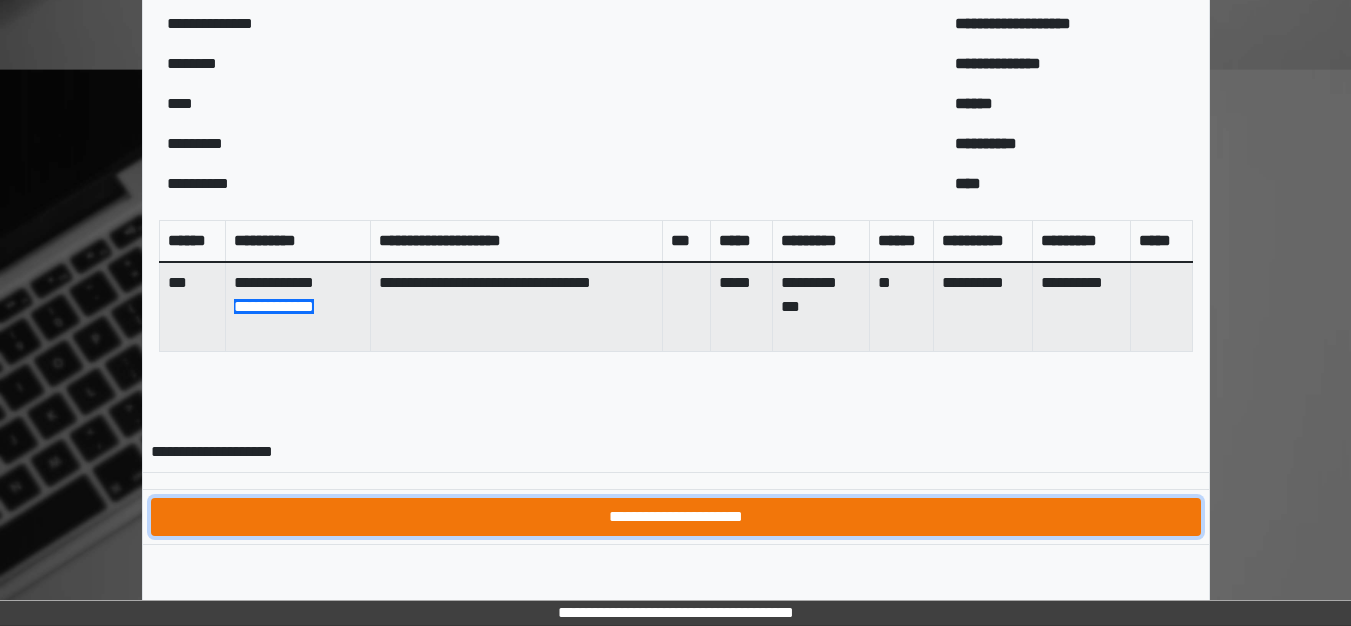 click on "**********" at bounding box center [676, 517] 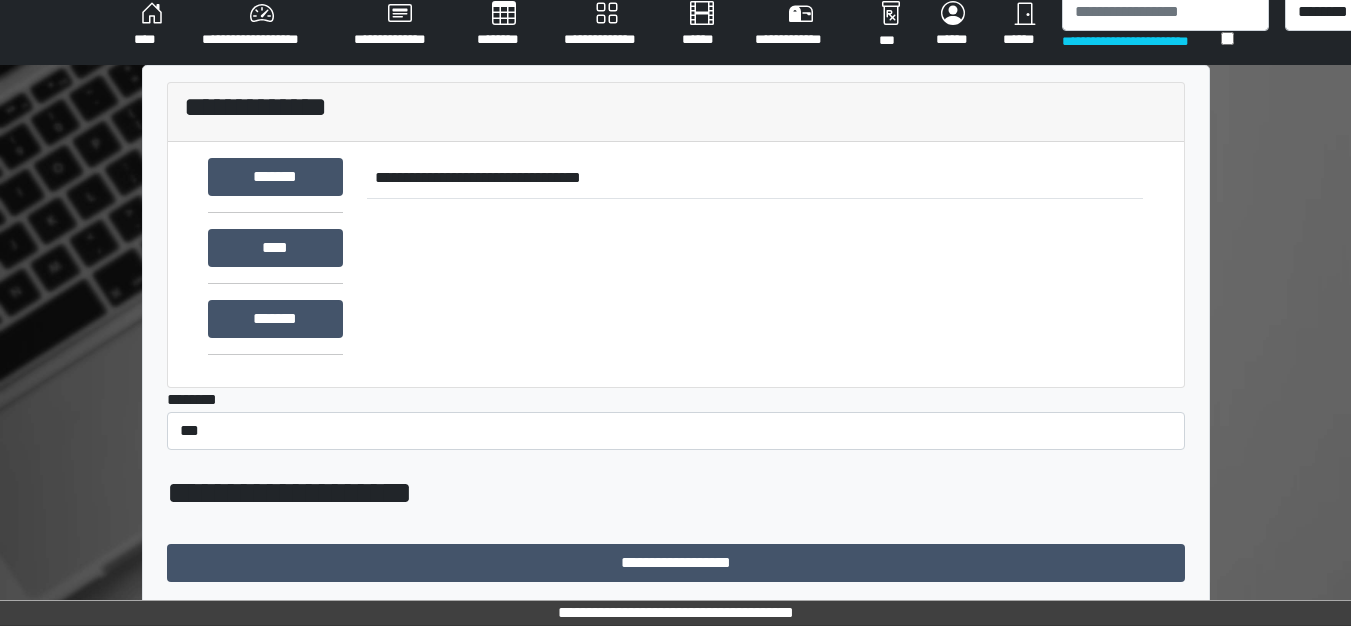 scroll, scrollTop: 682, scrollLeft: 0, axis: vertical 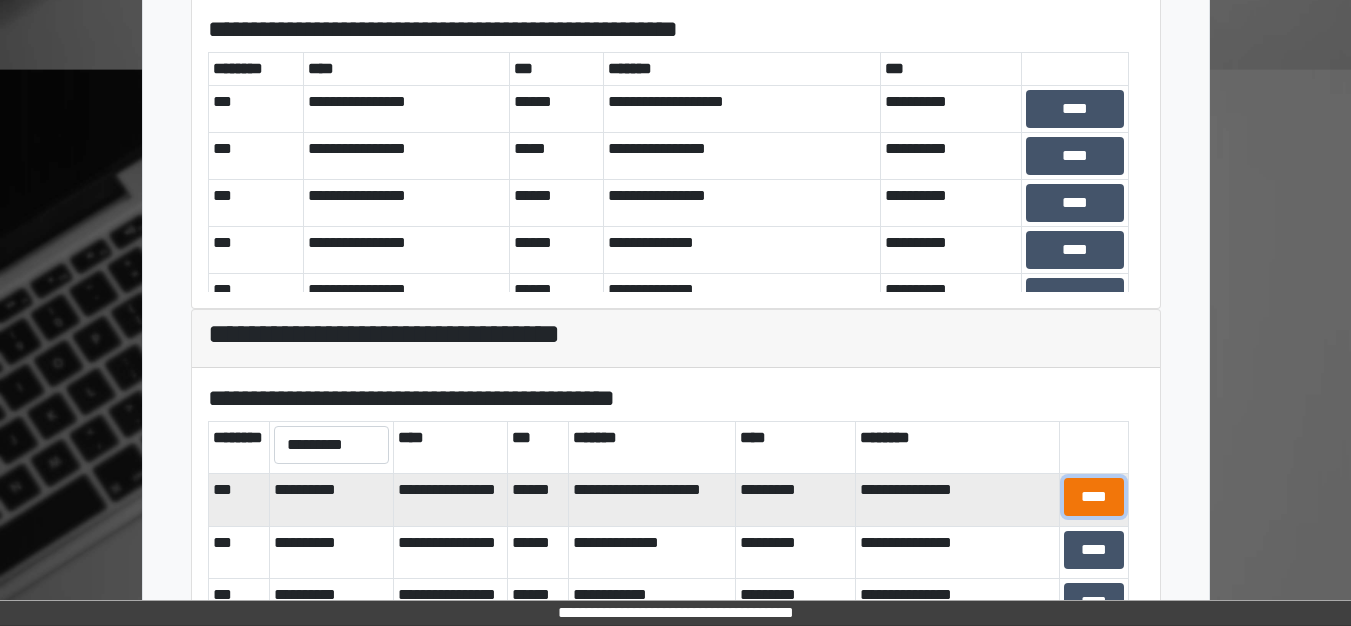 click on "****" at bounding box center [1094, 497] 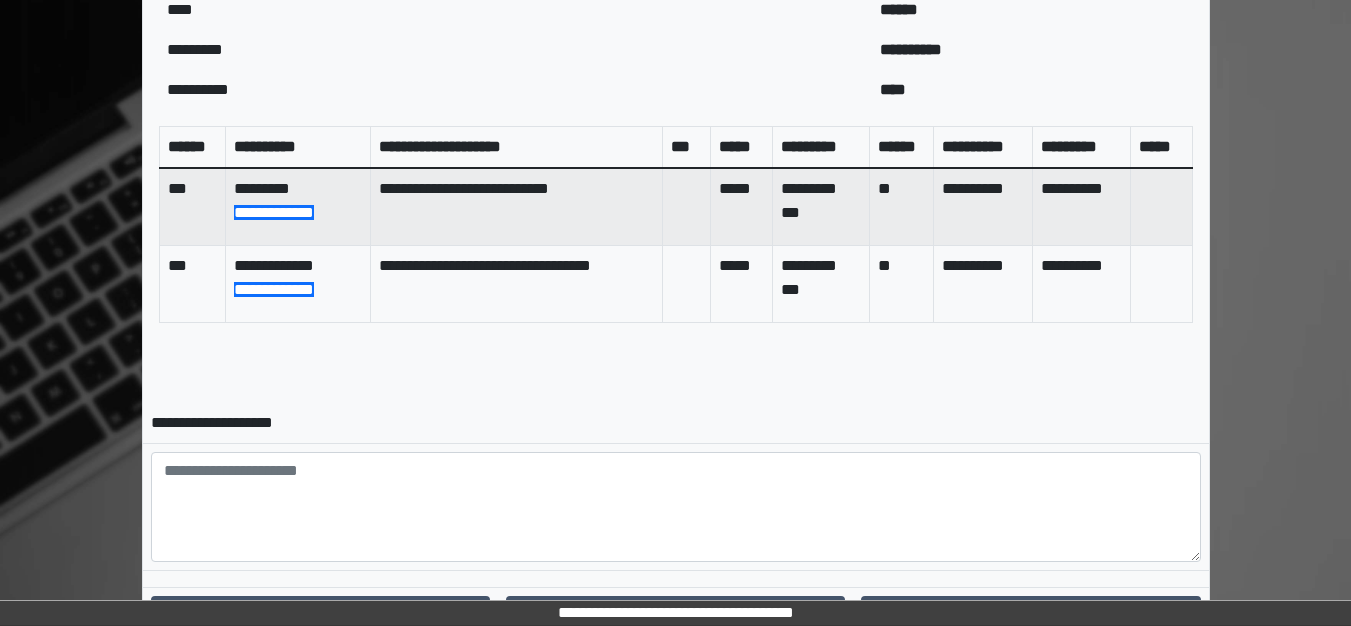 scroll, scrollTop: 850, scrollLeft: 0, axis: vertical 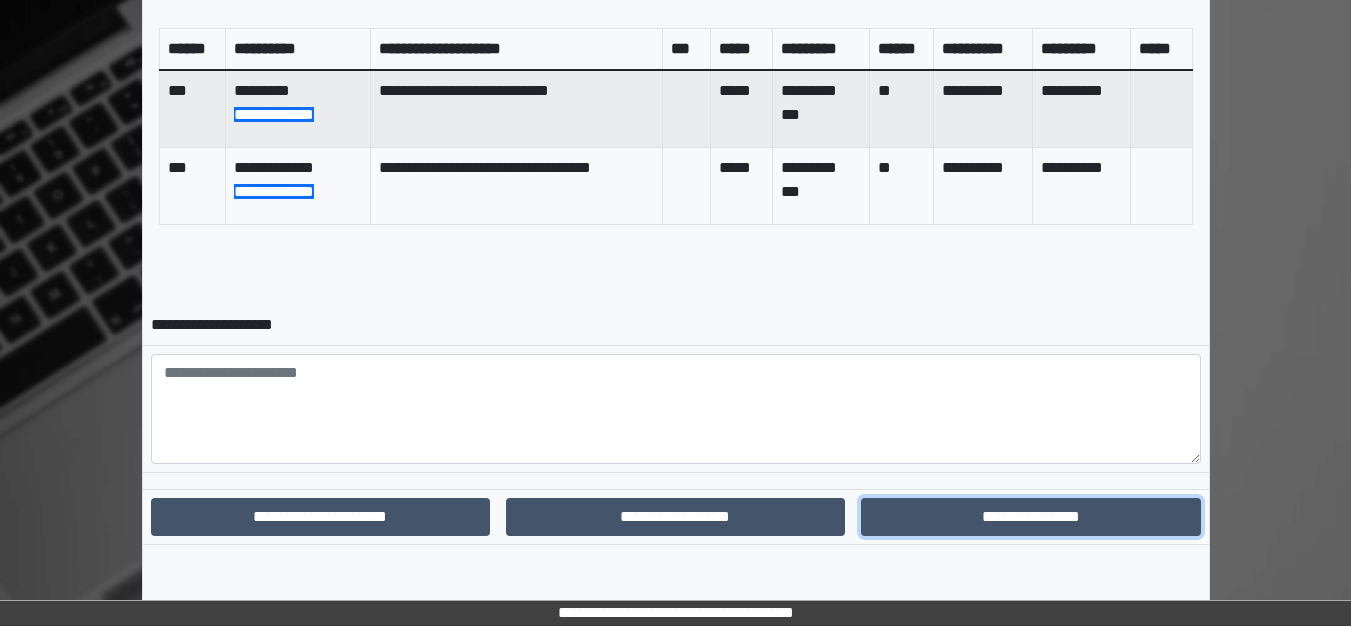 click on "**********" at bounding box center (1030, 517) 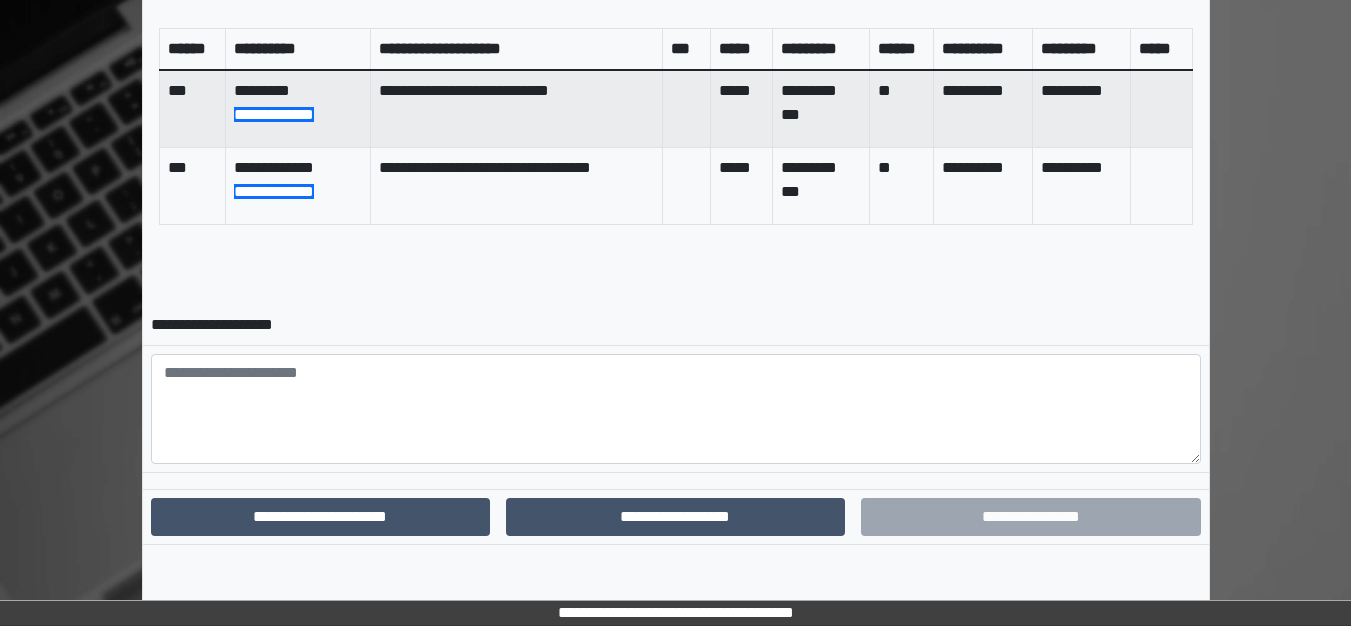 scroll, scrollTop: 747, scrollLeft: 0, axis: vertical 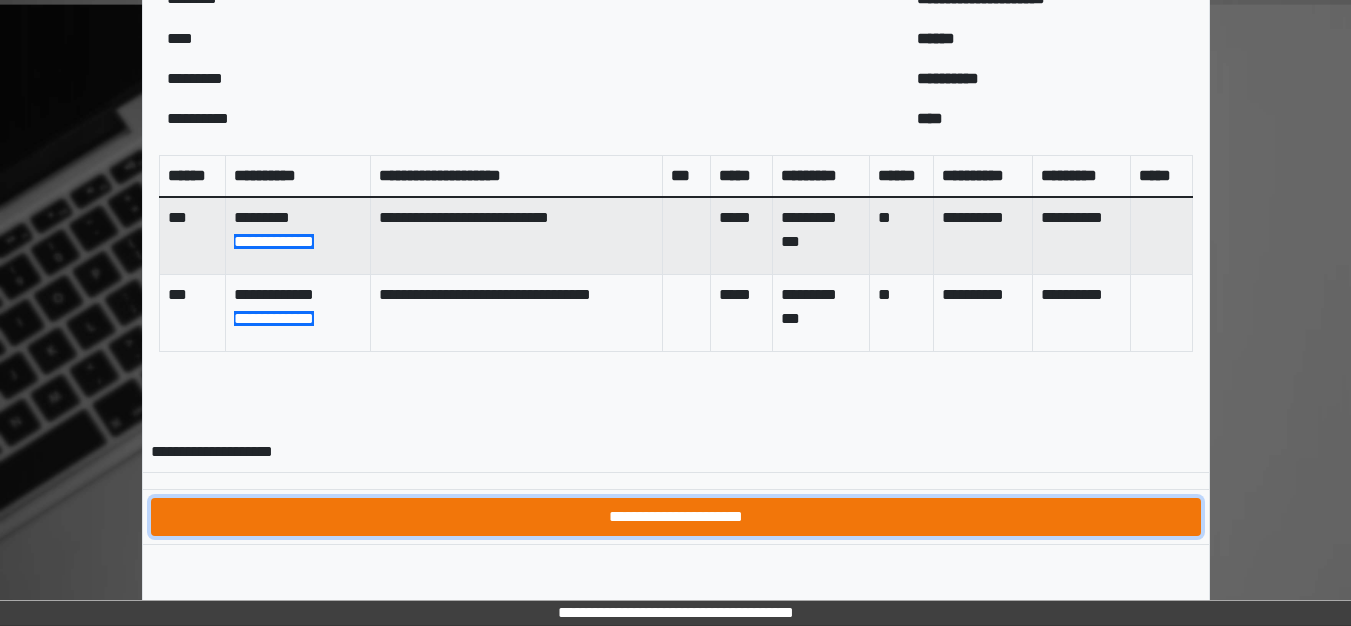 click on "**********" at bounding box center (676, 517) 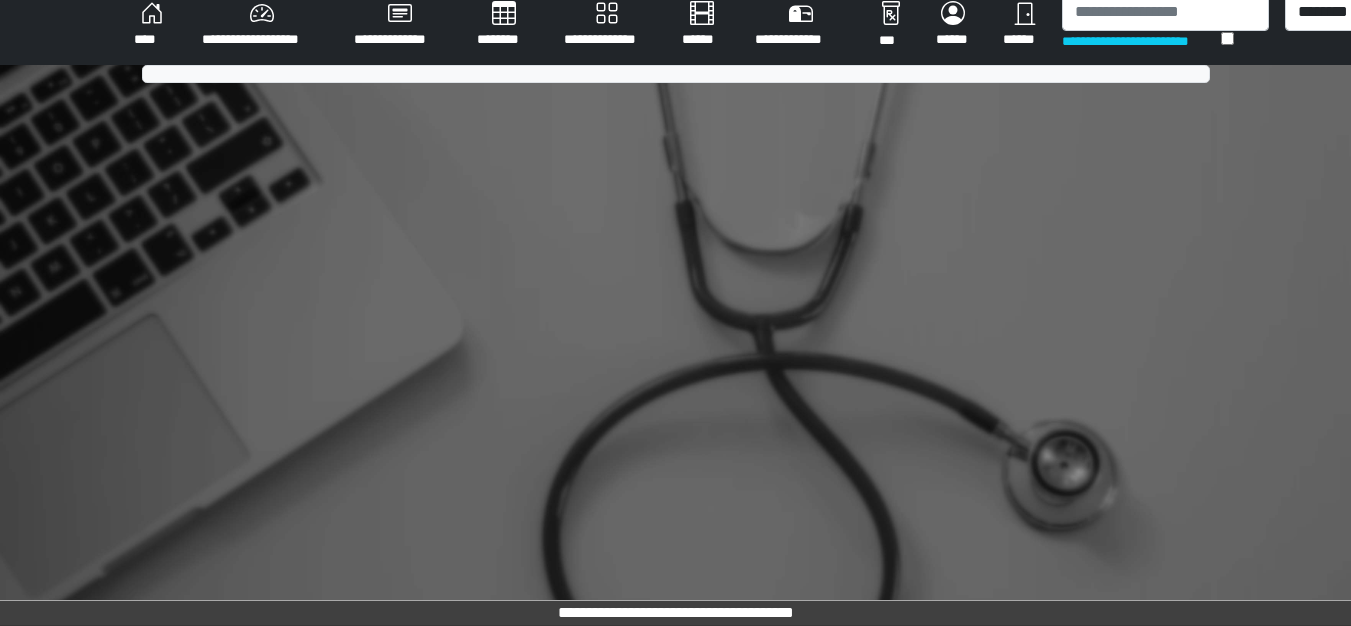 scroll, scrollTop: 747, scrollLeft: 0, axis: vertical 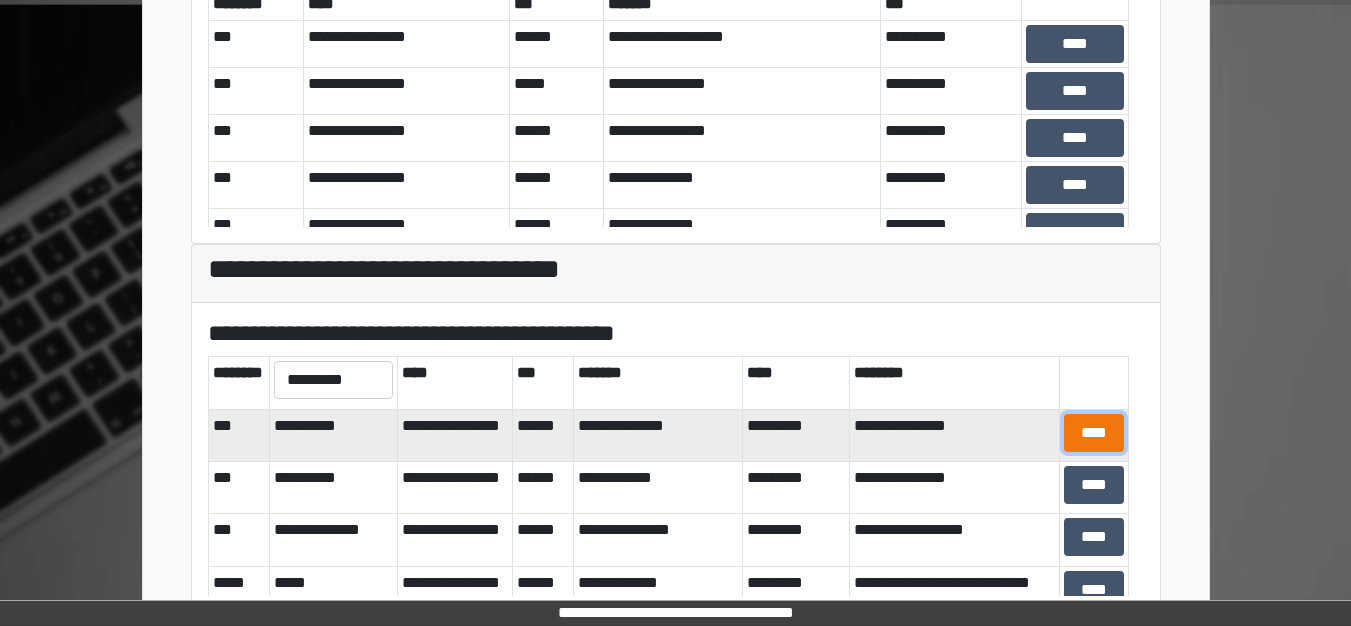 click on "****" at bounding box center (1094, 433) 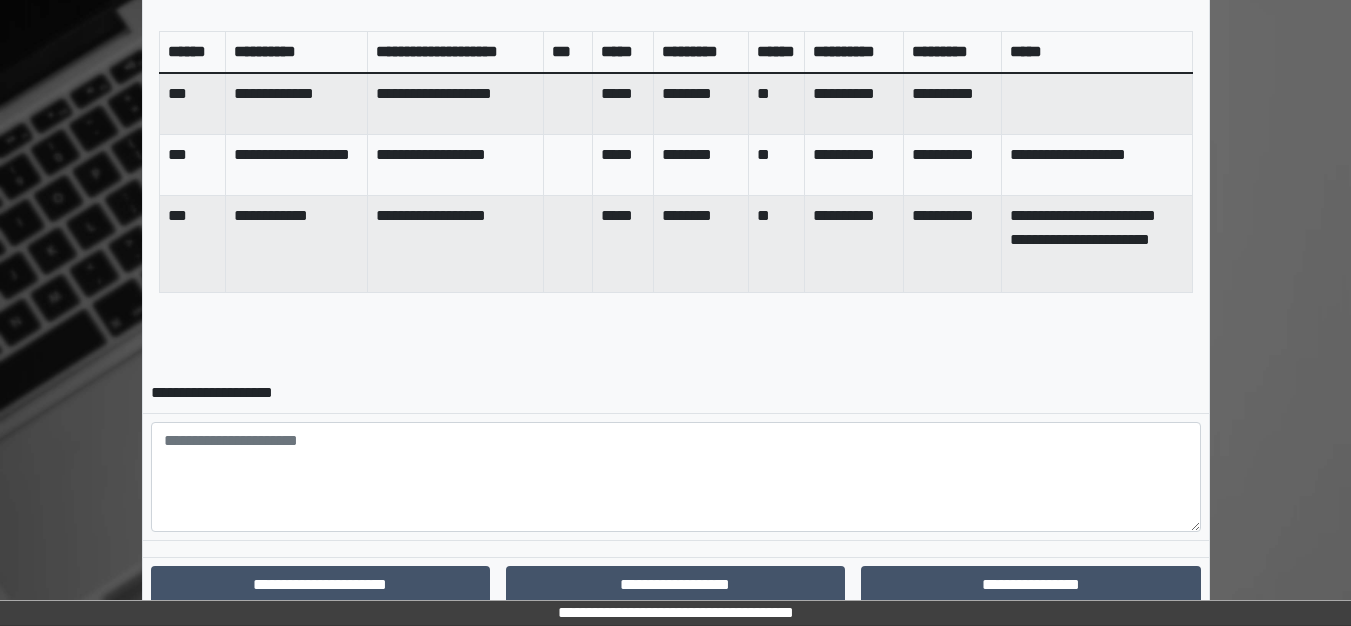 scroll, scrollTop: 915, scrollLeft: 0, axis: vertical 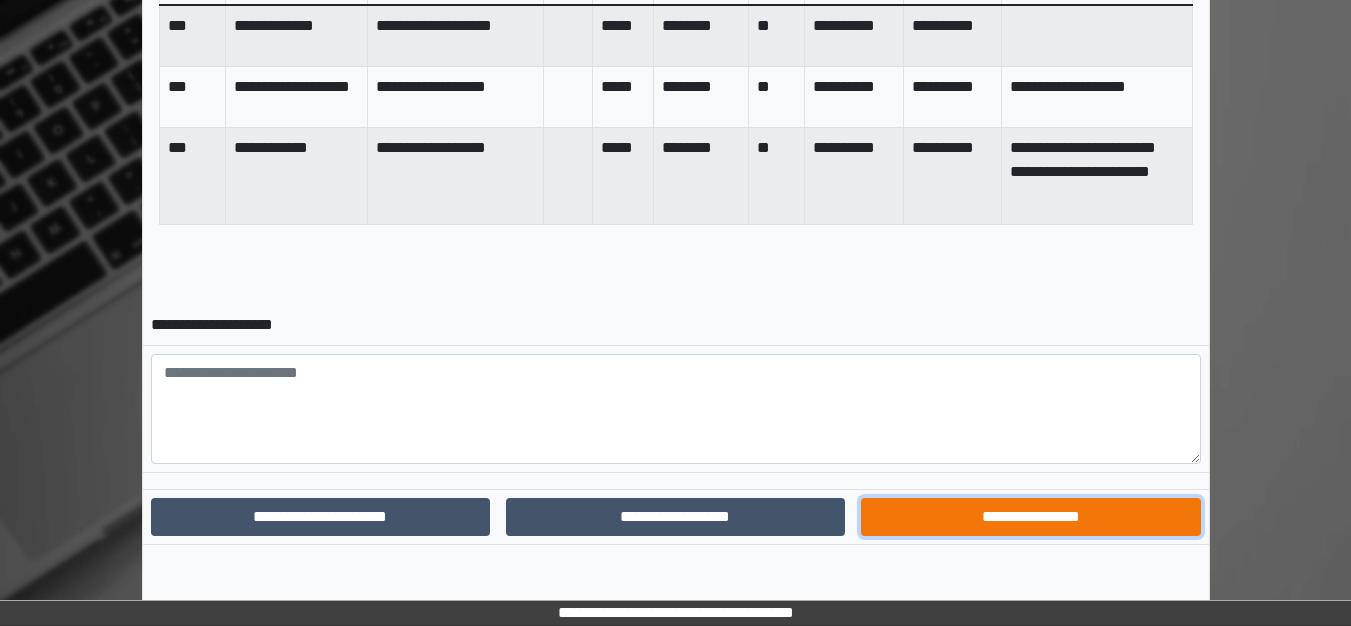 click on "**********" at bounding box center [1030, 517] 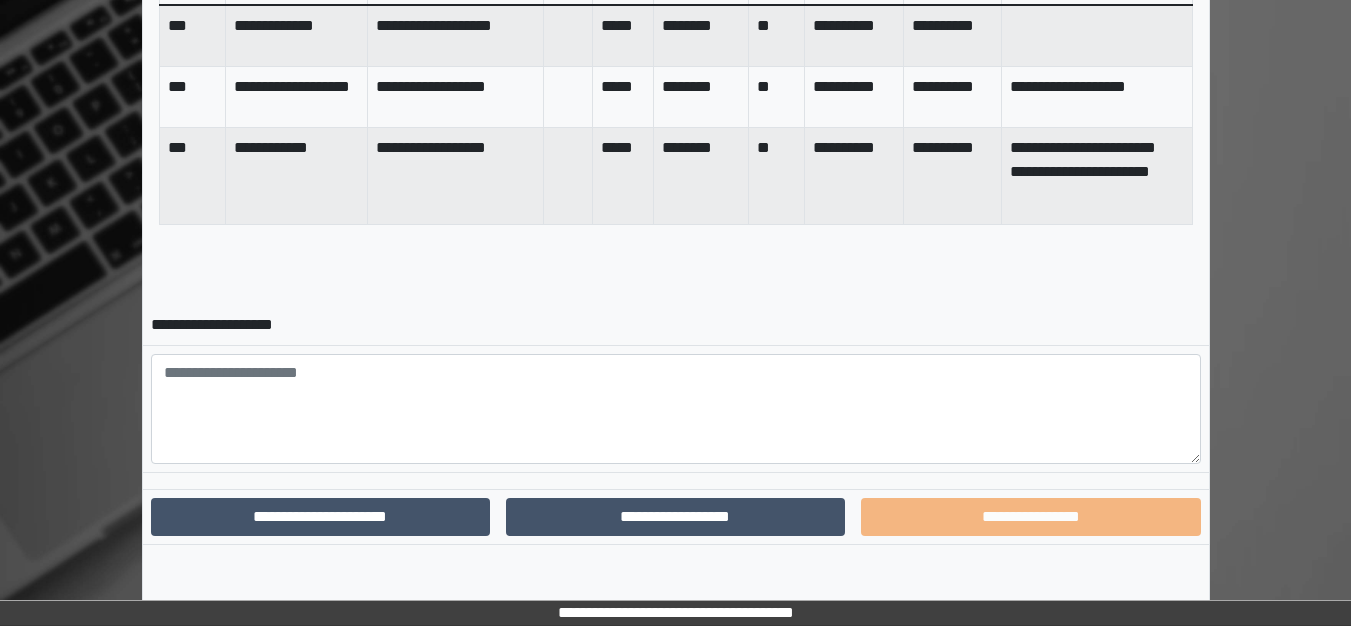 scroll, scrollTop: 812, scrollLeft: 0, axis: vertical 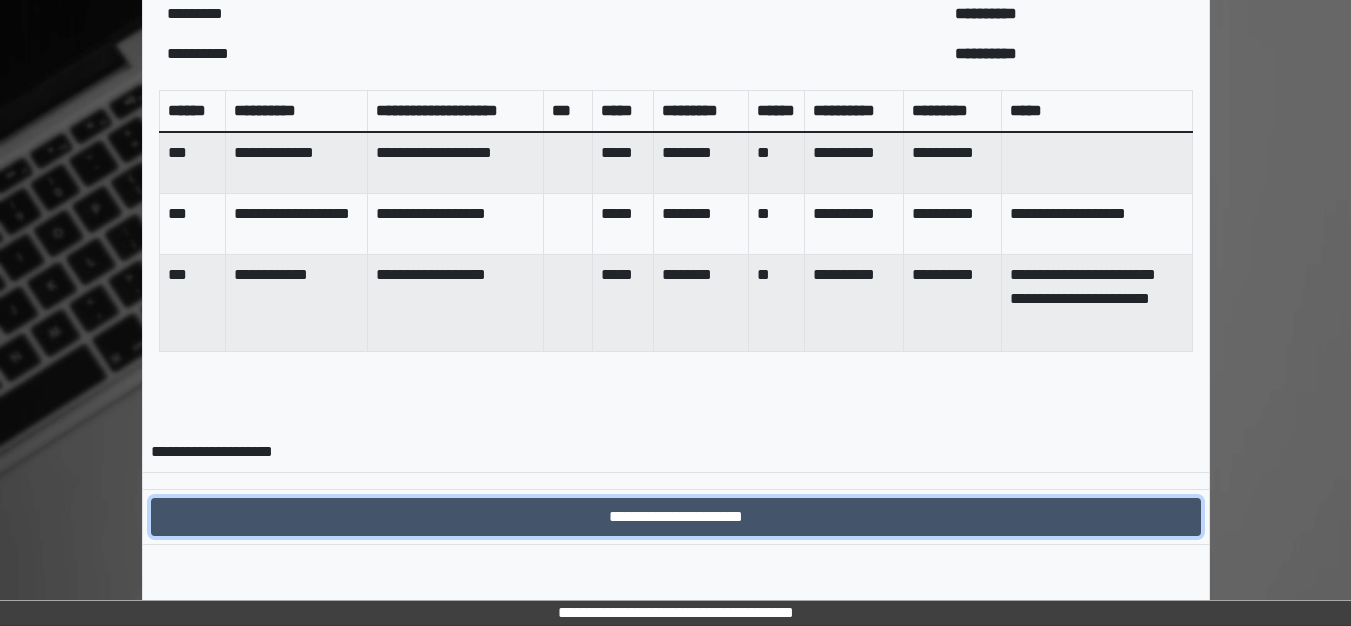 click on "**********" at bounding box center (676, 517) 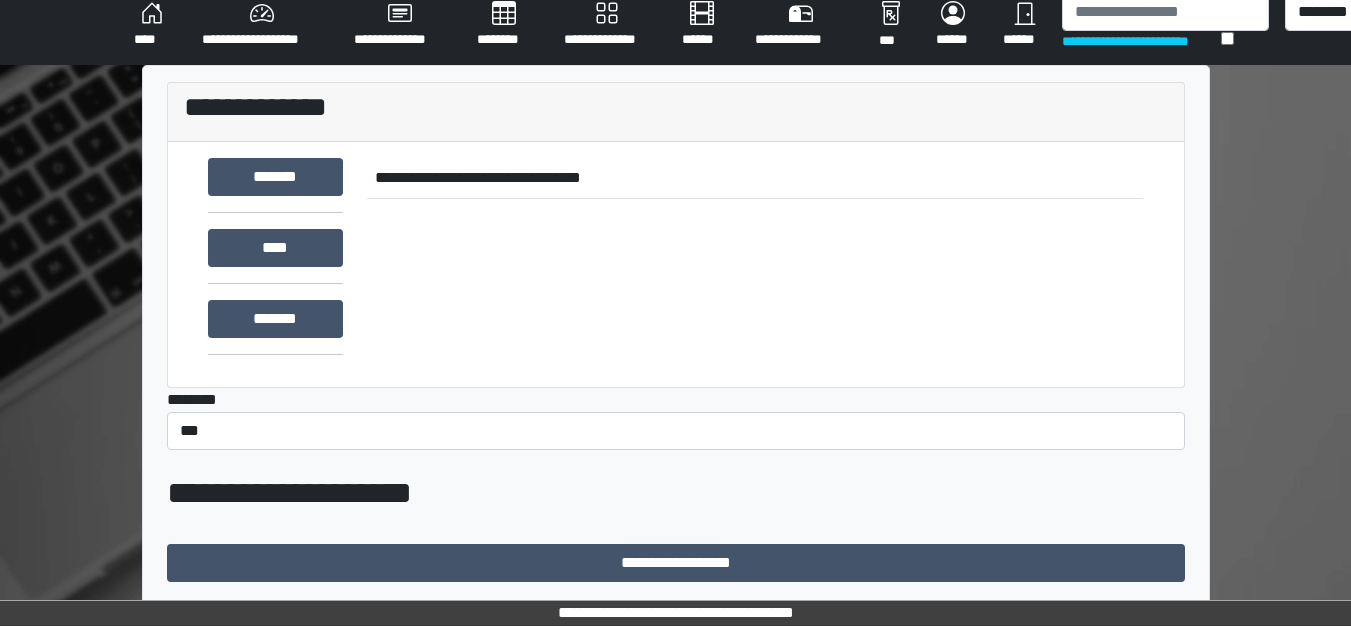 scroll, scrollTop: 775, scrollLeft: 0, axis: vertical 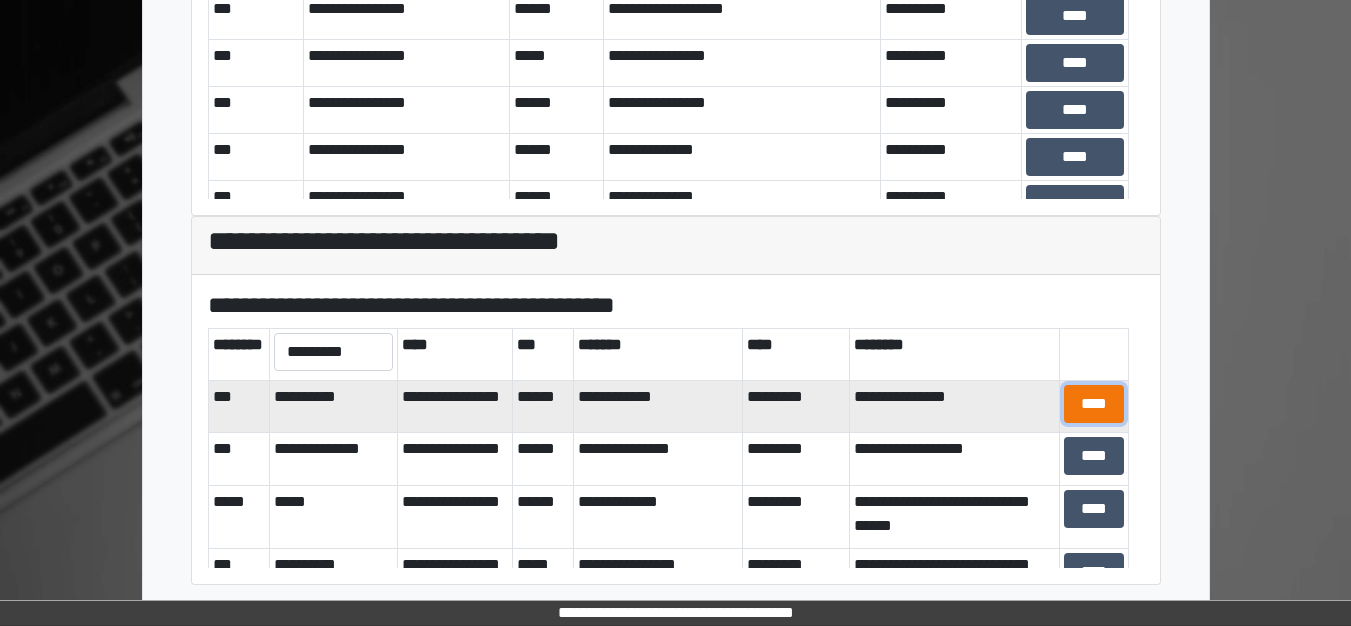 click on "****" at bounding box center (1094, 404) 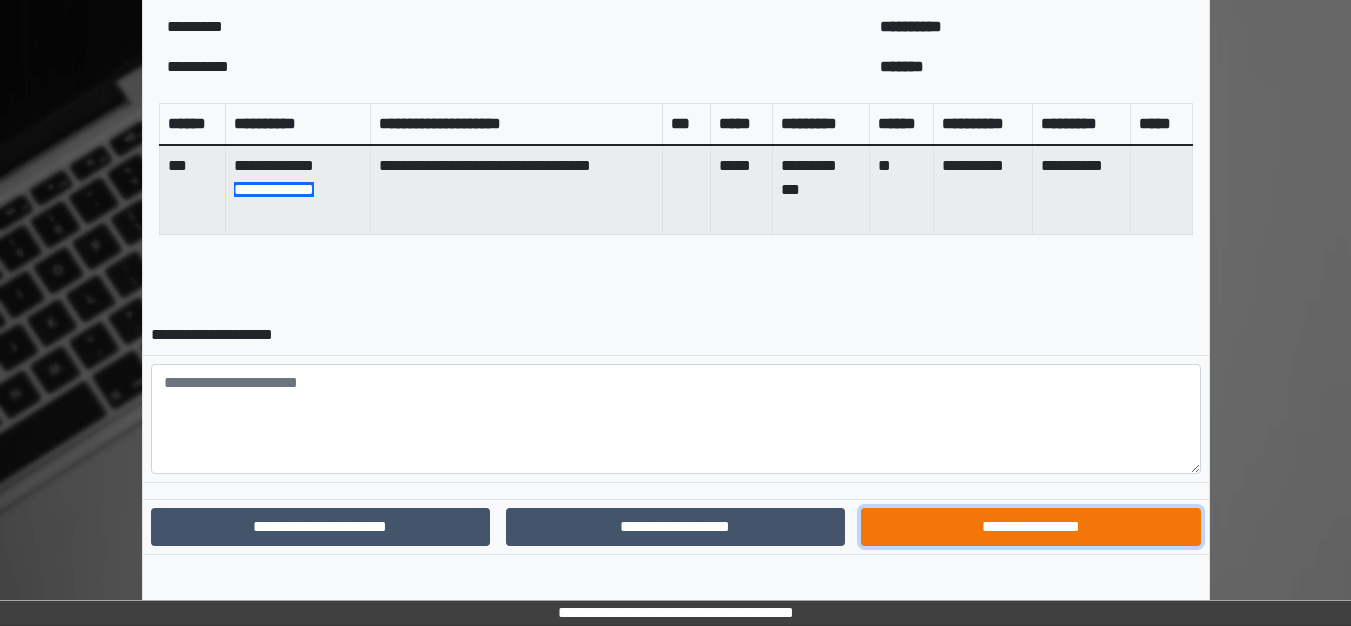 click on "**********" at bounding box center [1030, 527] 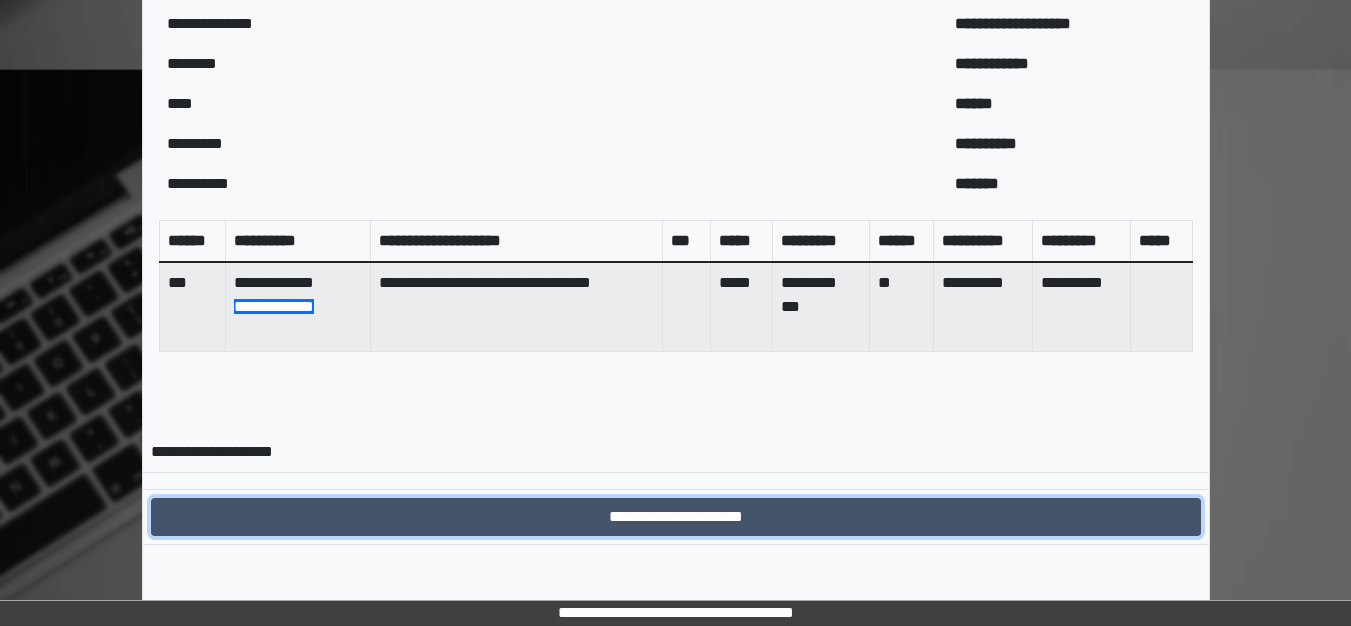 click on "**********" at bounding box center [676, 517] 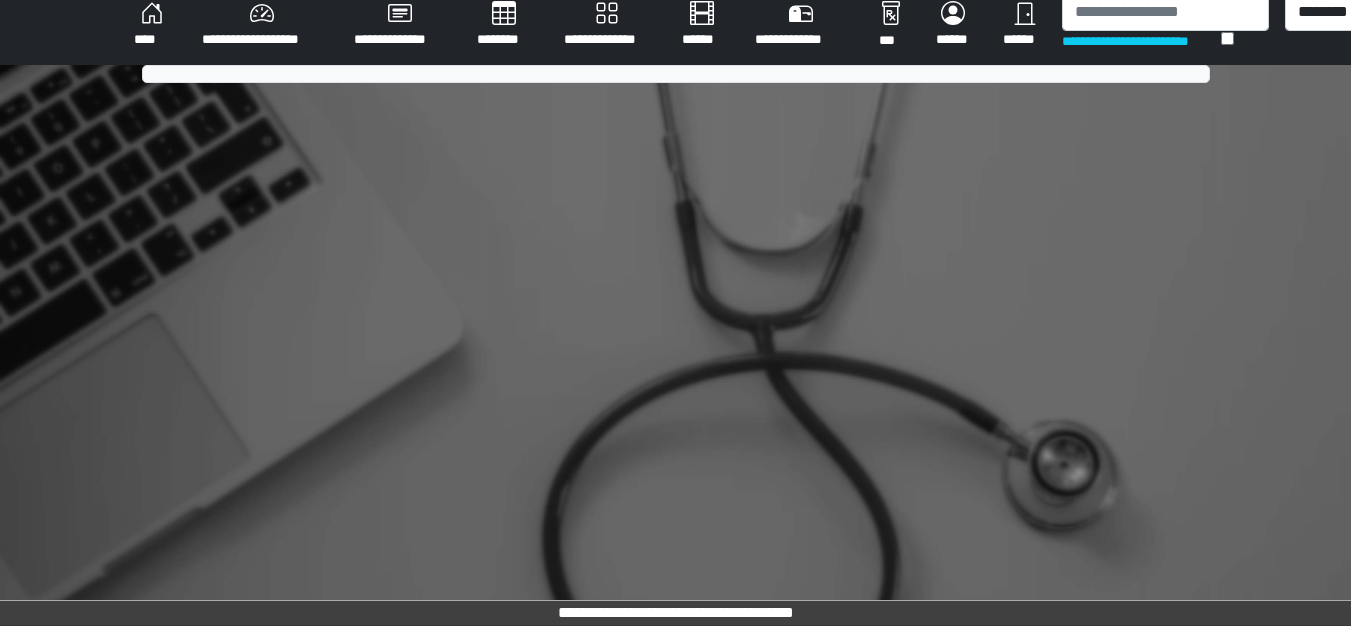 scroll, scrollTop: 682, scrollLeft: 0, axis: vertical 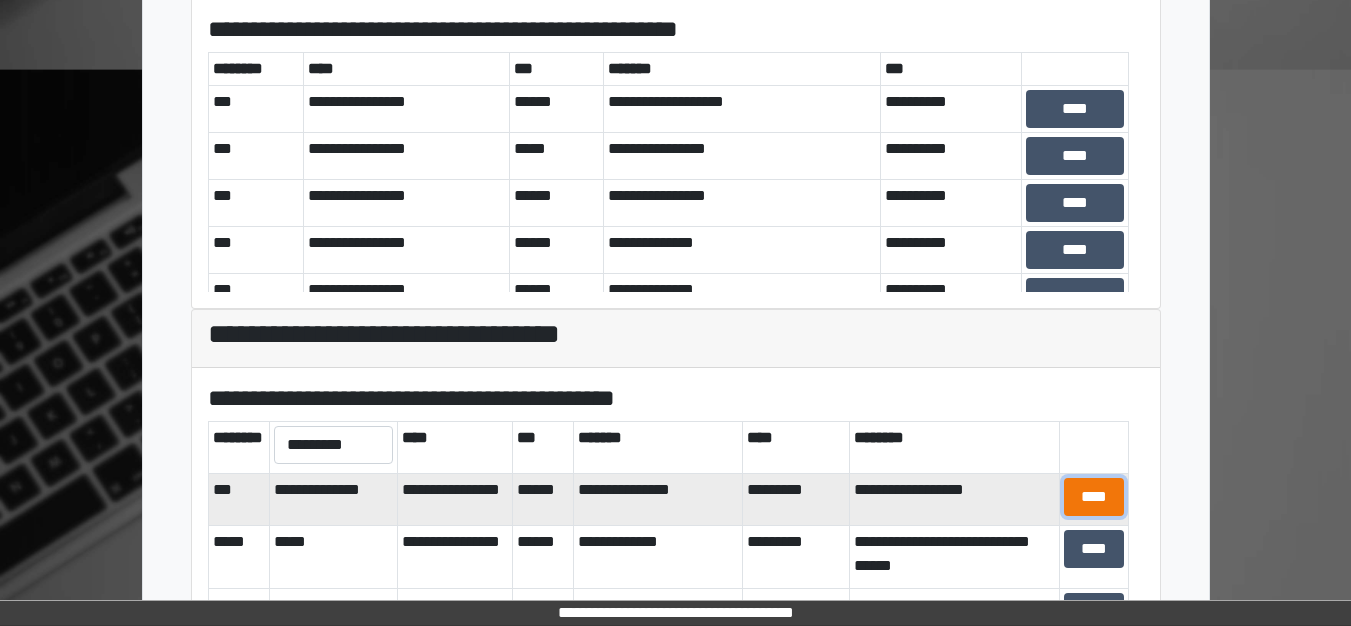 click on "****" at bounding box center (1094, 497) 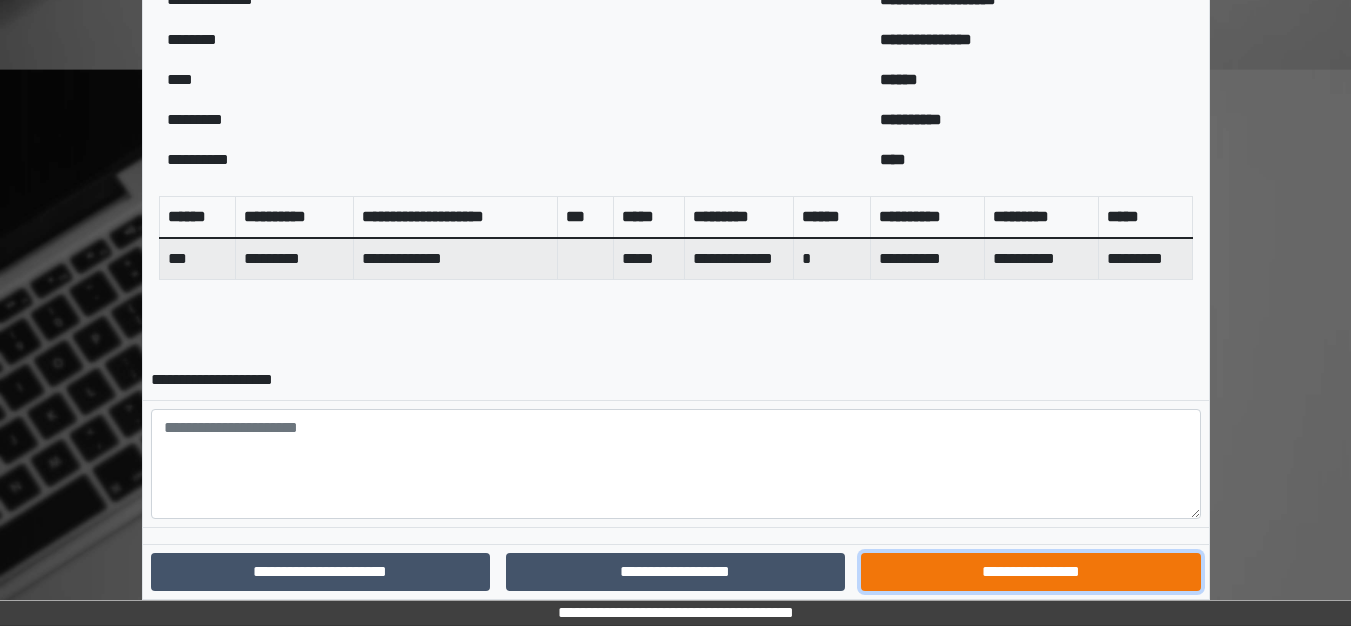 click on "**********" at bounding box center (1030, 572) 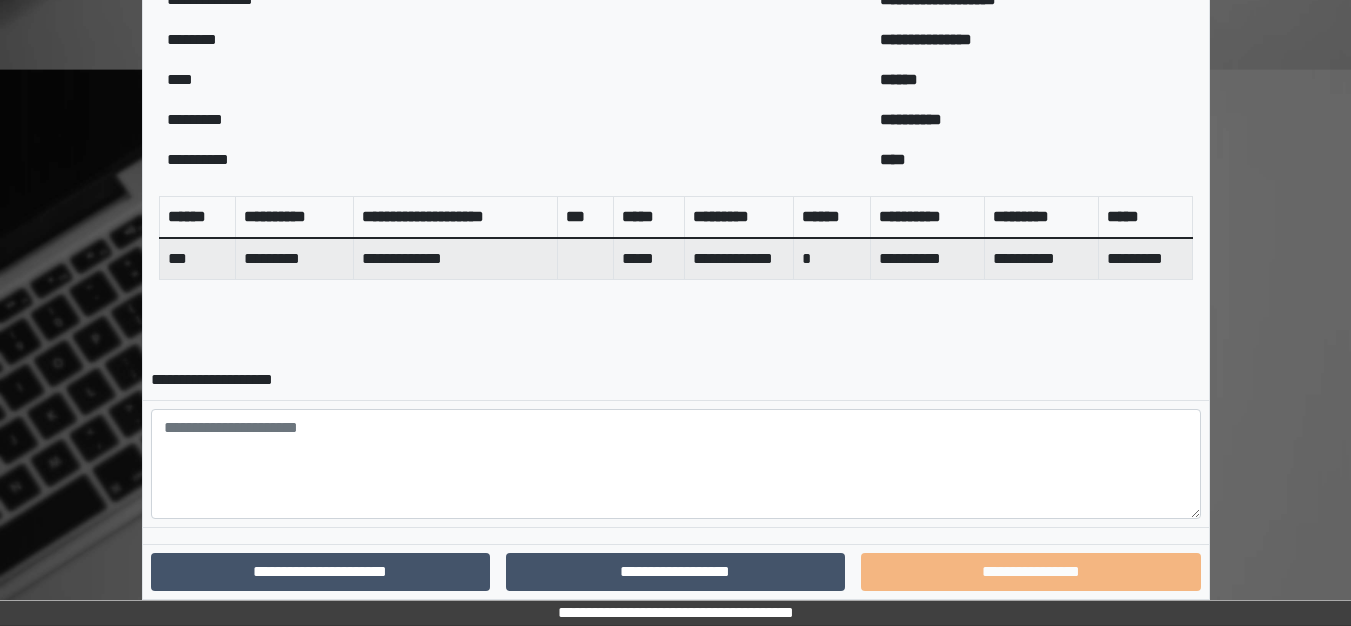 scroll, scrollTop: 634, scrollLeft: 0, axis: vertical 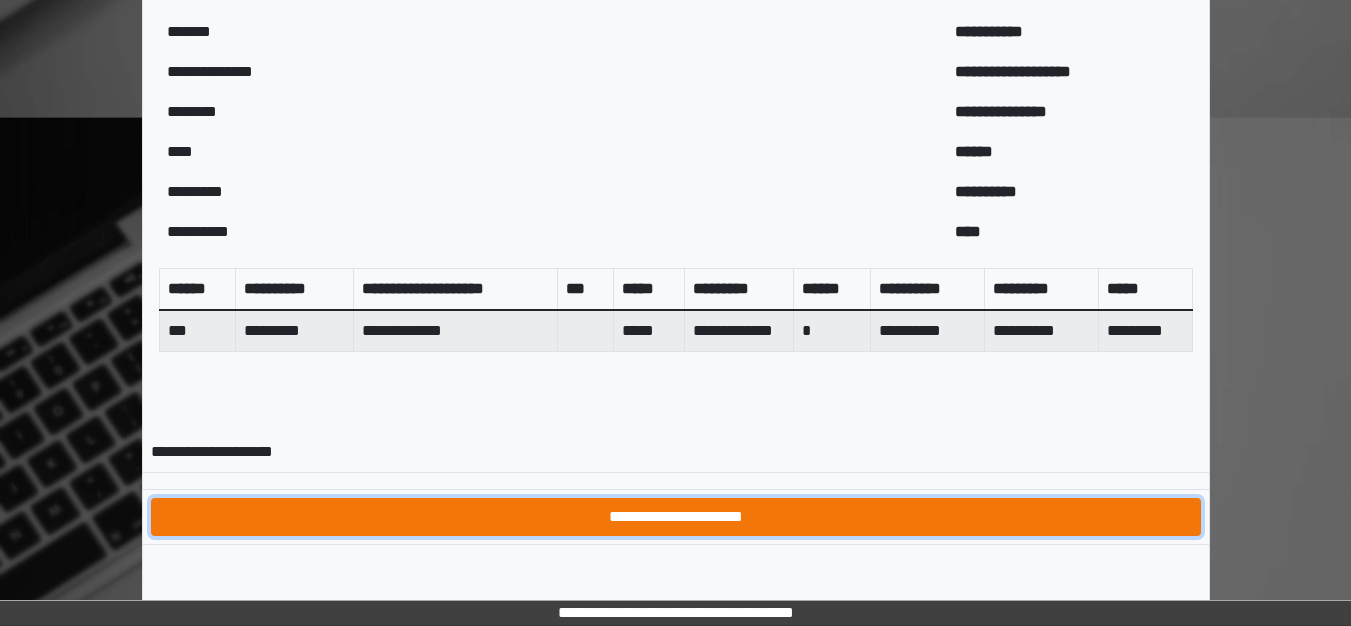 click on "**********" at bounding box center (676, 517) 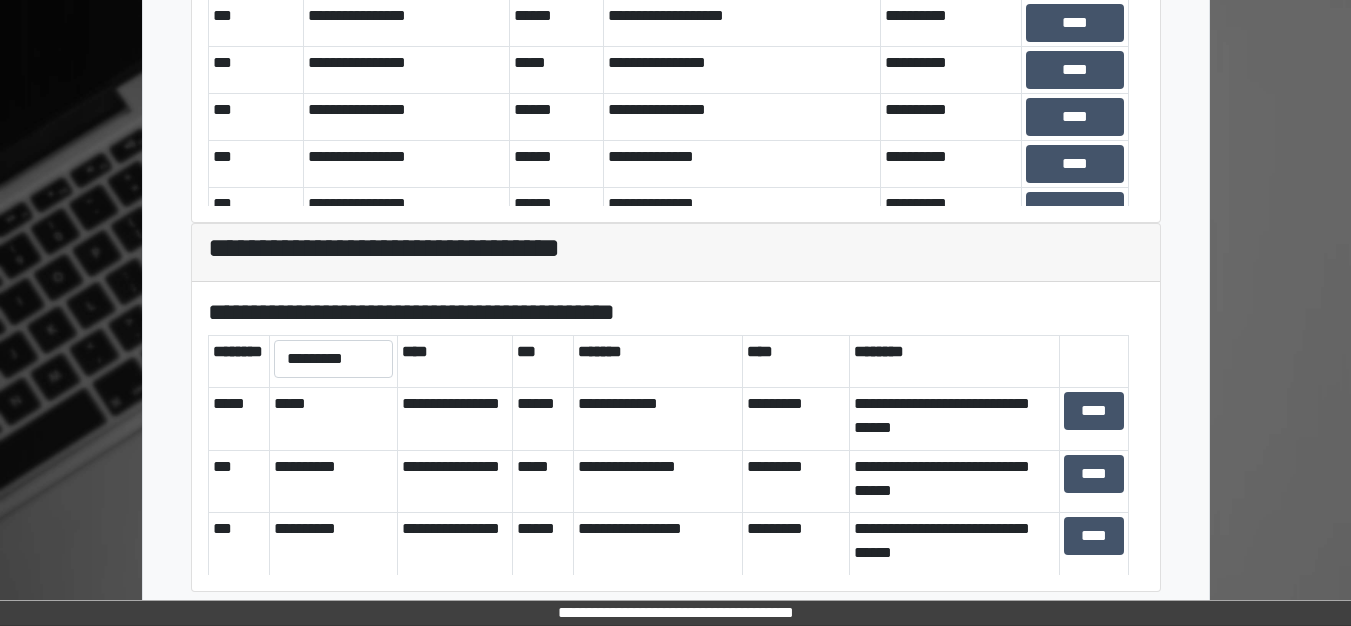 scroll, scrollTop: 775, scrollLeft: 0, axis: vertical 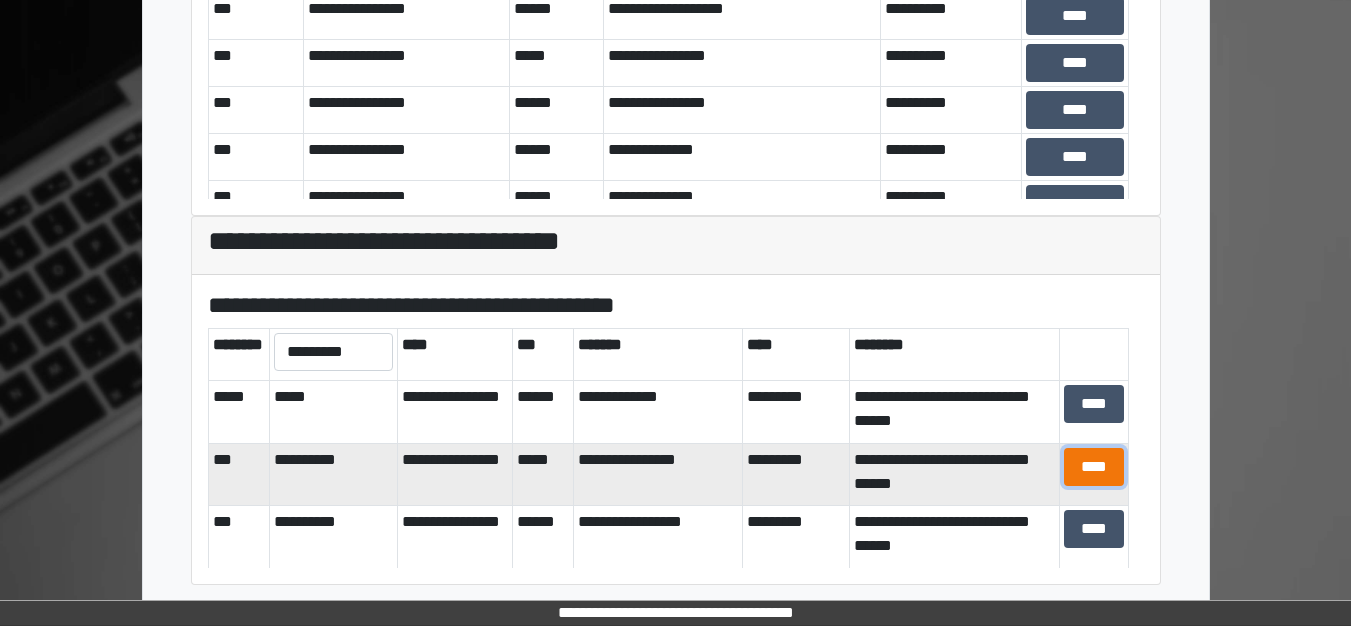 click on "****" at bounding box center (1094, 467) 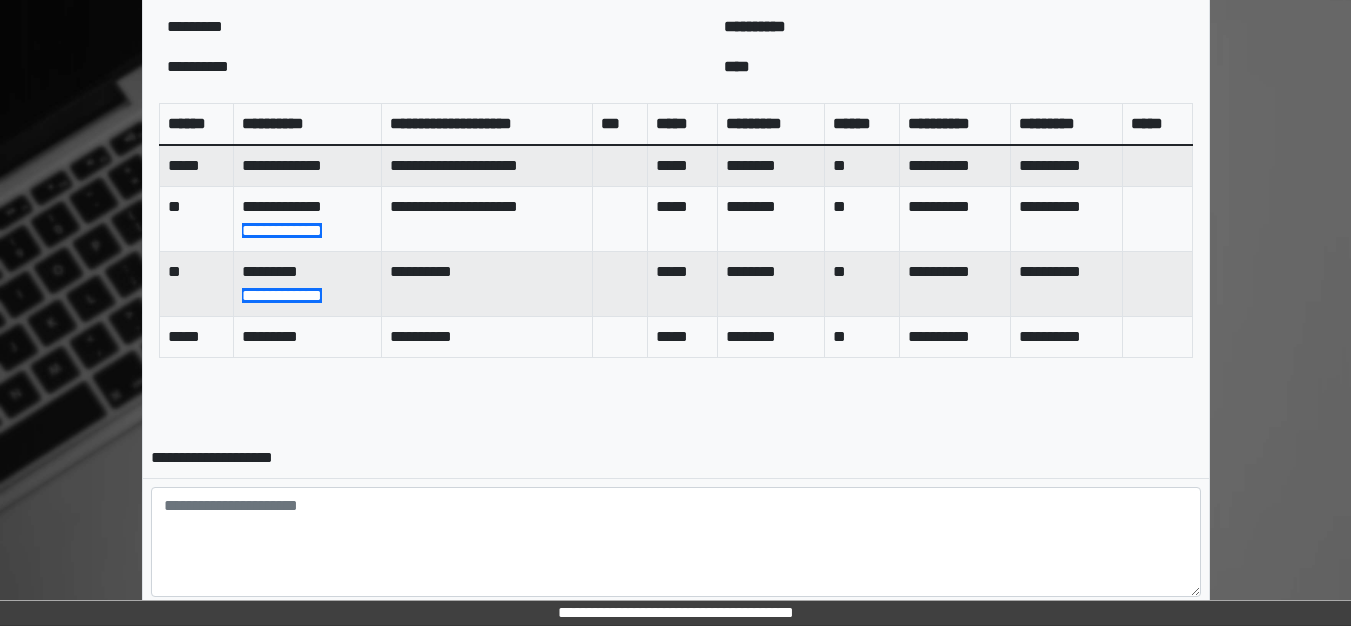 scroll, scrollTop: 875, scrollLeft: 0, axis: vertical 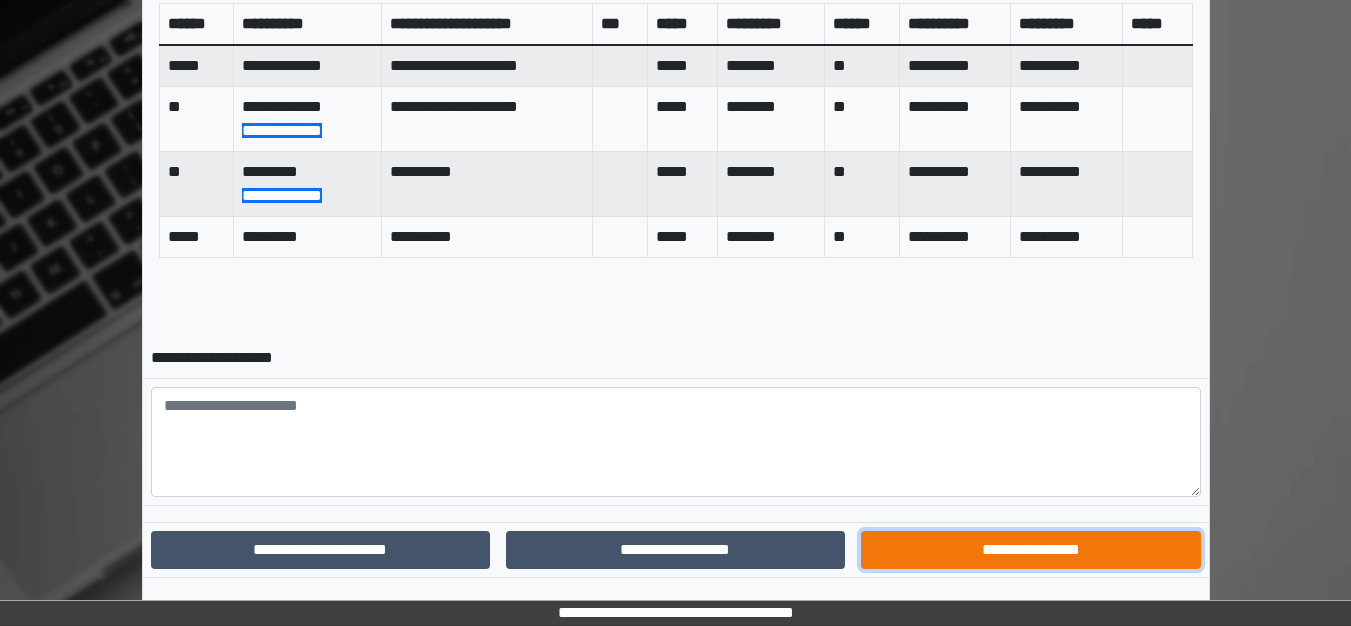 click on "**********" at bounding box center (1030, 550) 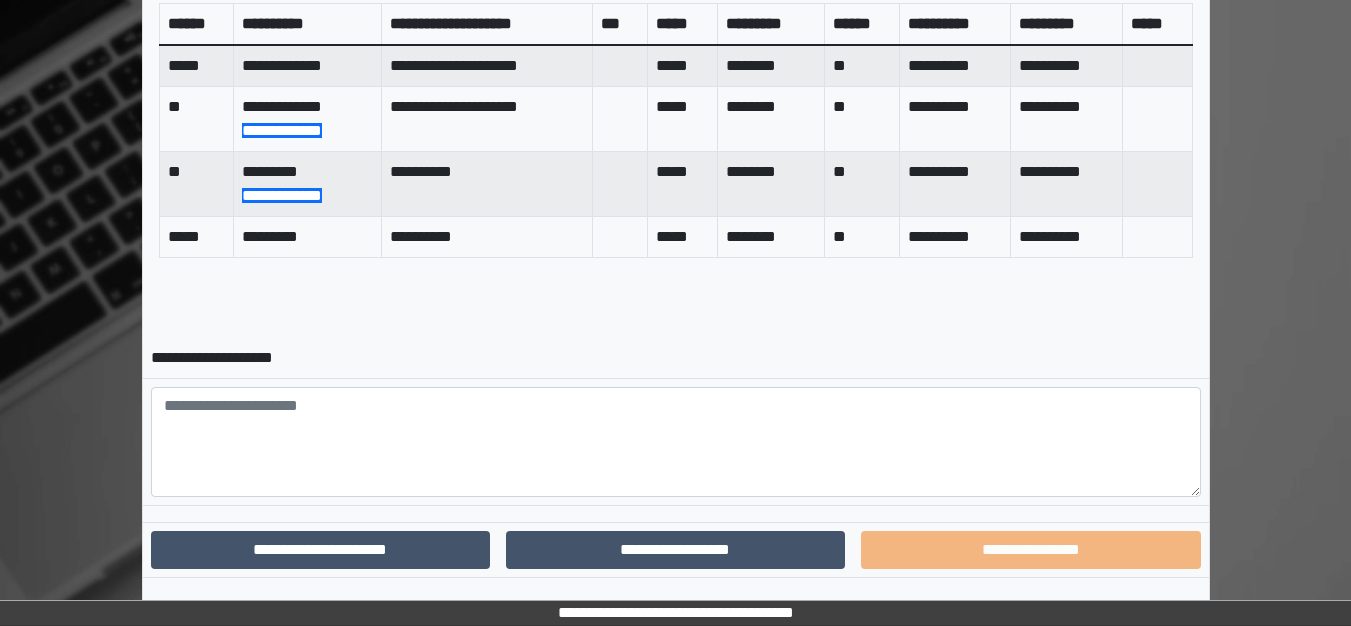 scroll, scrollTop: 805, scrollLeft: 0, axis: vertical 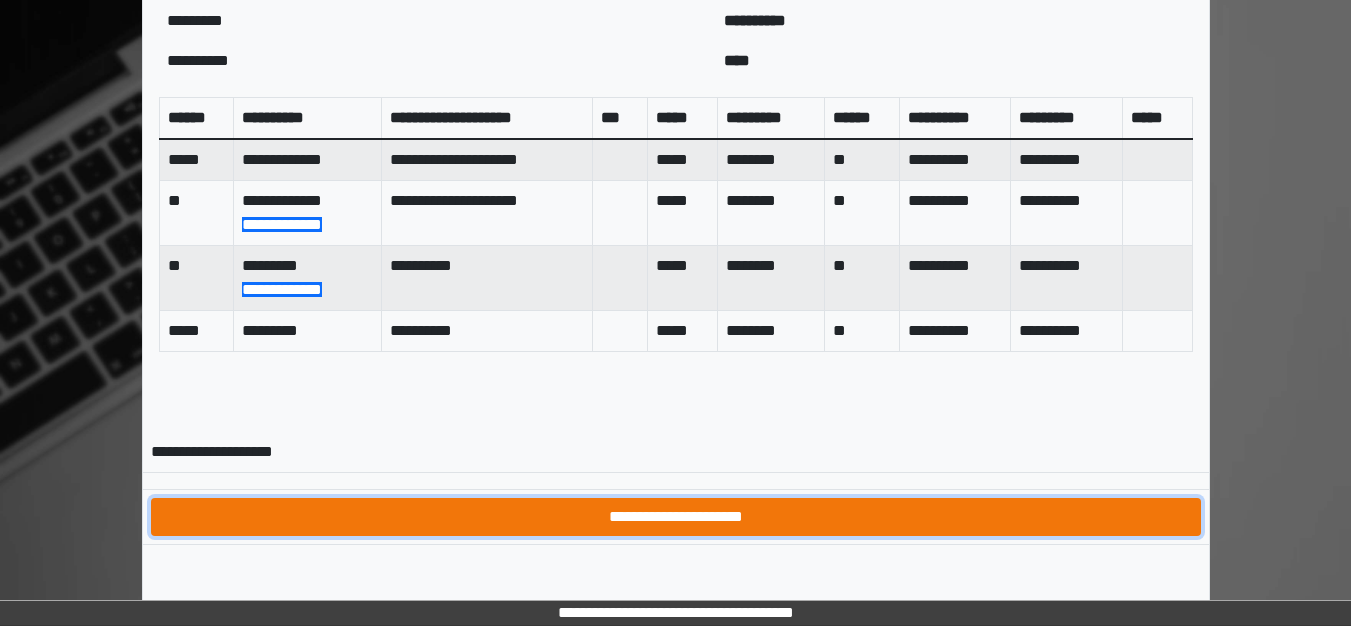 click on "**********" at bounding box center [676, 517] 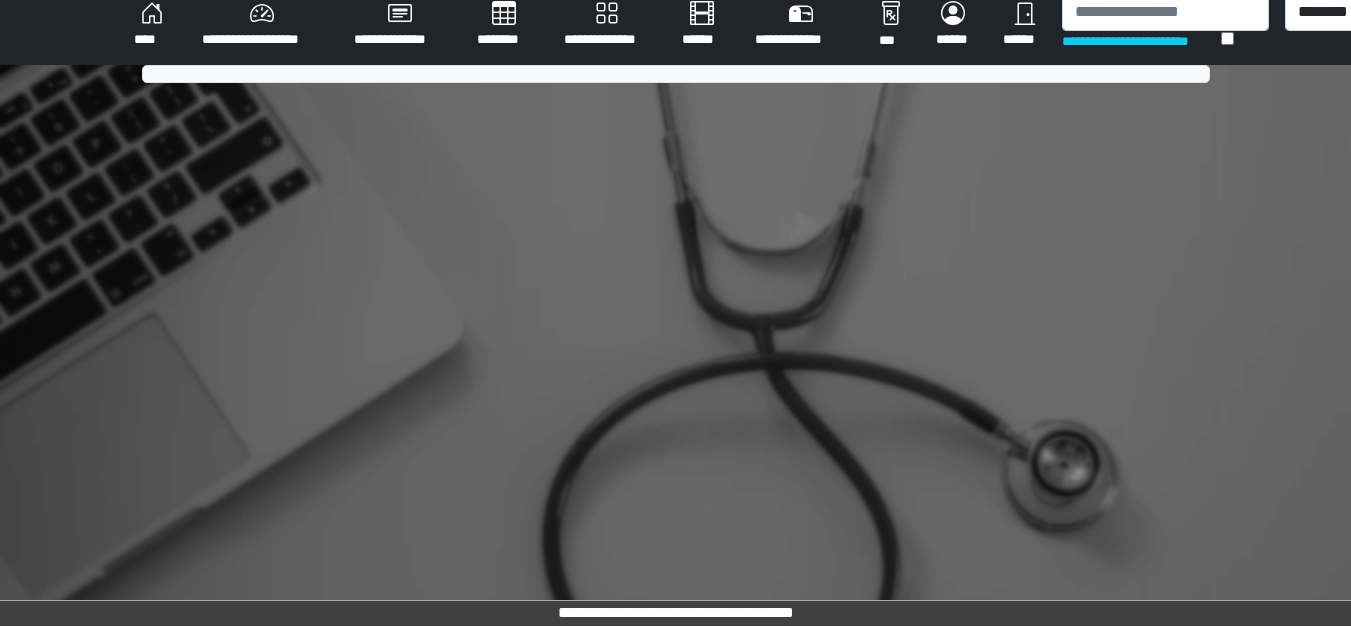 scroll, scrollTop: 775, scrollLeft: 0, axis: vertical 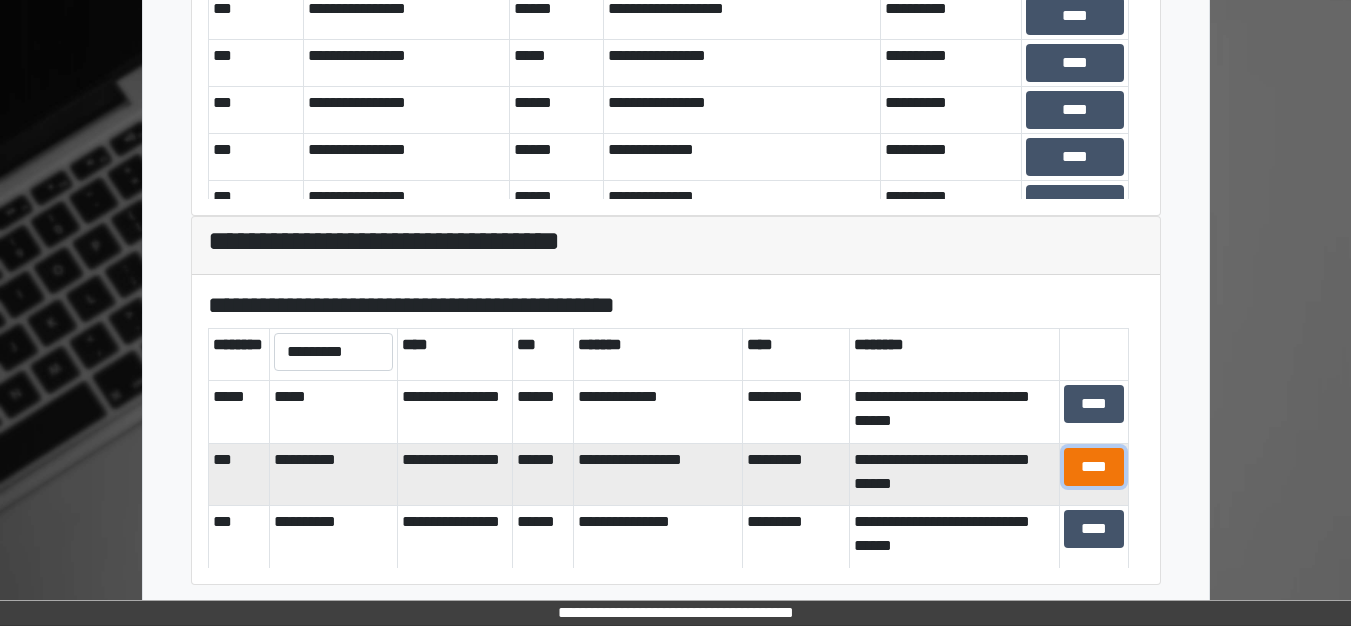 click on "****" at bounding box center (1094, 467) 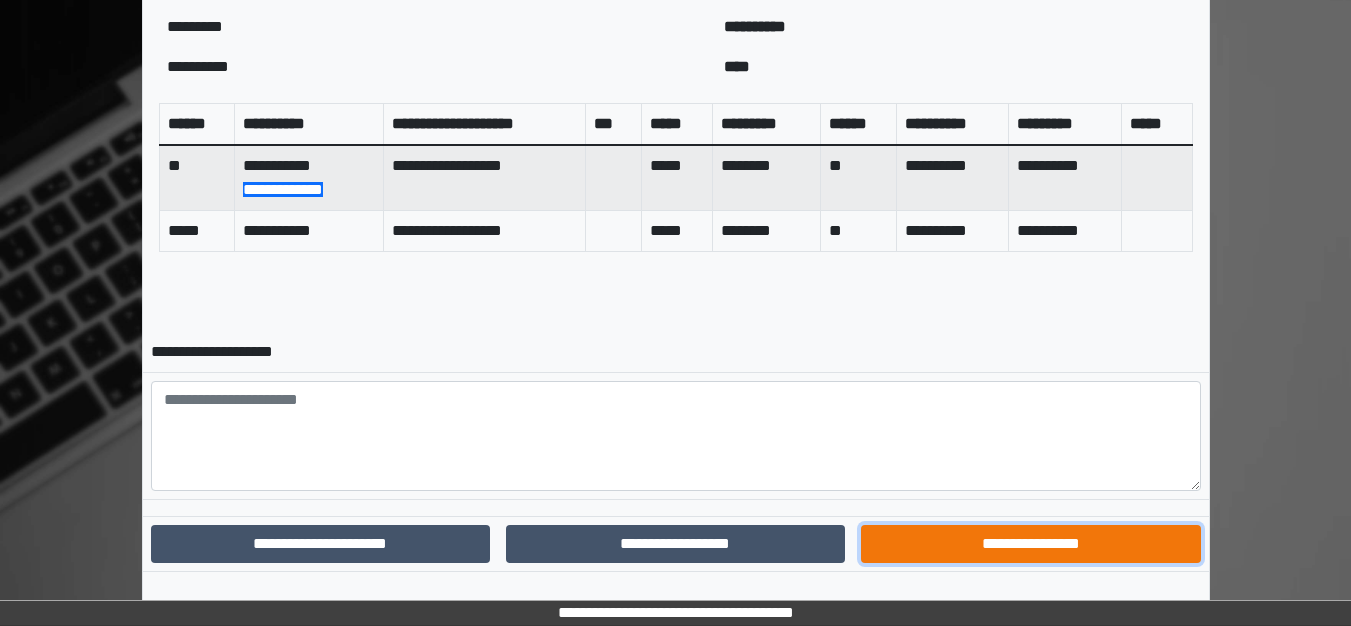 click on "**********" at bounding box center [1030, 544] 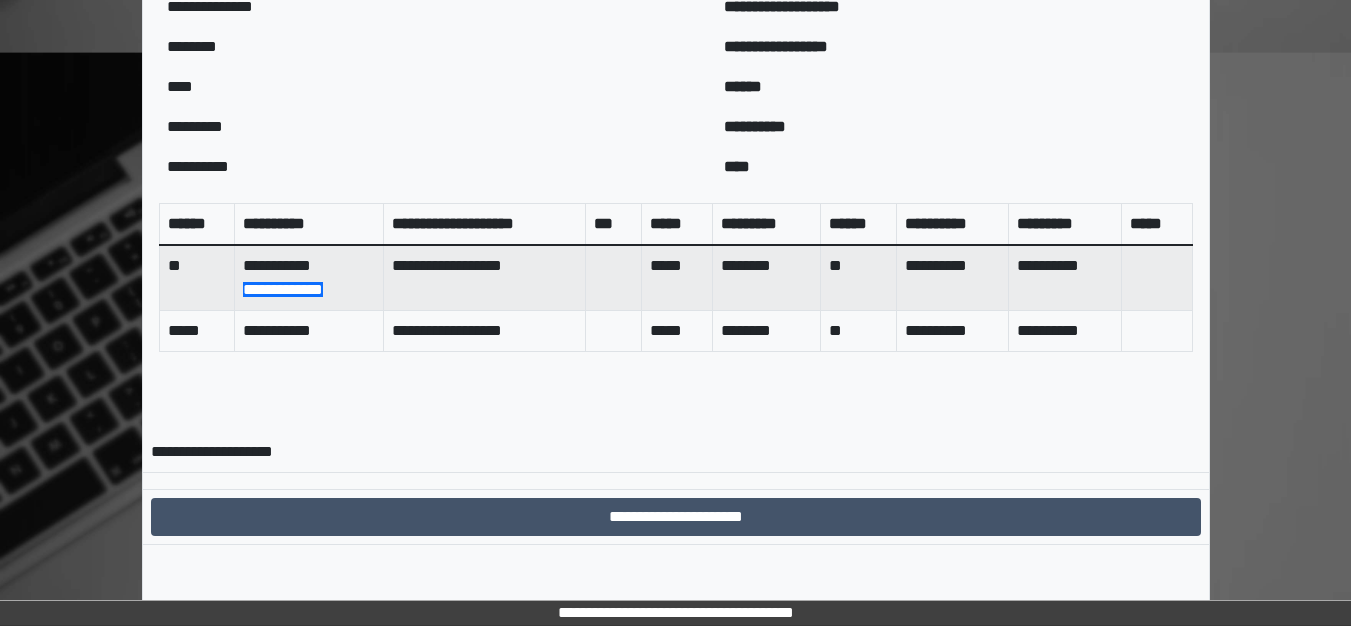 scroll, scrollTop: 699, scrollLeft: 0, axis: vertical 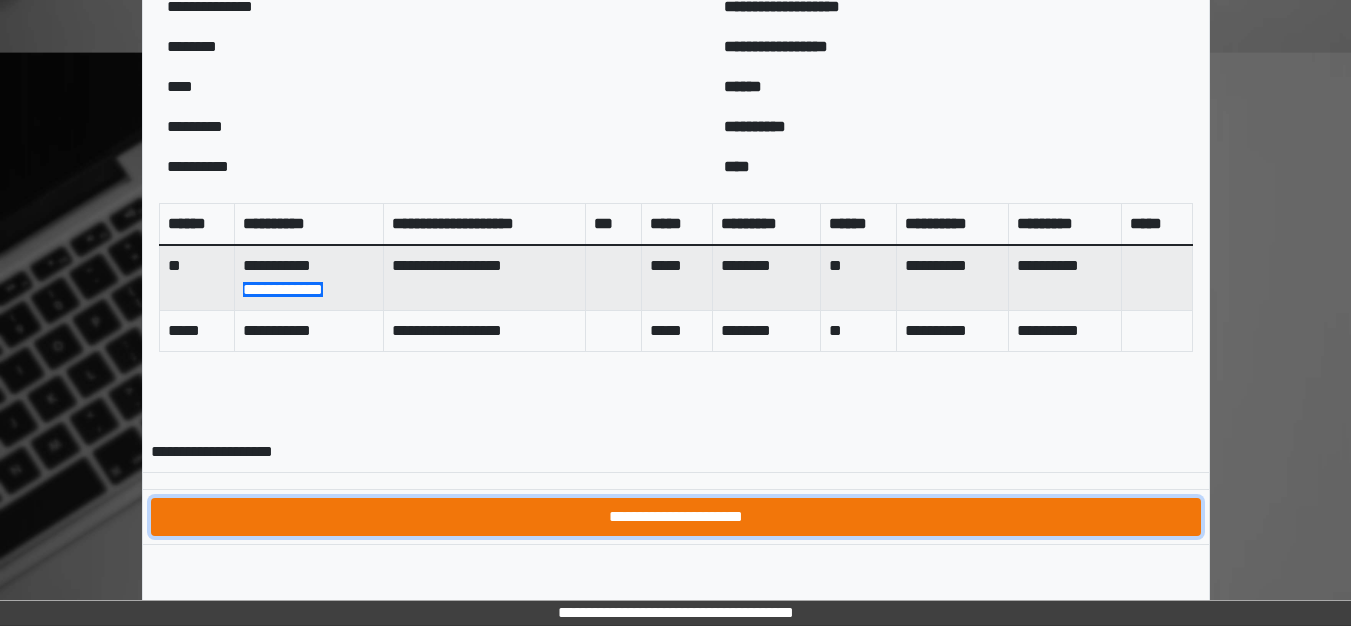 click on "**********" at bounding box center (676, 517) 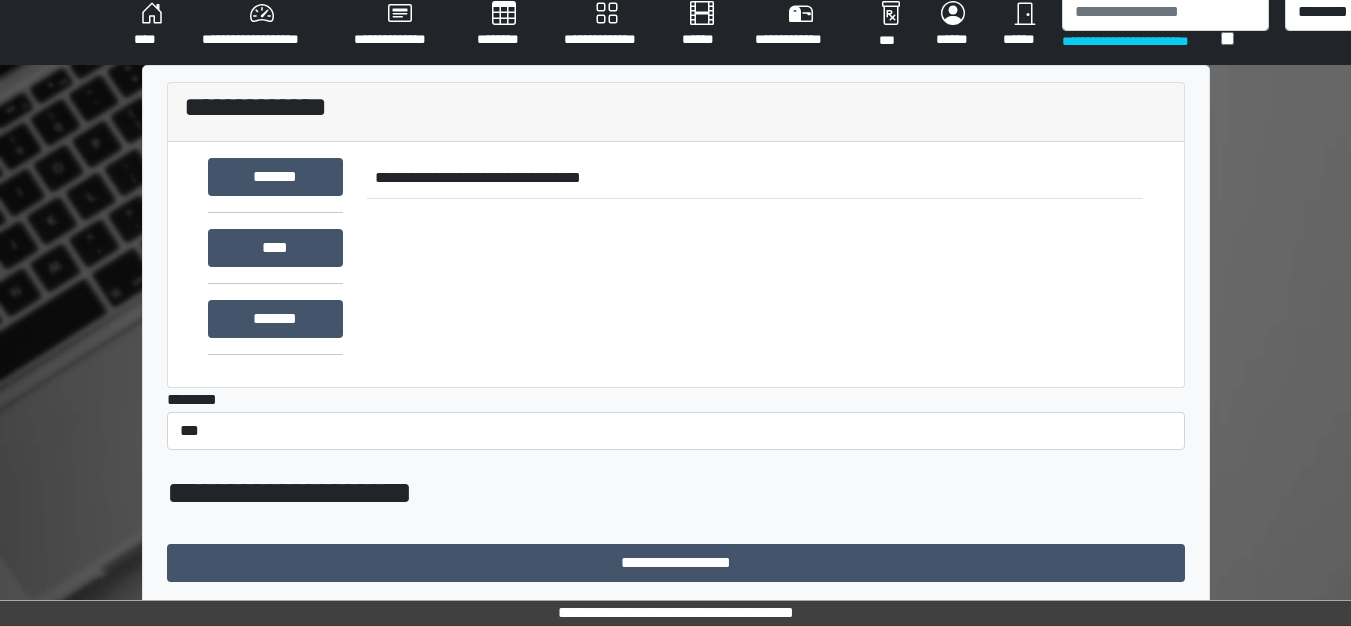 scroll, scrollTop: 699, scrollLeft: 0, axis: vertical 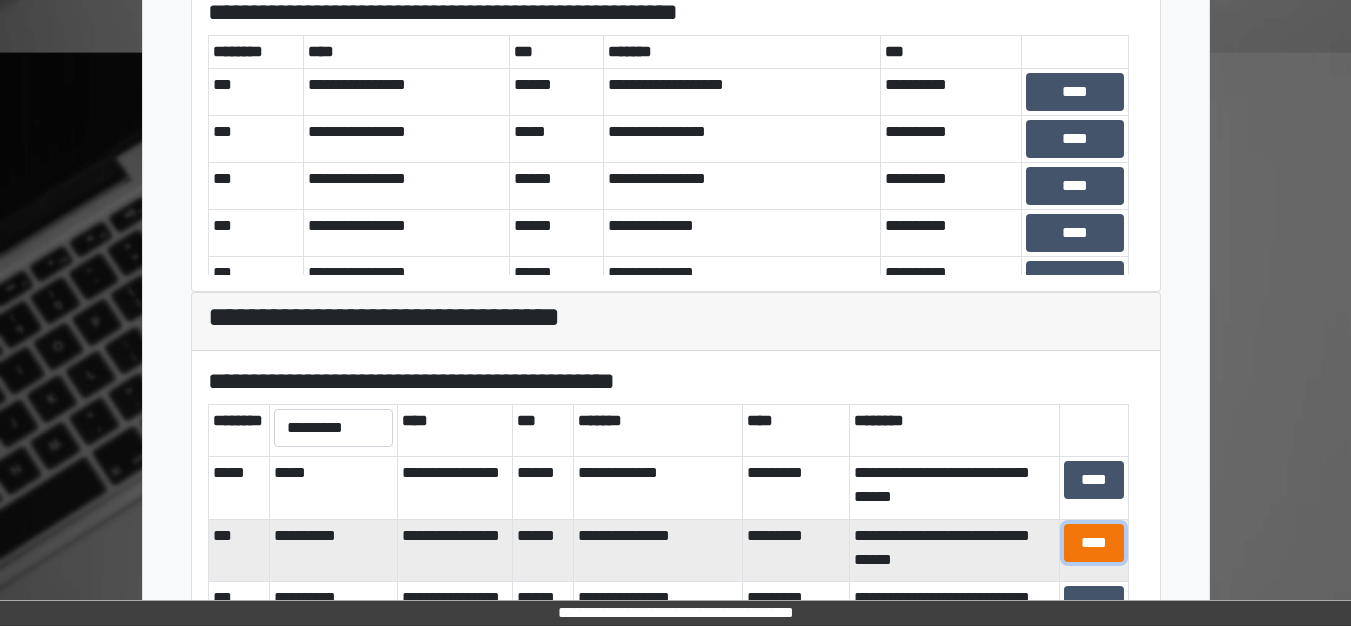 click on "****" at bounding box center [1094, 543] 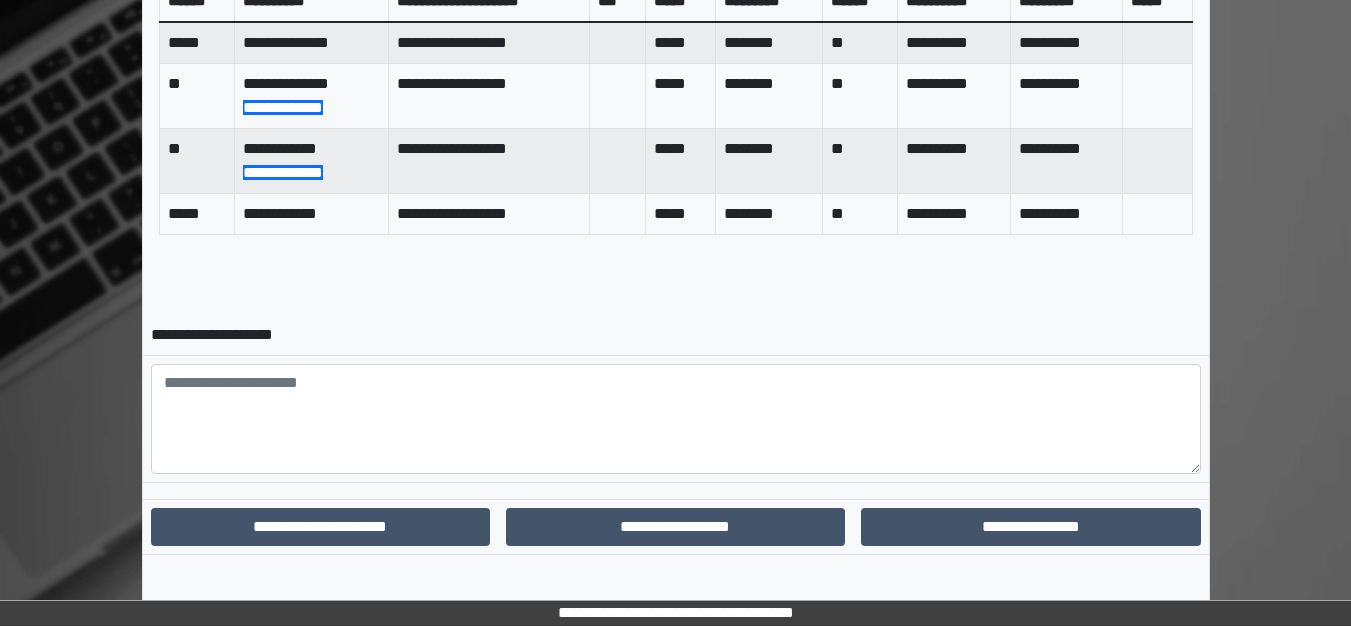 scroll, scrollTop: 899, scrollLeft: 0, axis: vertical 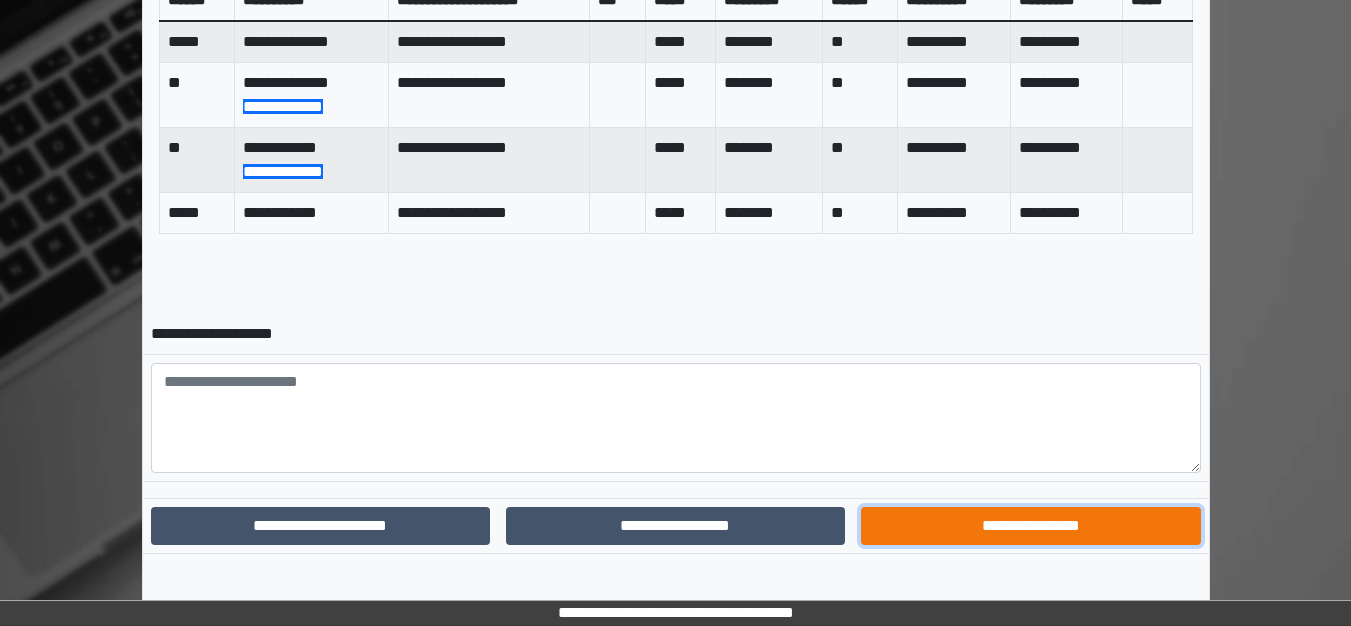 click on "**********" at bounding box center [1030, 526] 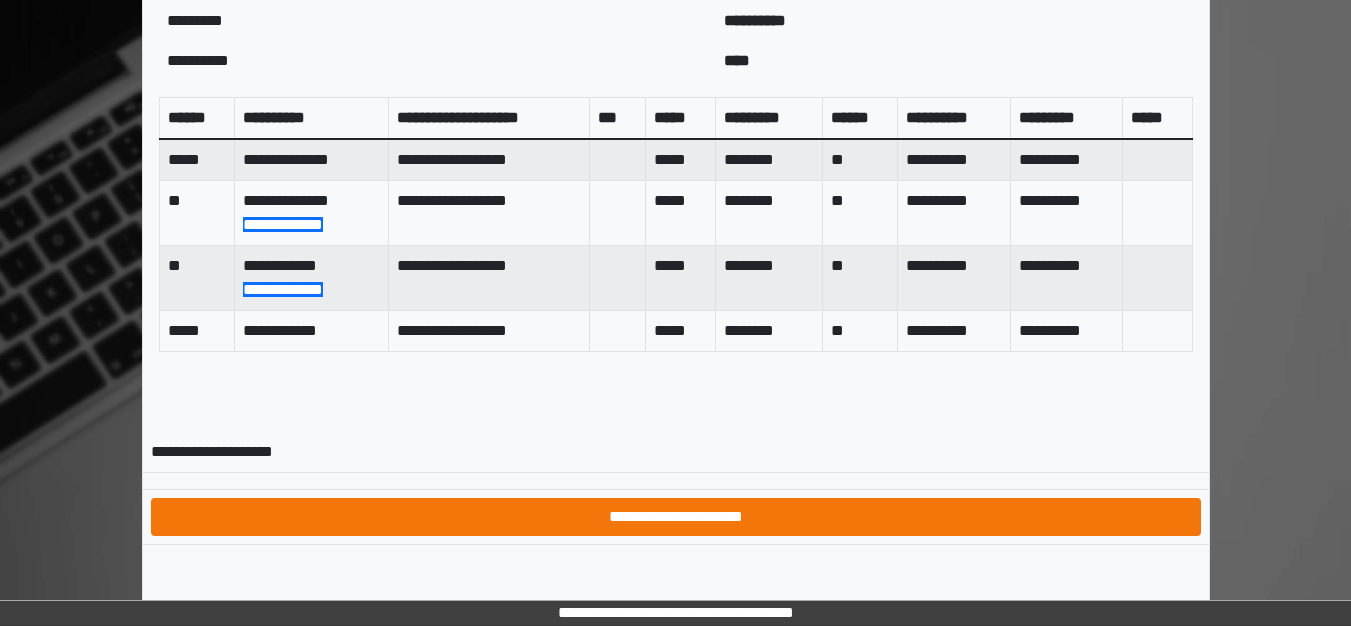 scroll, scrollTop: 805, scrollLeft: 0, axis: vertical 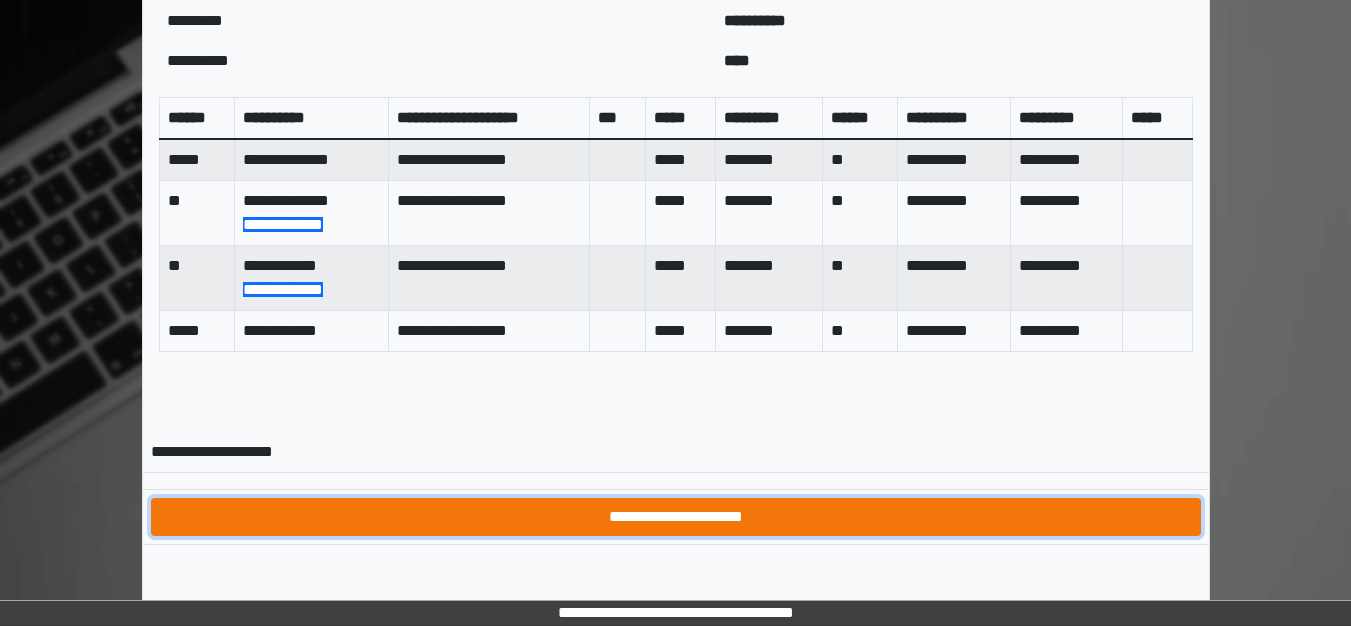 click on "**********" at bounding box center (676, 517) 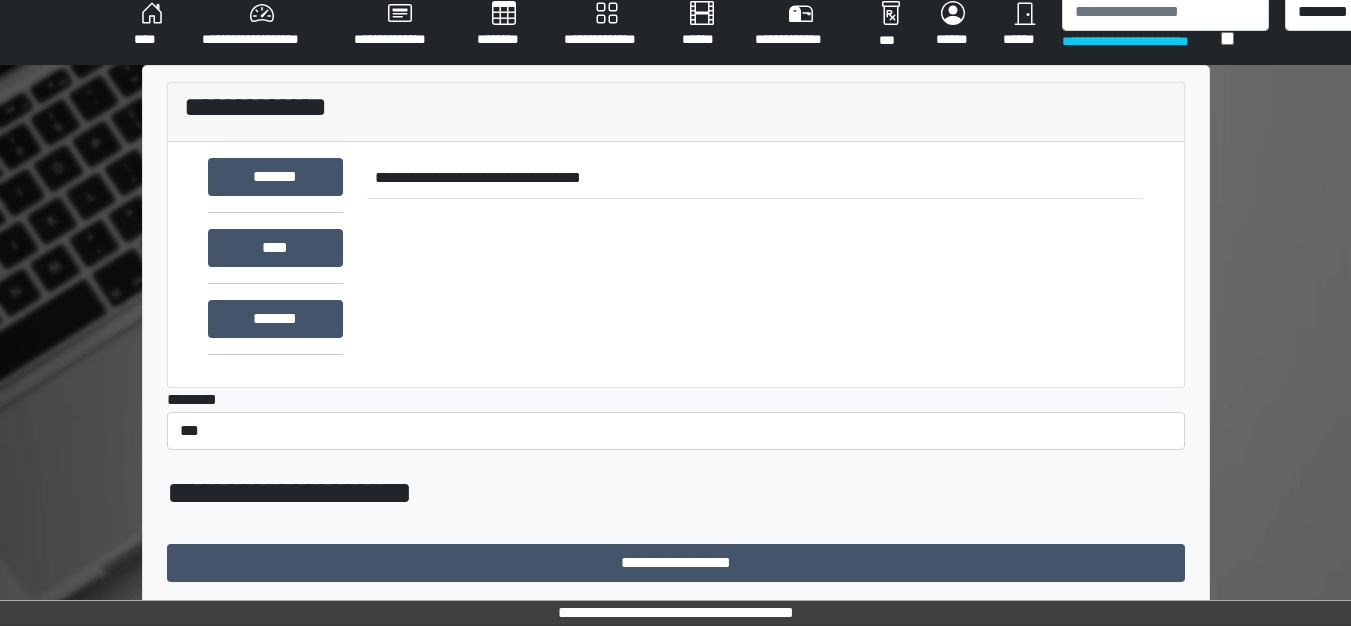 scroll, scrollTop: 775, scrollLeft: 0, axis: vertical 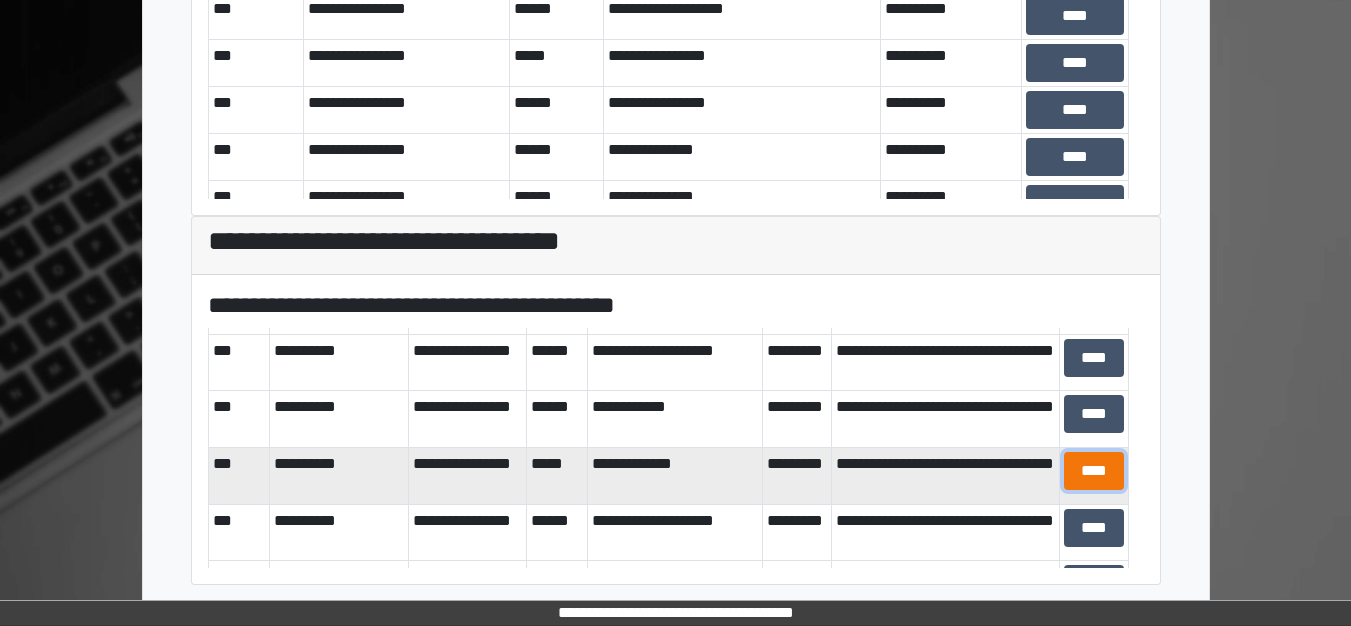 click on "****" at bounding box center (1094, 471) 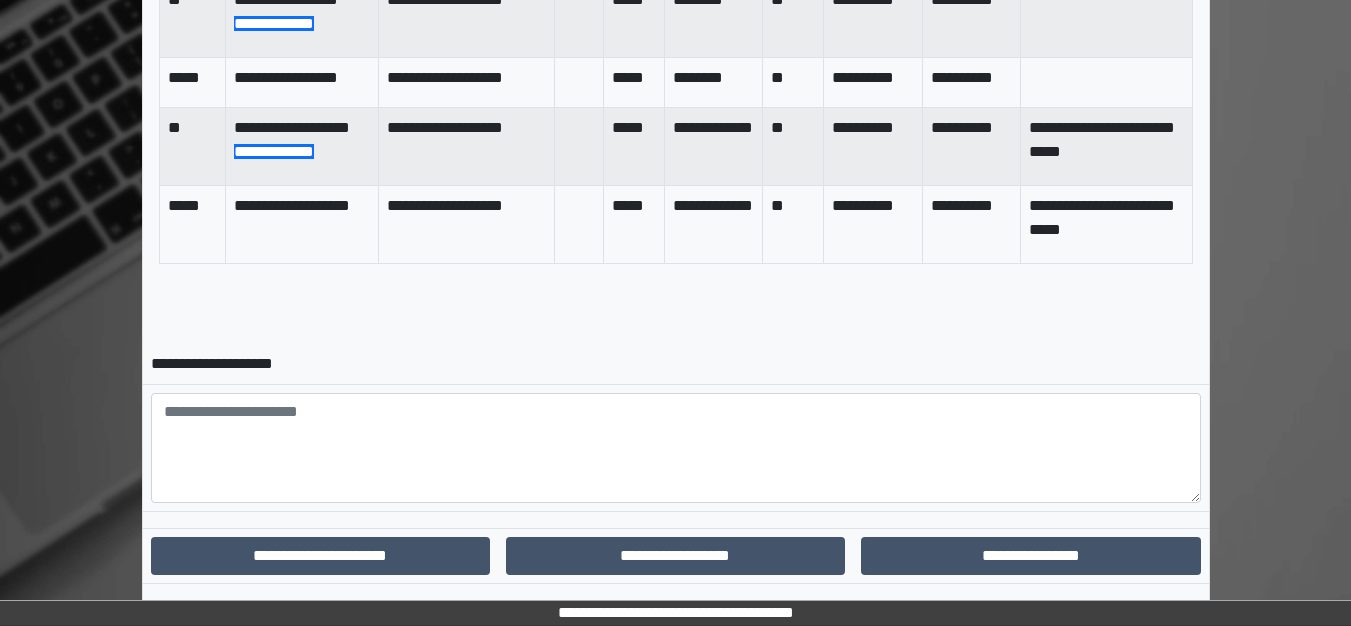 scroll, scrollTop: 975, scrollLeft: 0, axis: vertical 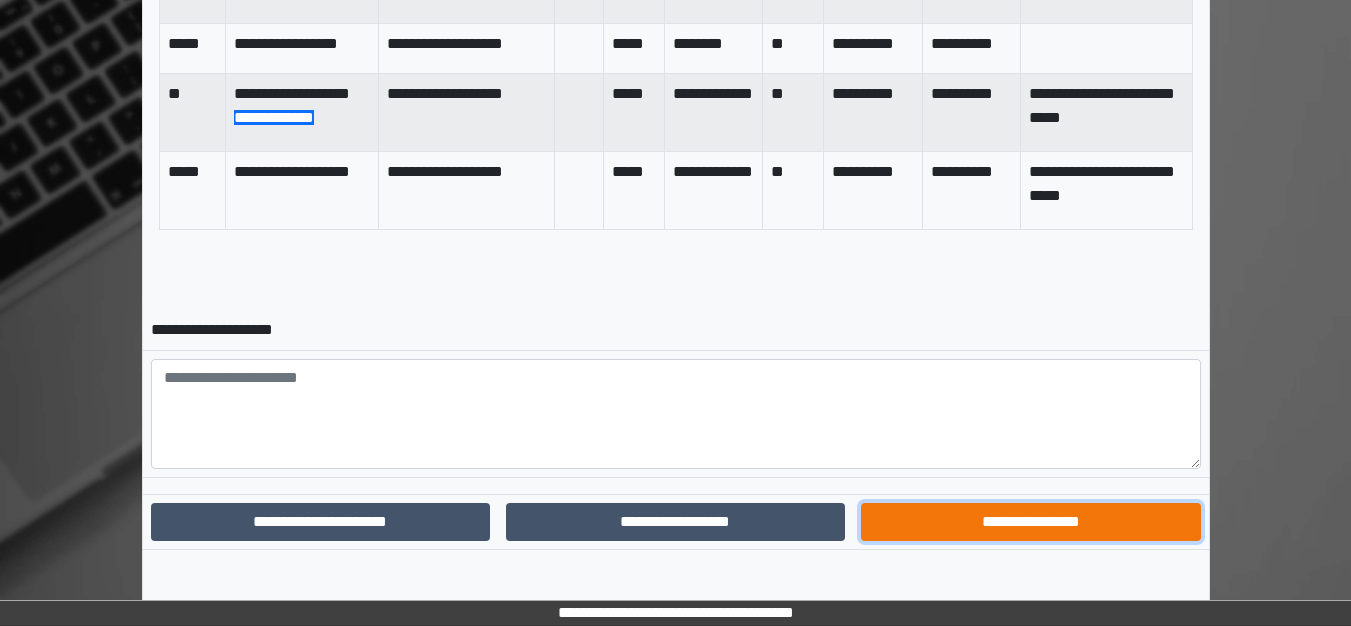 click on "**********" at bounding box center (1030, 522) 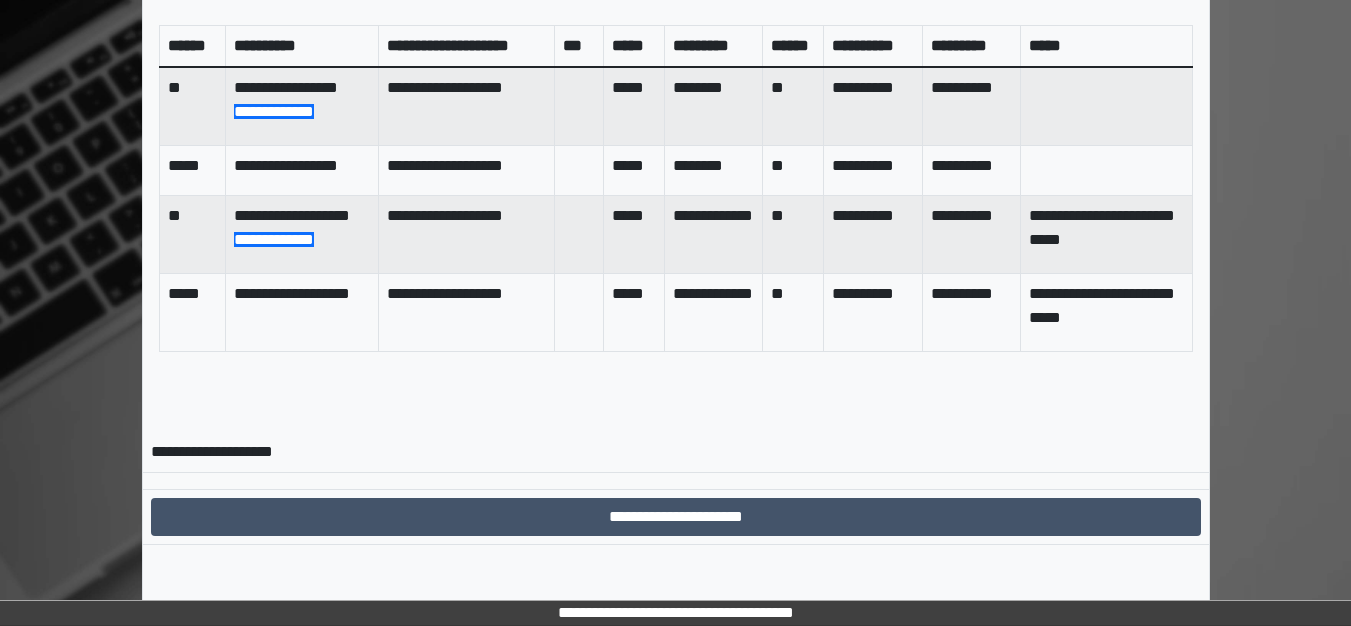 scroll, scrollTop: 877, scrollLeft: 0, axis: vertical 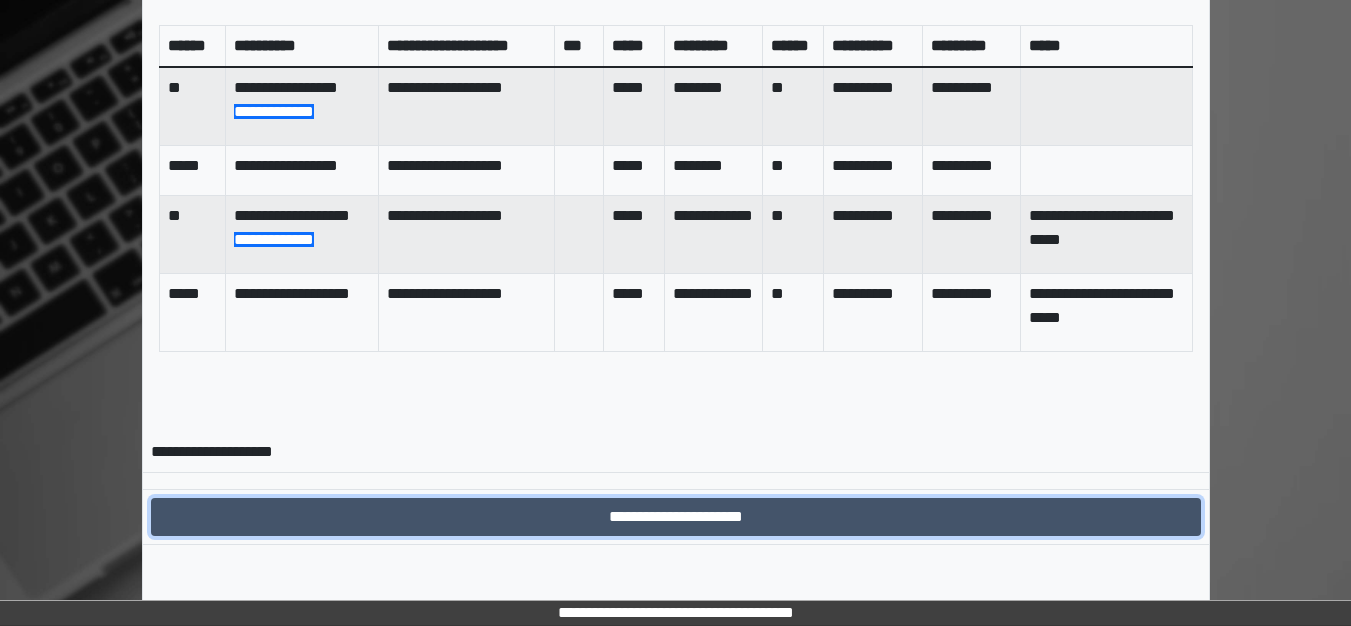 click on "**********" at bounding box center (676, 517) 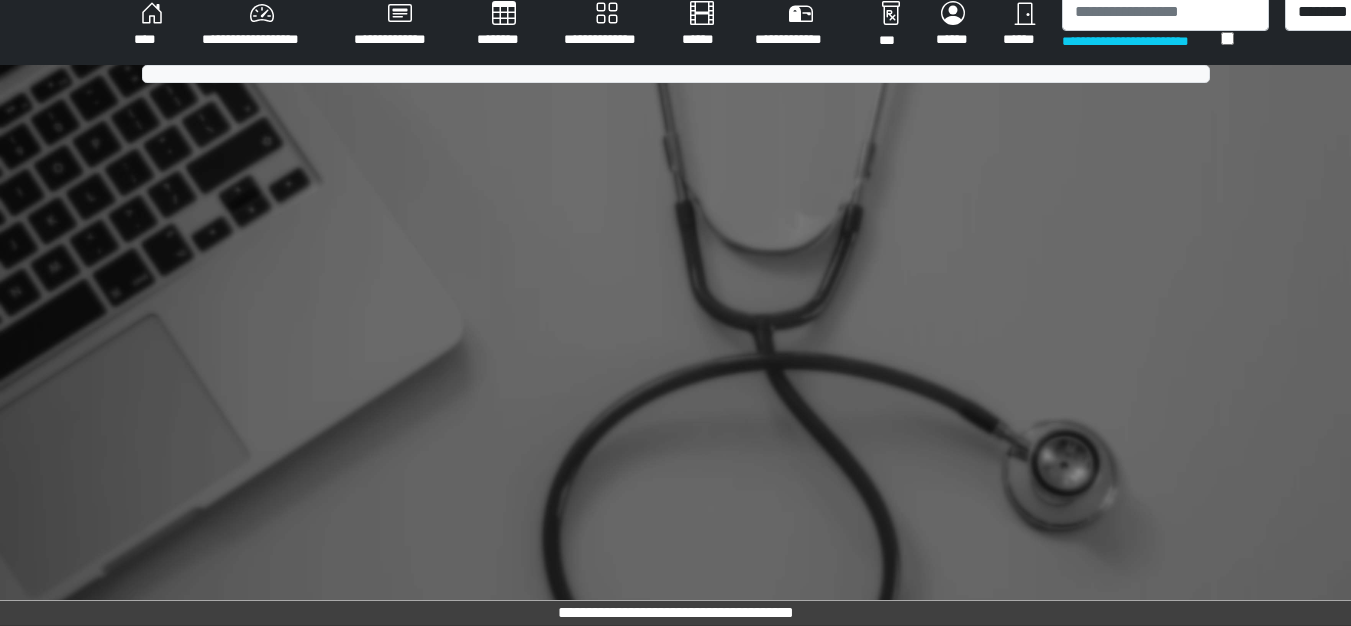 scroll, scrollTop: 775, scrollLeft: 0, axis: vertical 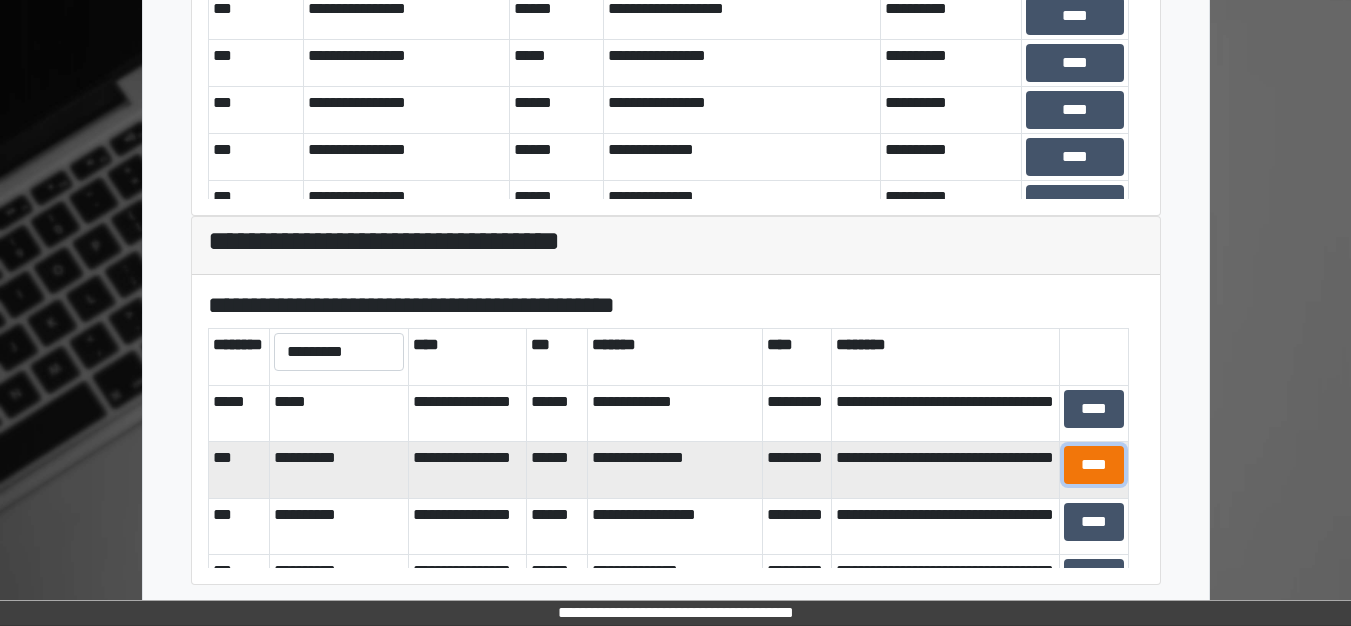 click on "****" at bounding box center (1094, 465) 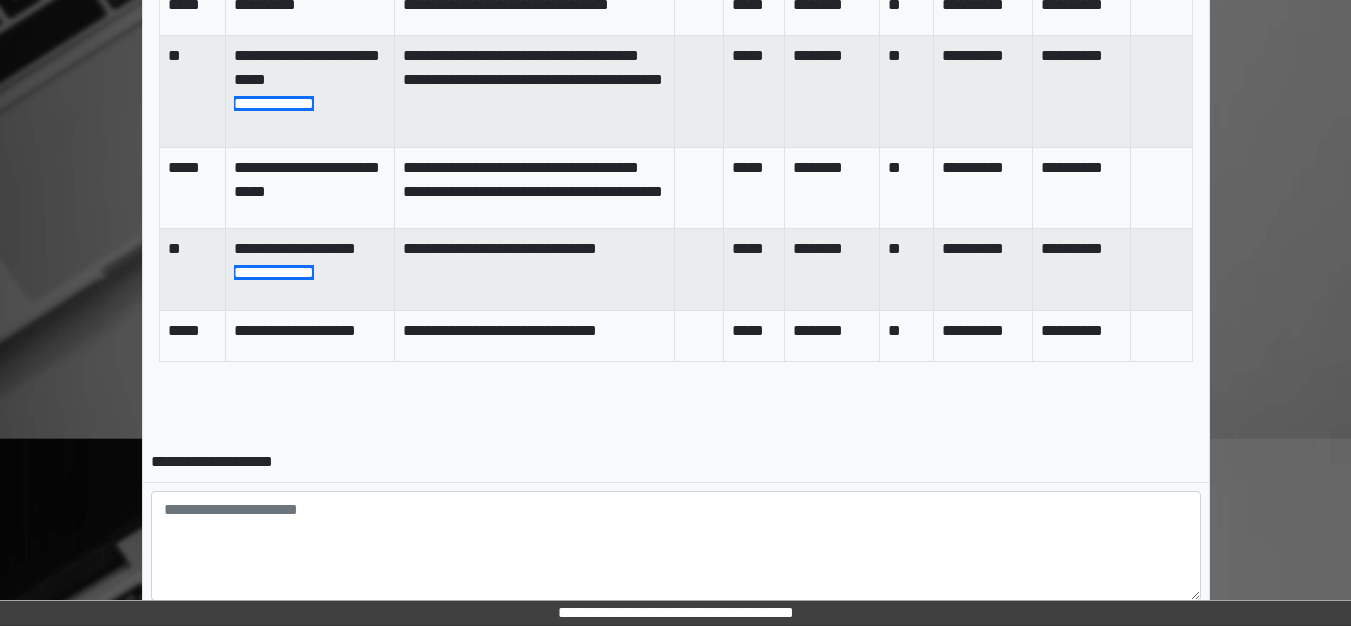 scroll, scrollTop: 1275, scrollLeft: 0, axis: vertical 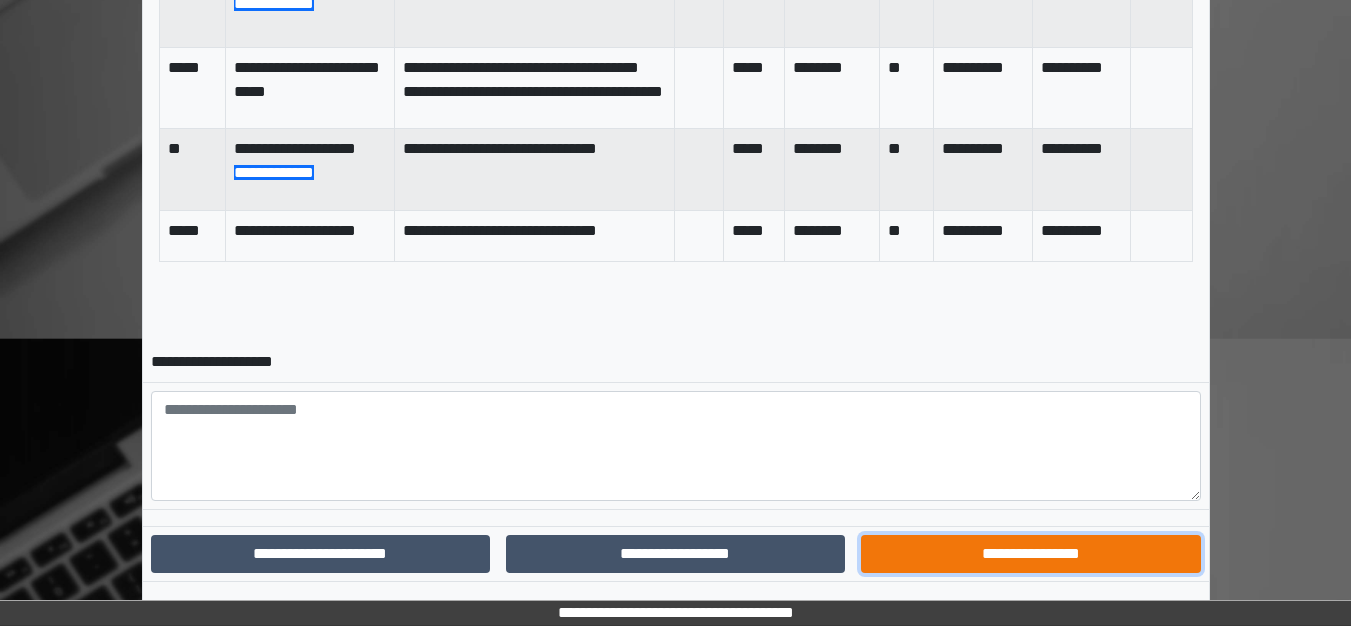 click on "**********" at bounding box center [1030, 554] 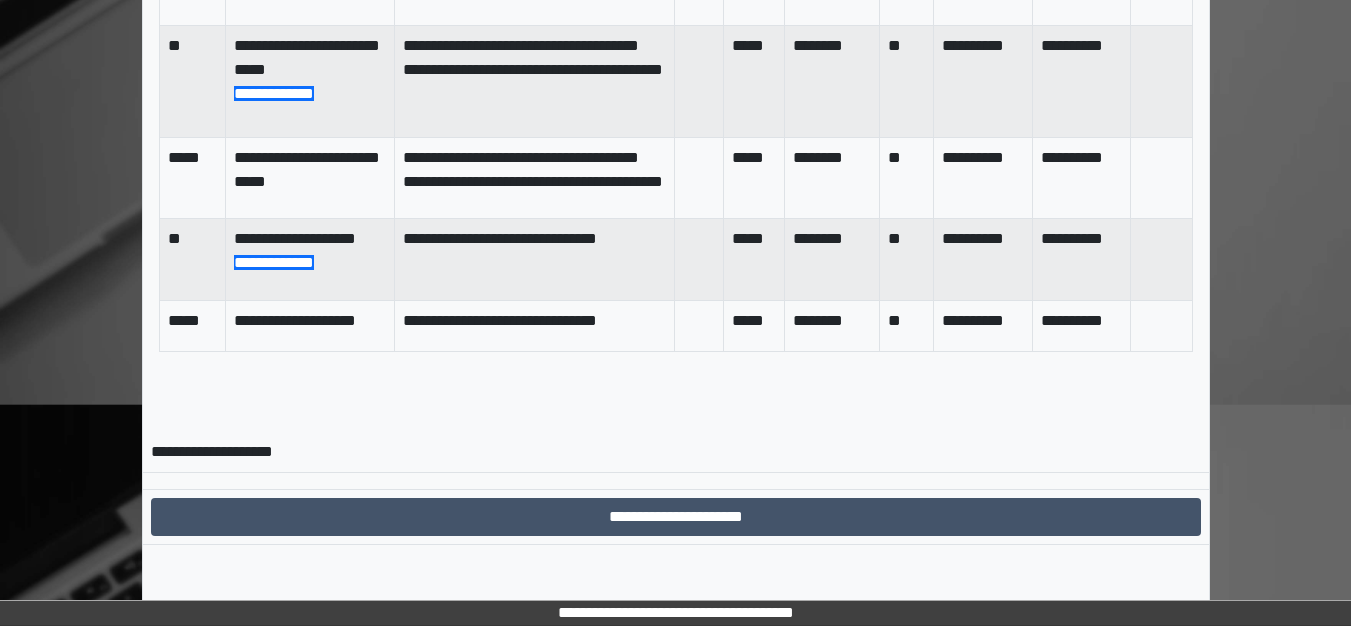 scroll, scrollTop: 1209, scrollLeft: 0, axis: vertical 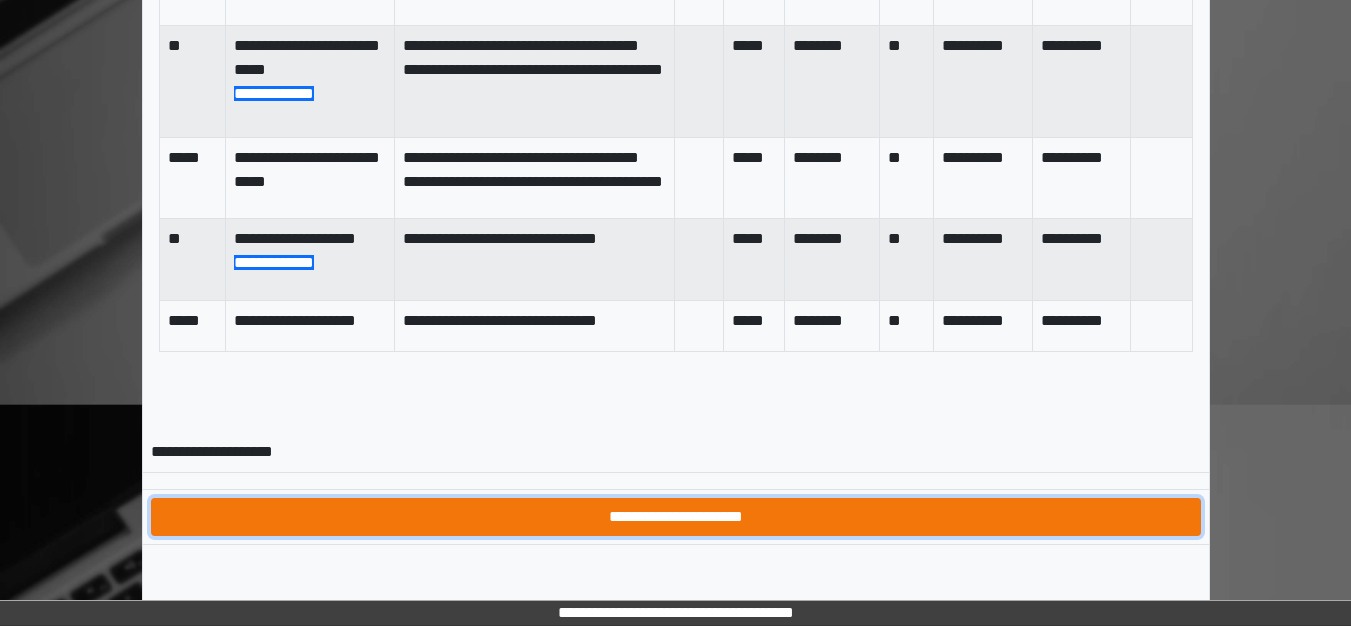 click on "**********" at bounding box center [676, 517] 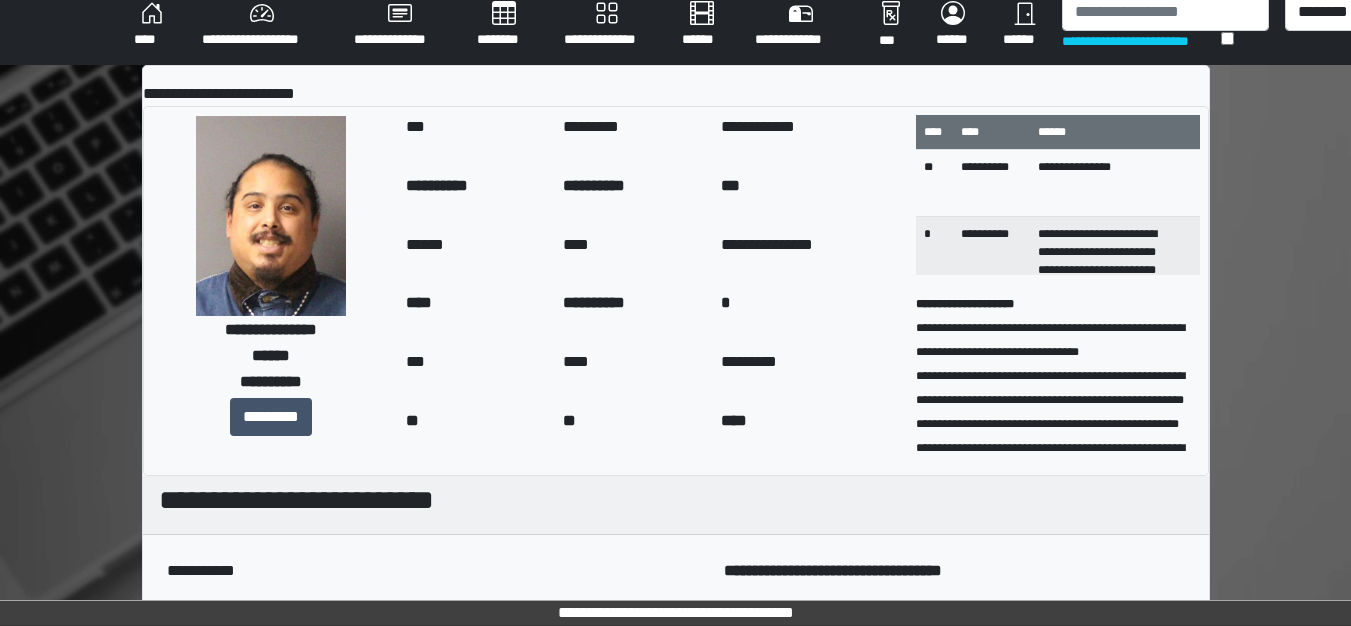 scroll, scrollTop: 775, scrollLeft: 0, axis: vertical 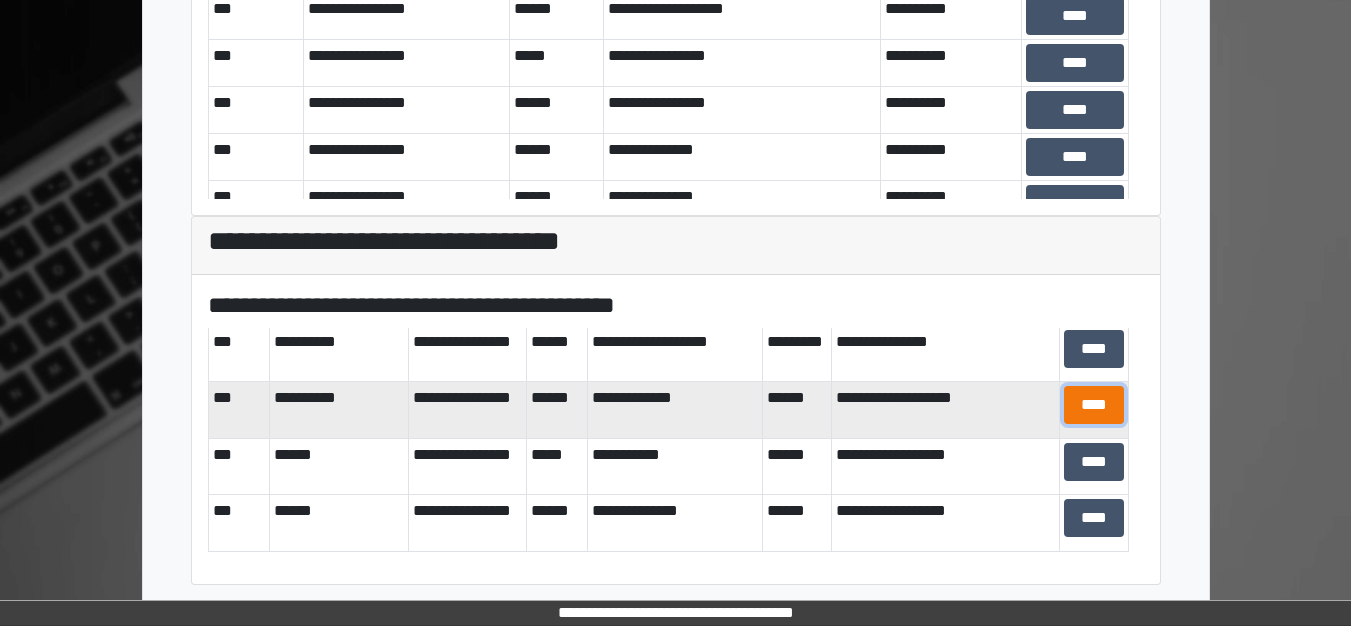 click on "****" at bounding box center [1094, 405] 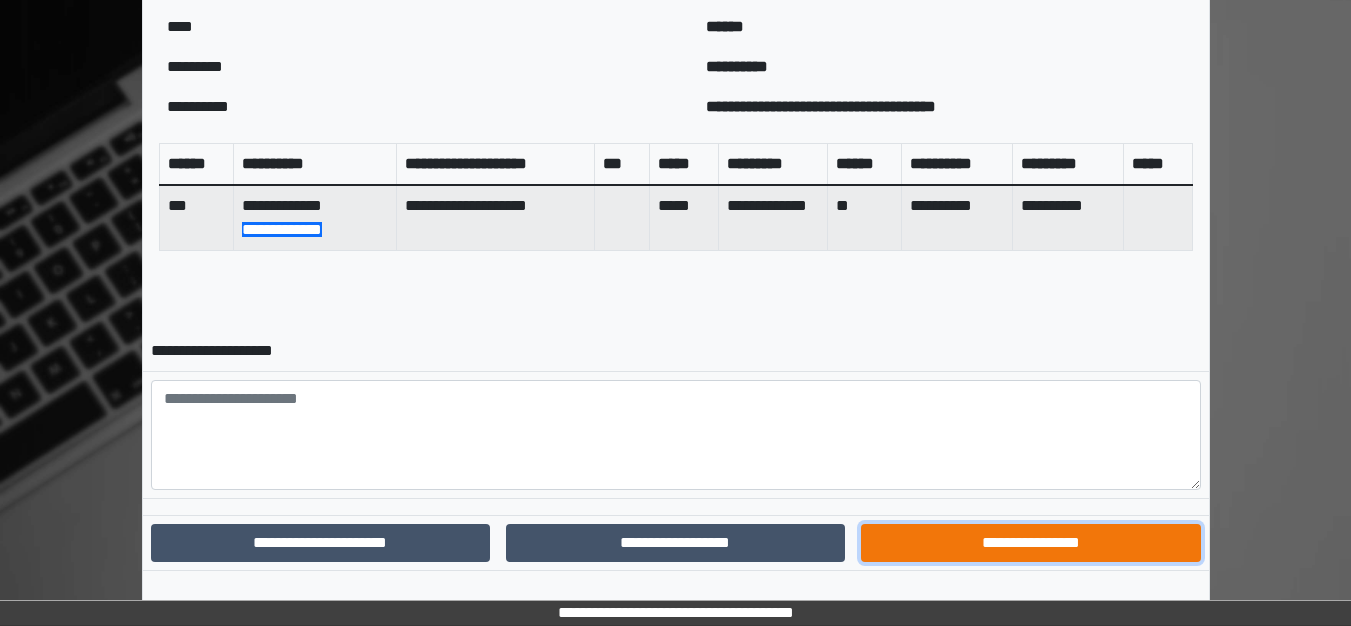 click on "**********" at bounding box center (1030, 543) 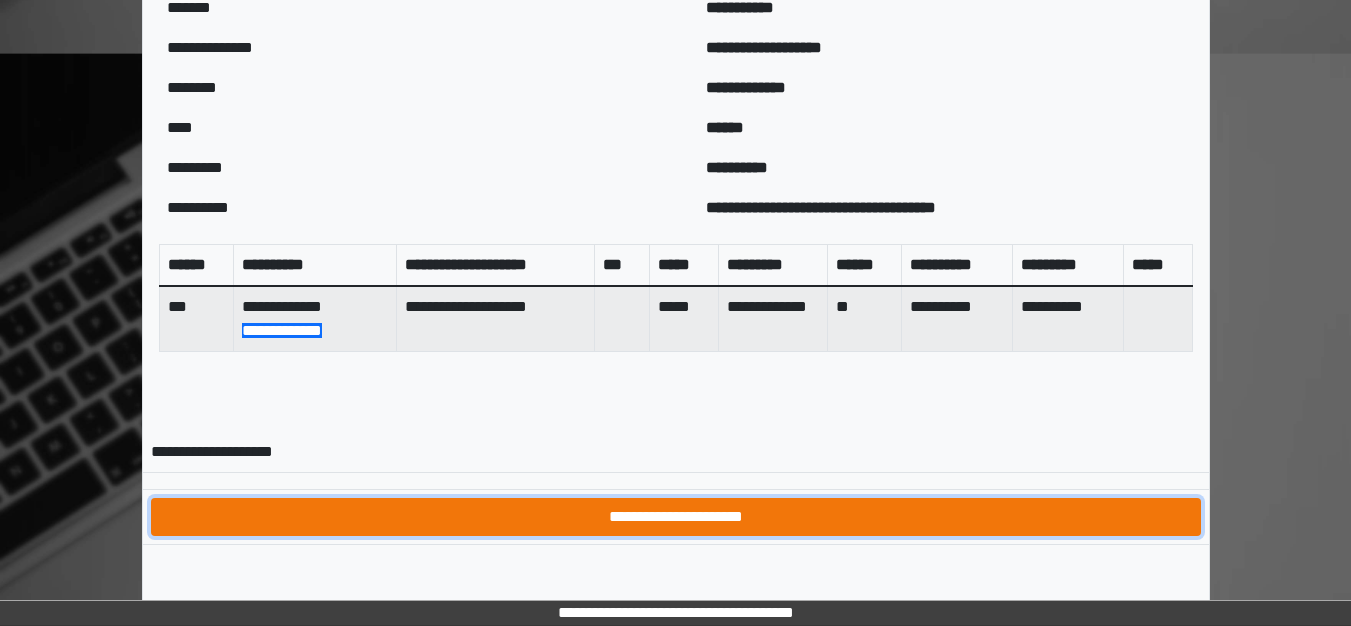 click on "**********" at bounding box center [676, 517] 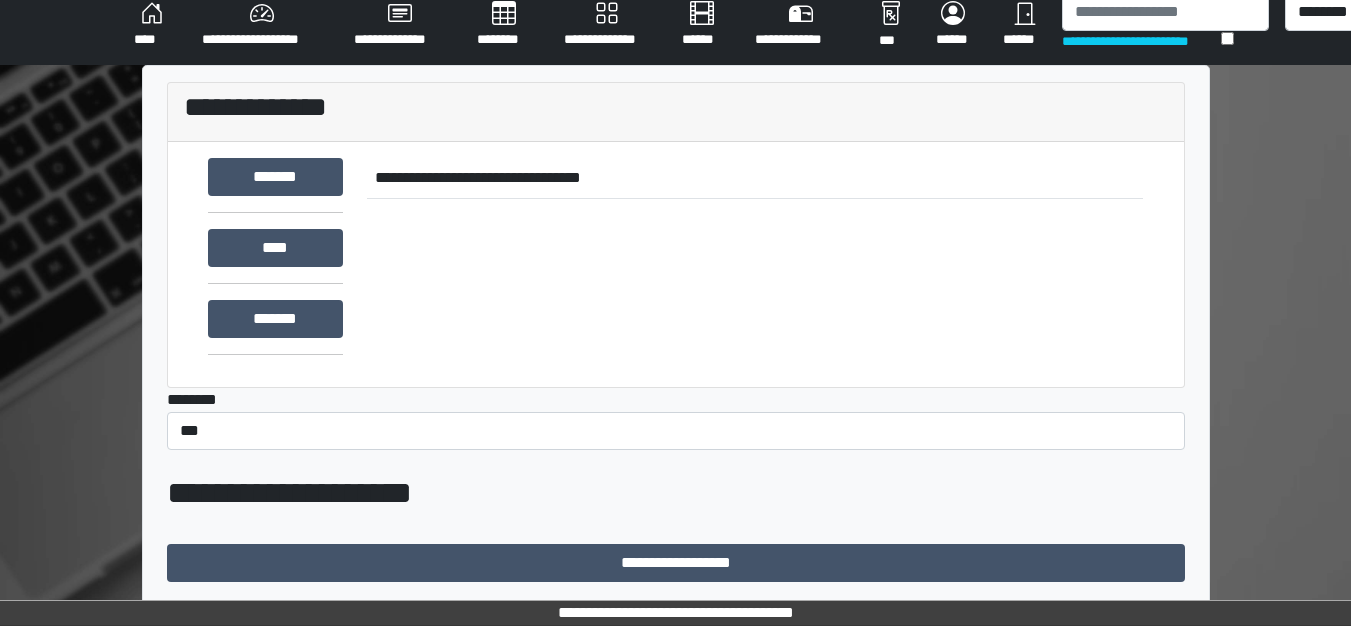 scroll, scrollTop: 698, scrollLeft: 0, axis: vertical 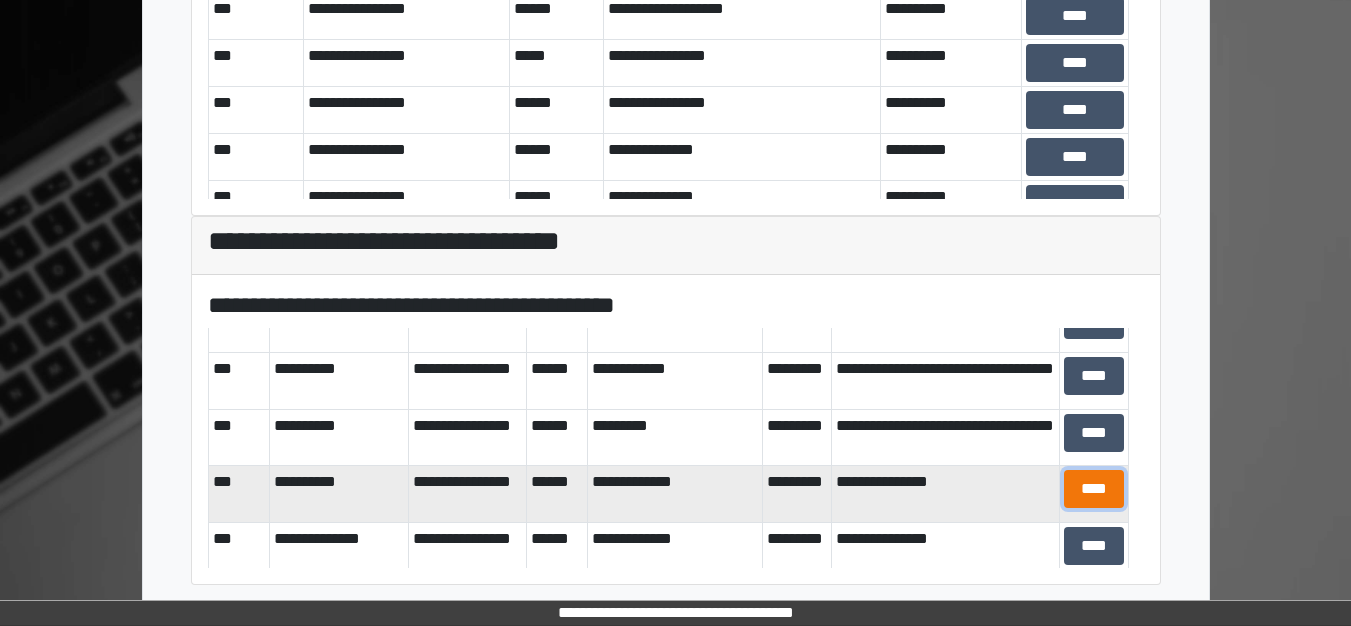 click on "****" at bounding box center (1094, 489) 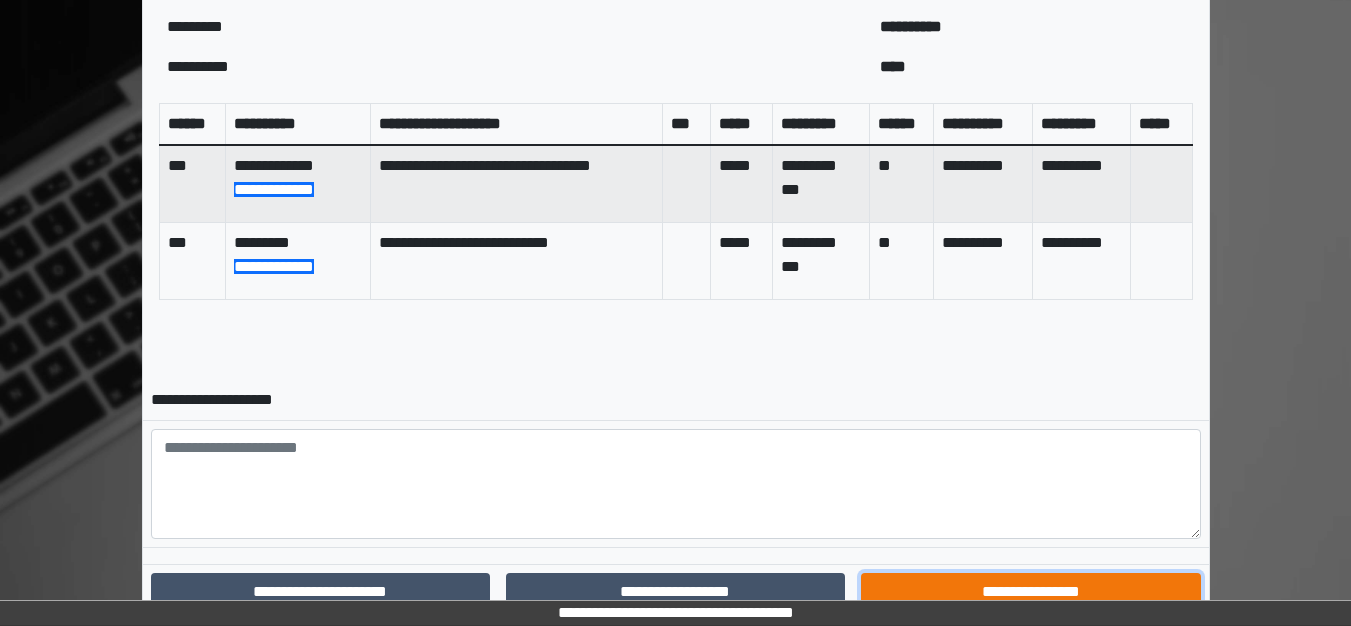 click on "**********" at bounding box center (1030, 592) 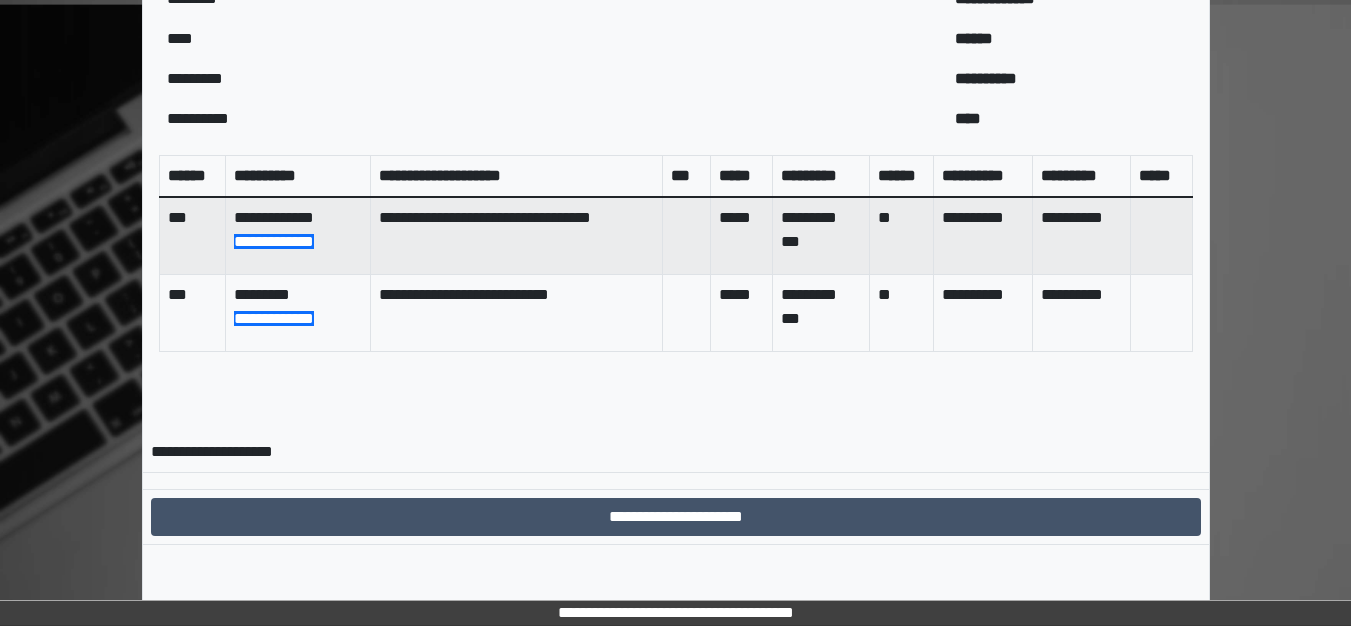 scroll, scrollTop: 747, scrollLeft: 0, axis: vertical 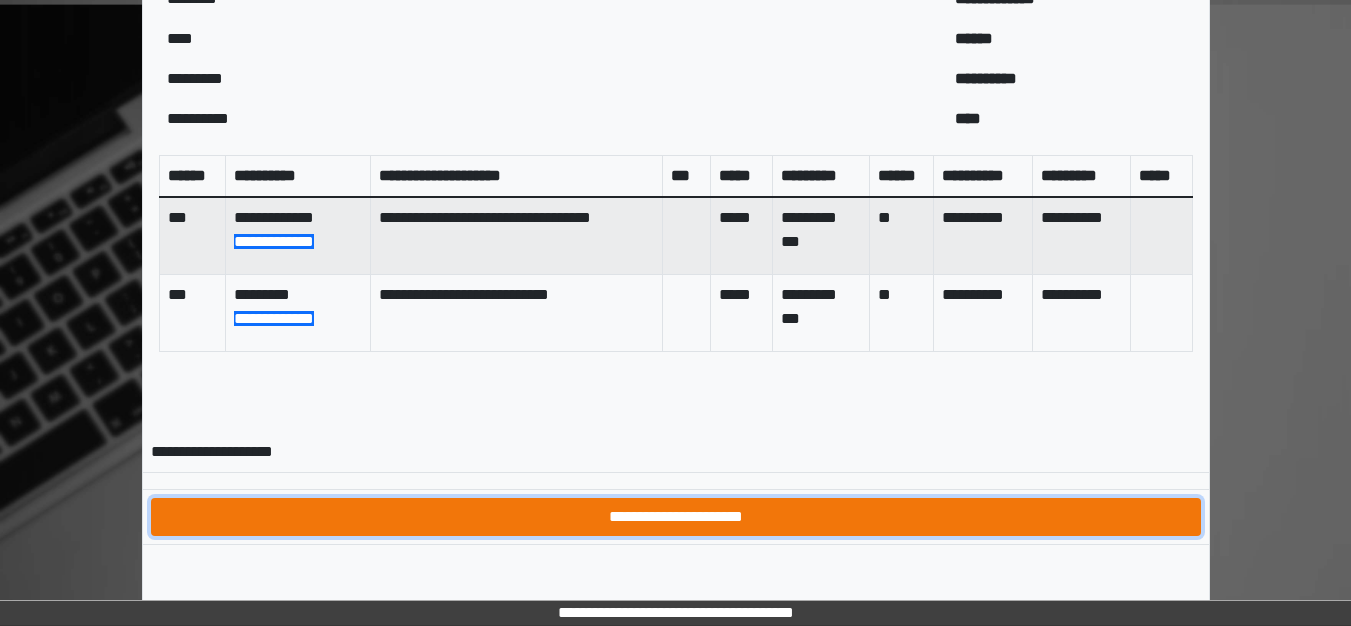 click on "**********" at bounding box center [676, 517] 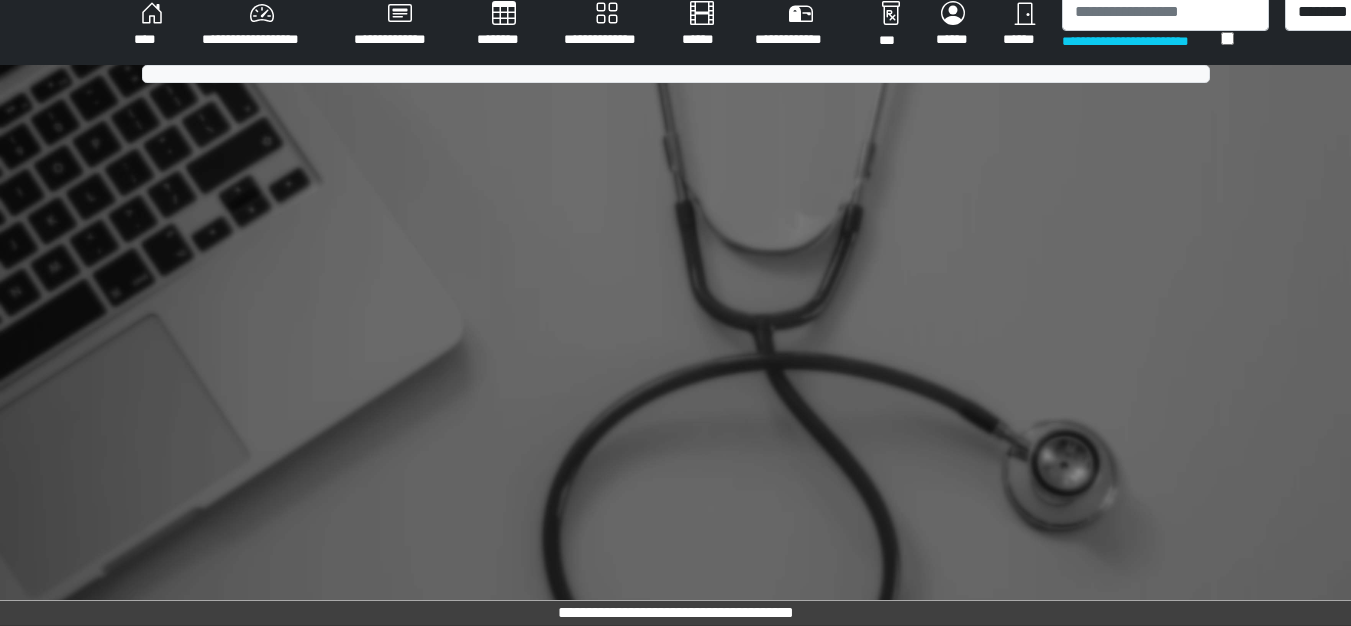 scroll, scrollTop: 747, scrollLeft: 0, axis: vertical 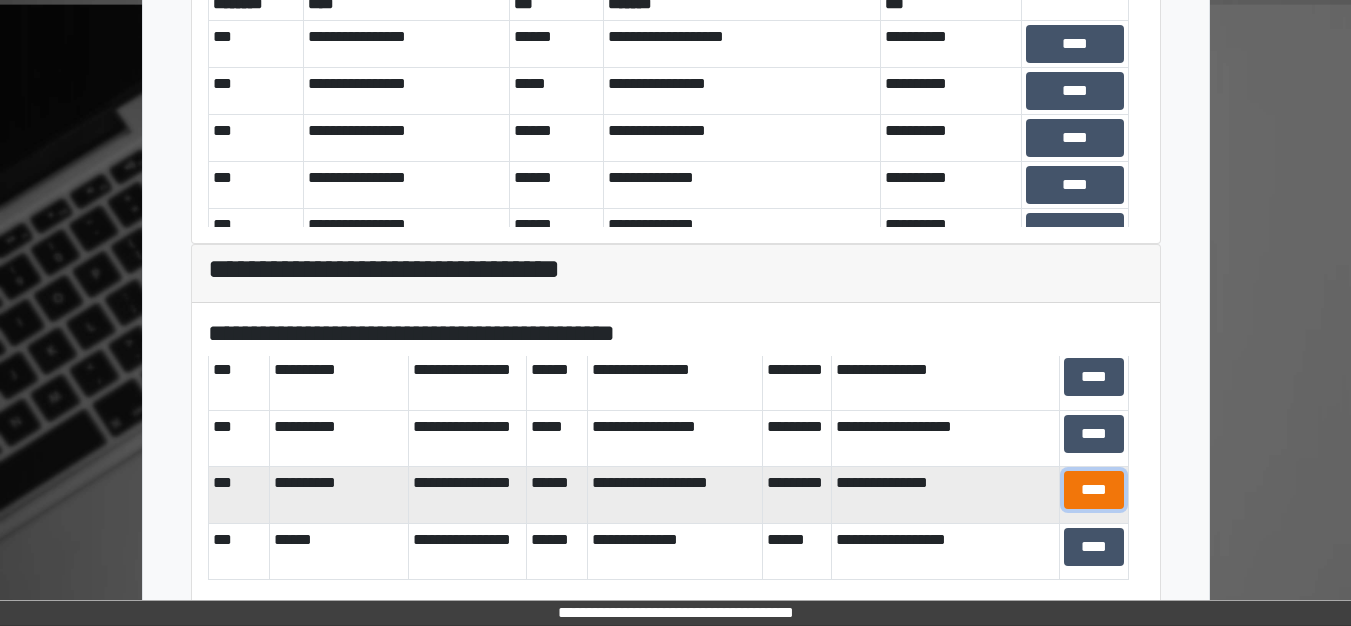 click on "****" at bounding box center (1094, 490) 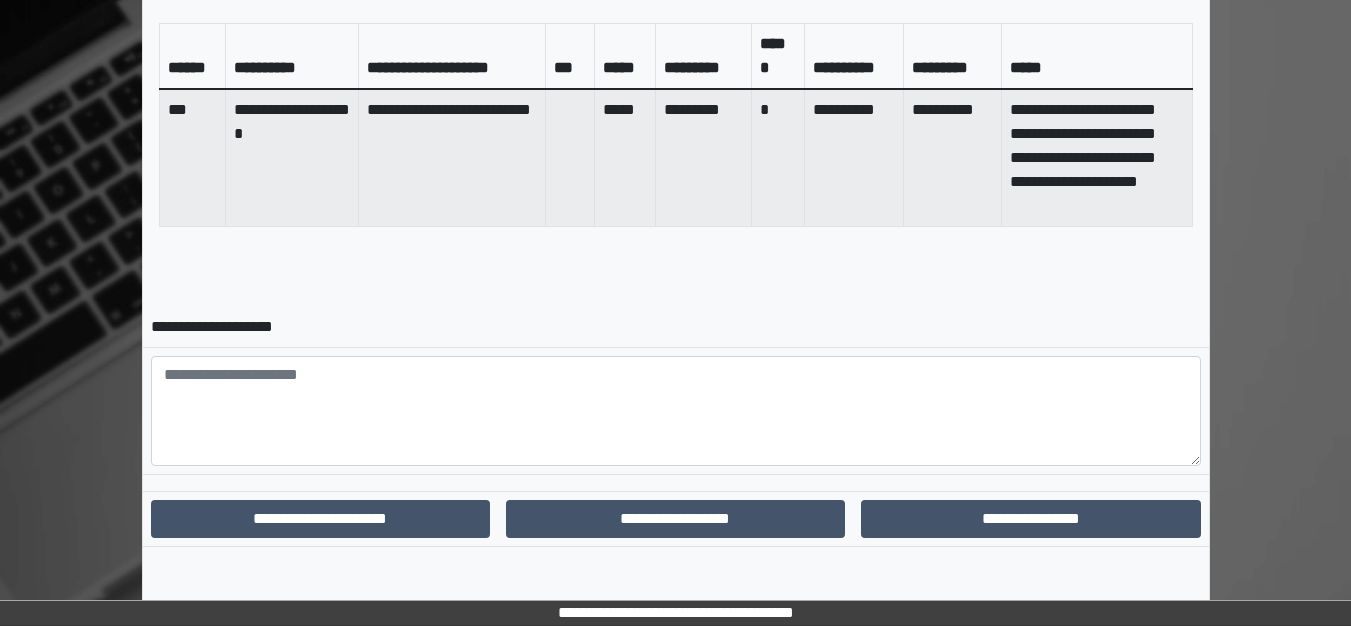 scroll, scrollTop: 857, scrollLeft: 0, axis: vertical 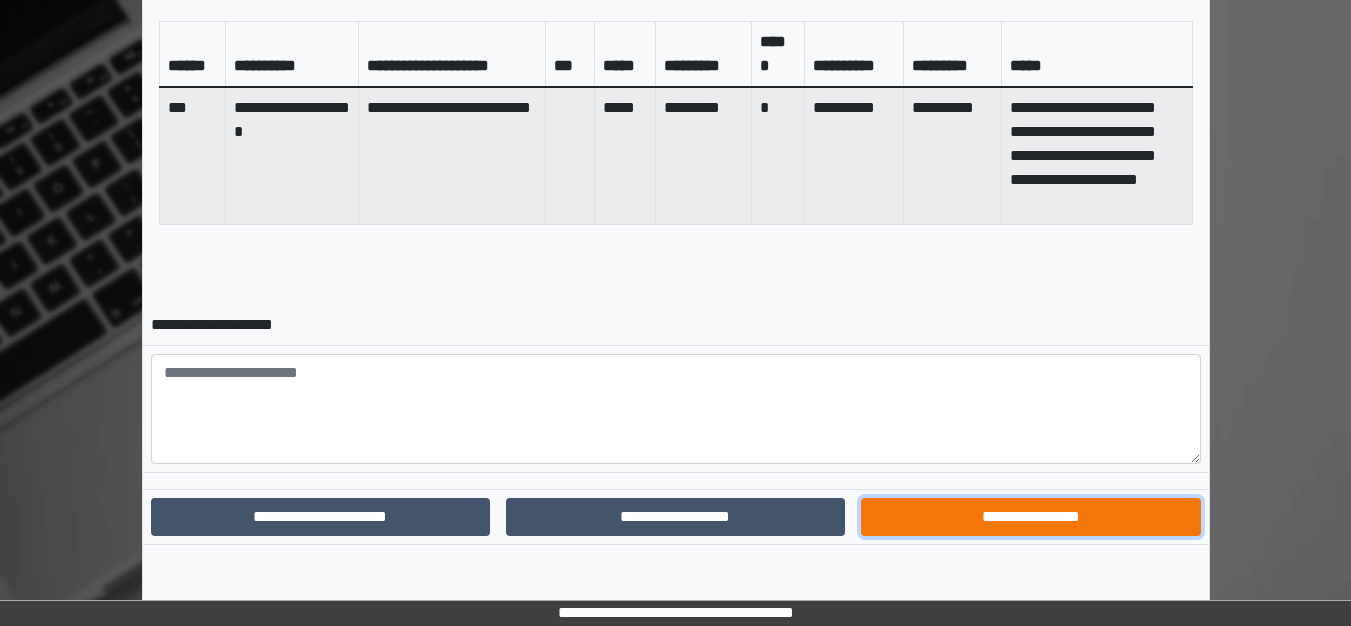 click on "**********" at bounding box center [1030, 517] 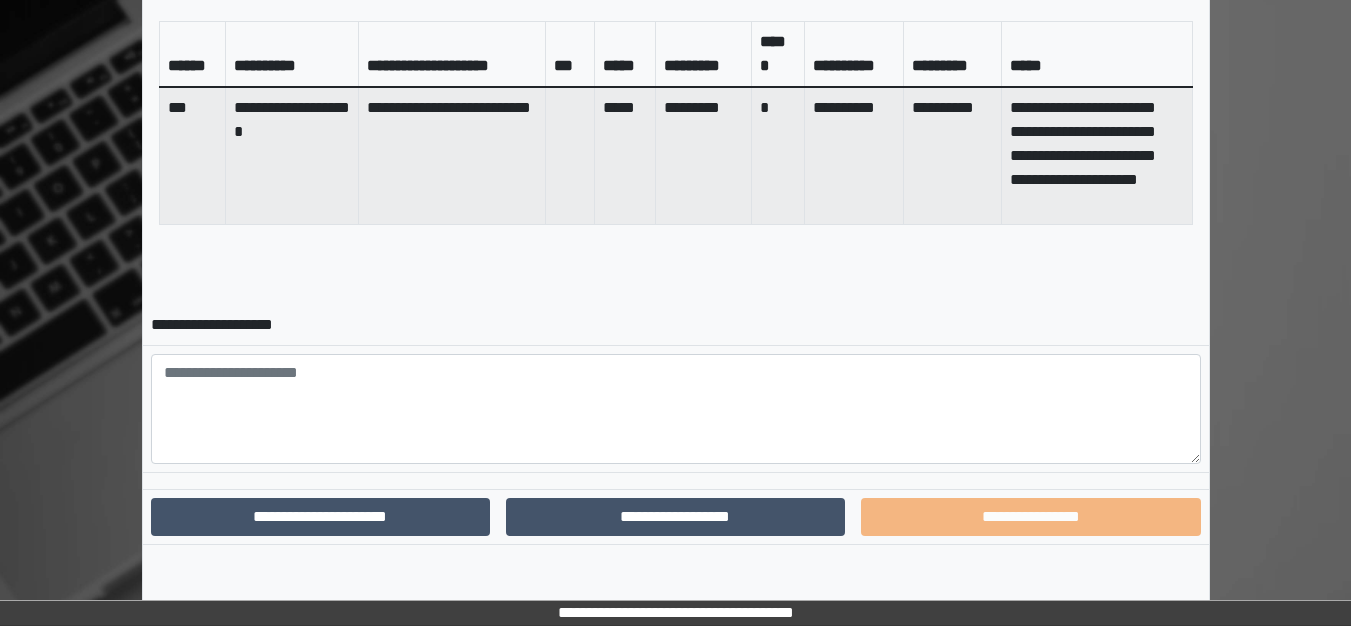 scroll, scrollTop: 754, scrollLeft: 0, axis: vertical 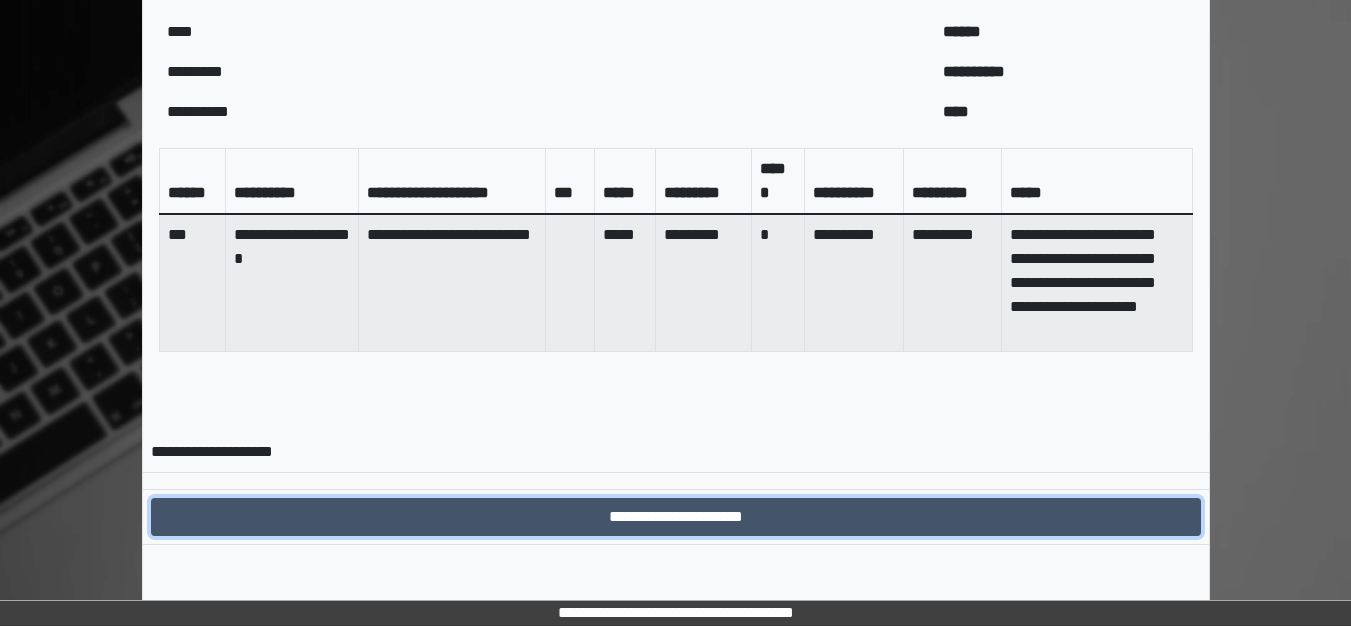 click on "**********" at bounding box center (676, 517) 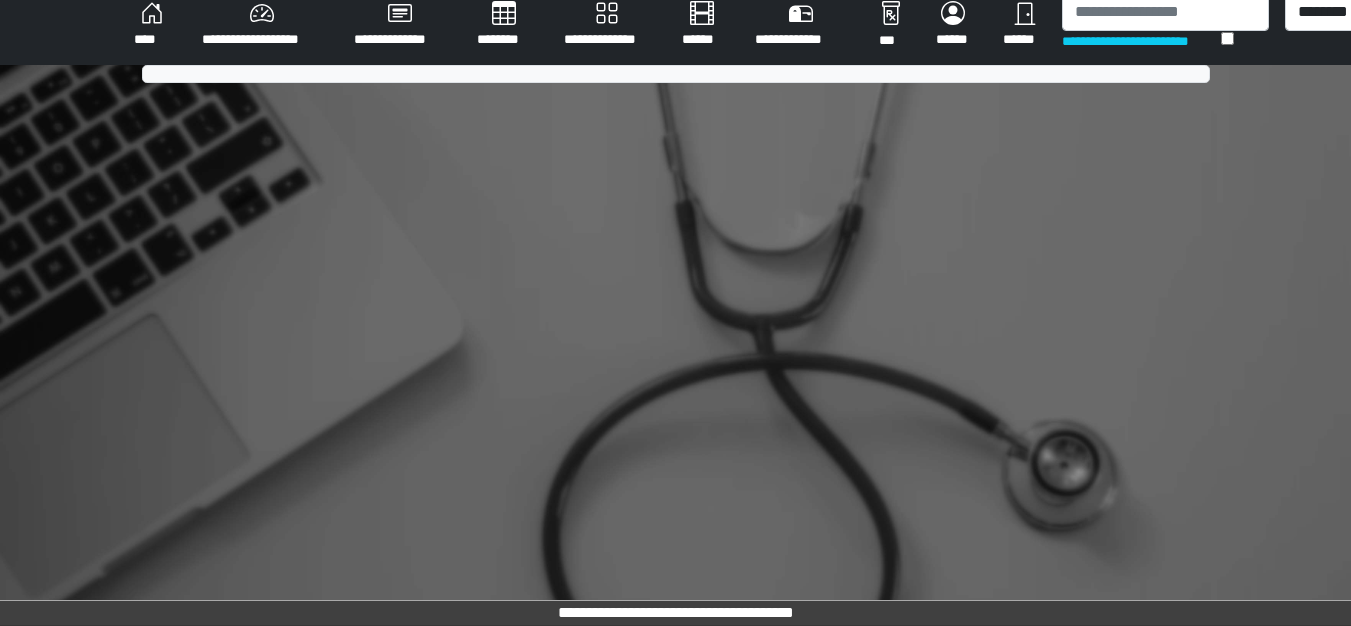 scroll, scrollTop: 754, scrollLeft: 0, axis: vertical 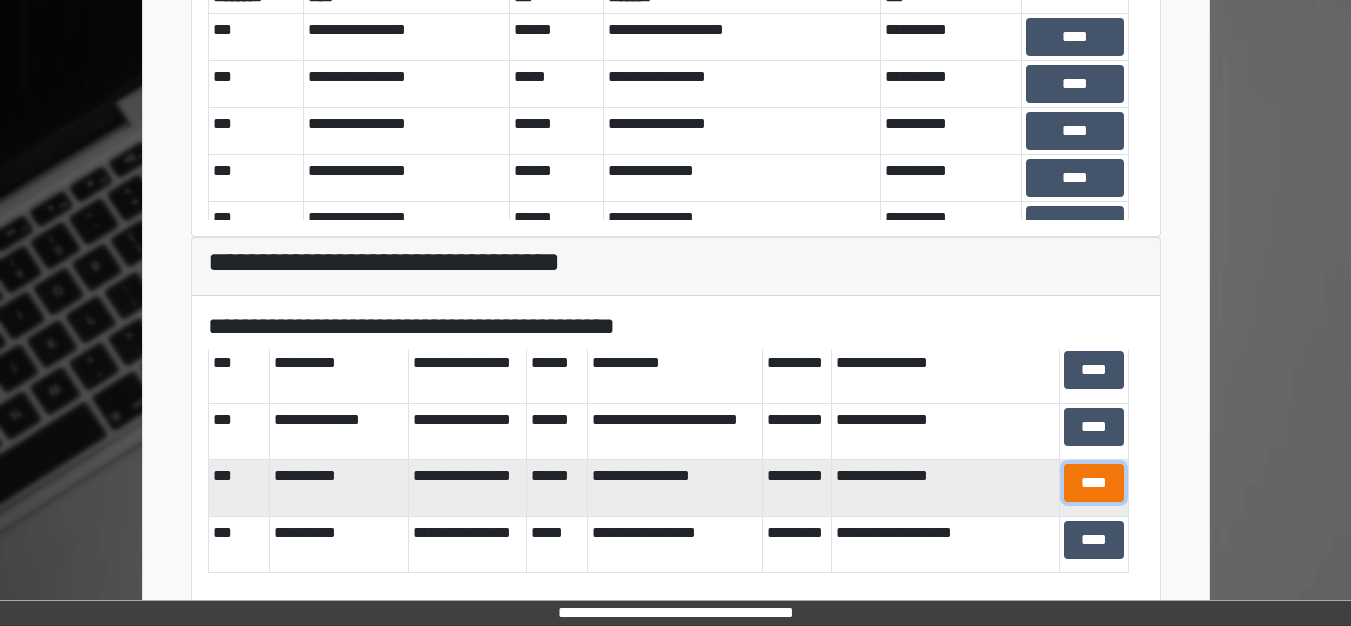 click on "****" at bounding box center (1094, 483) 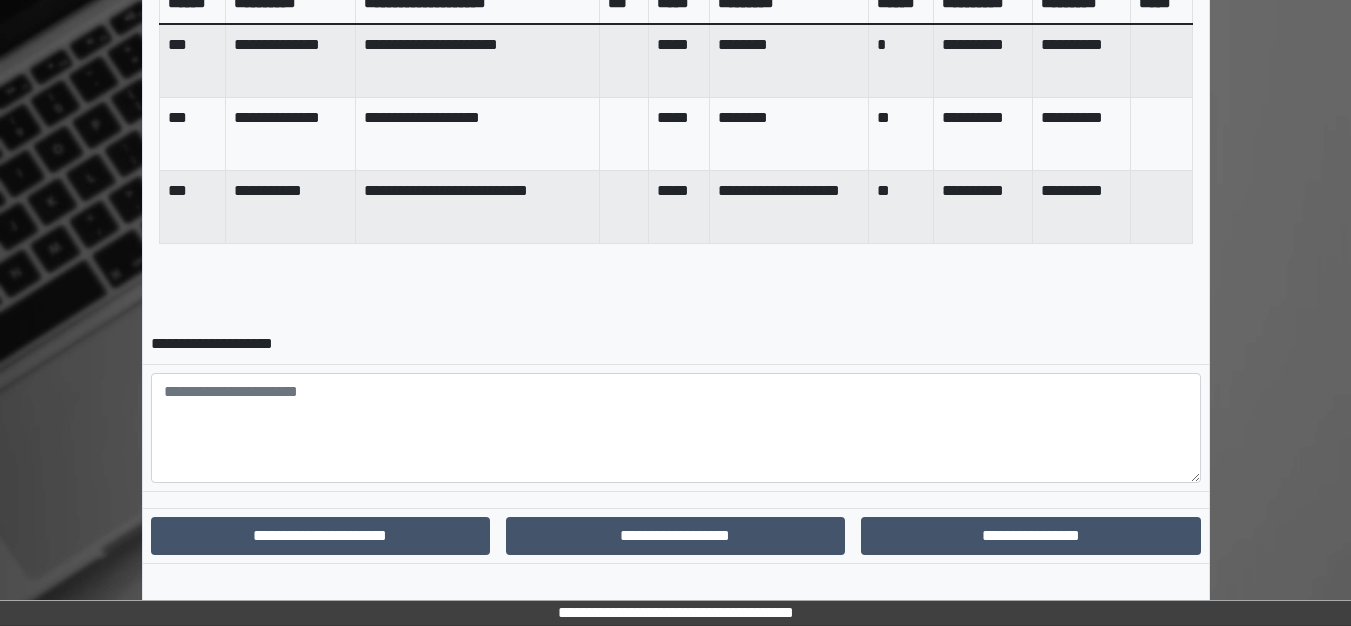scroll, scrollTop: 915, scrollLeft: 0, axis: vertical 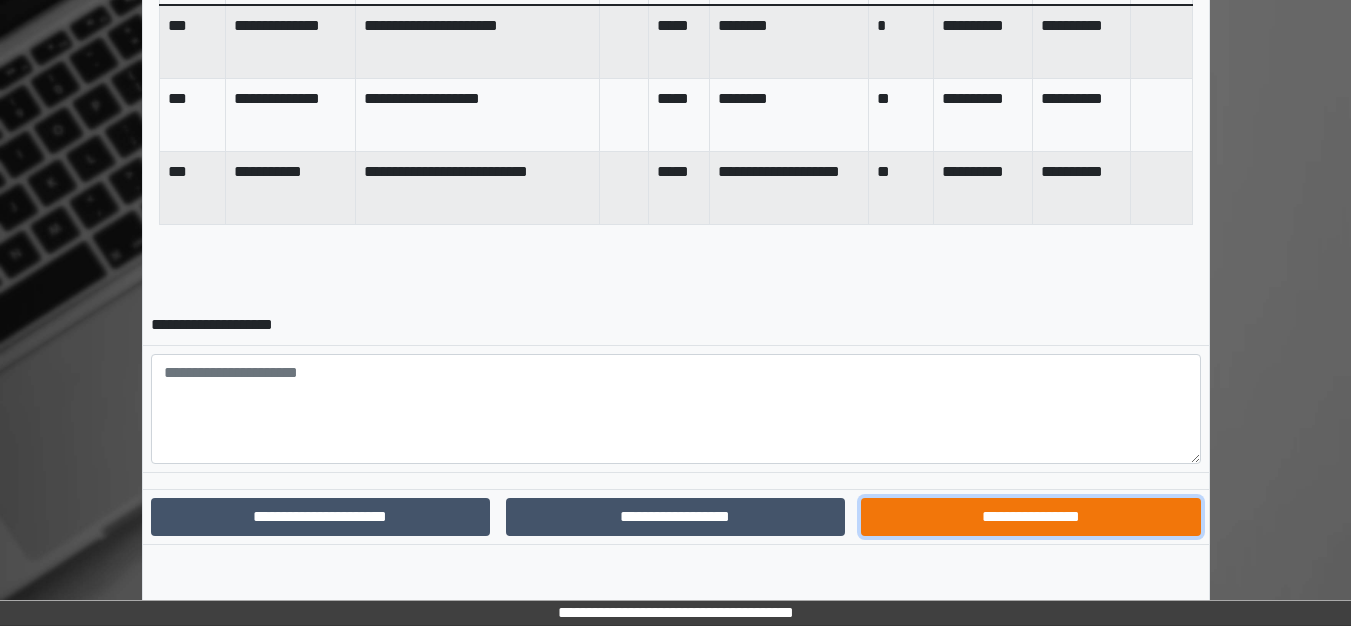 click on "**********" at bounding box center [1030, 517] 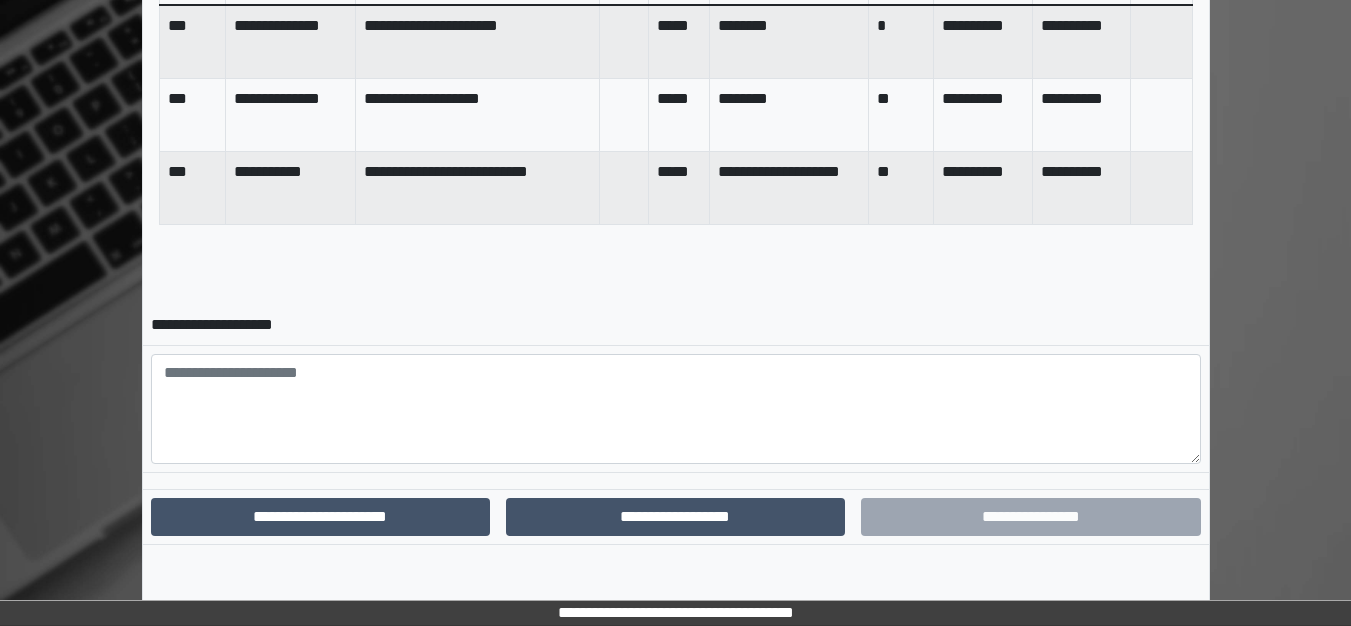 scroll, scrollTop: 812, scrollLeft: 0, axis: vertical 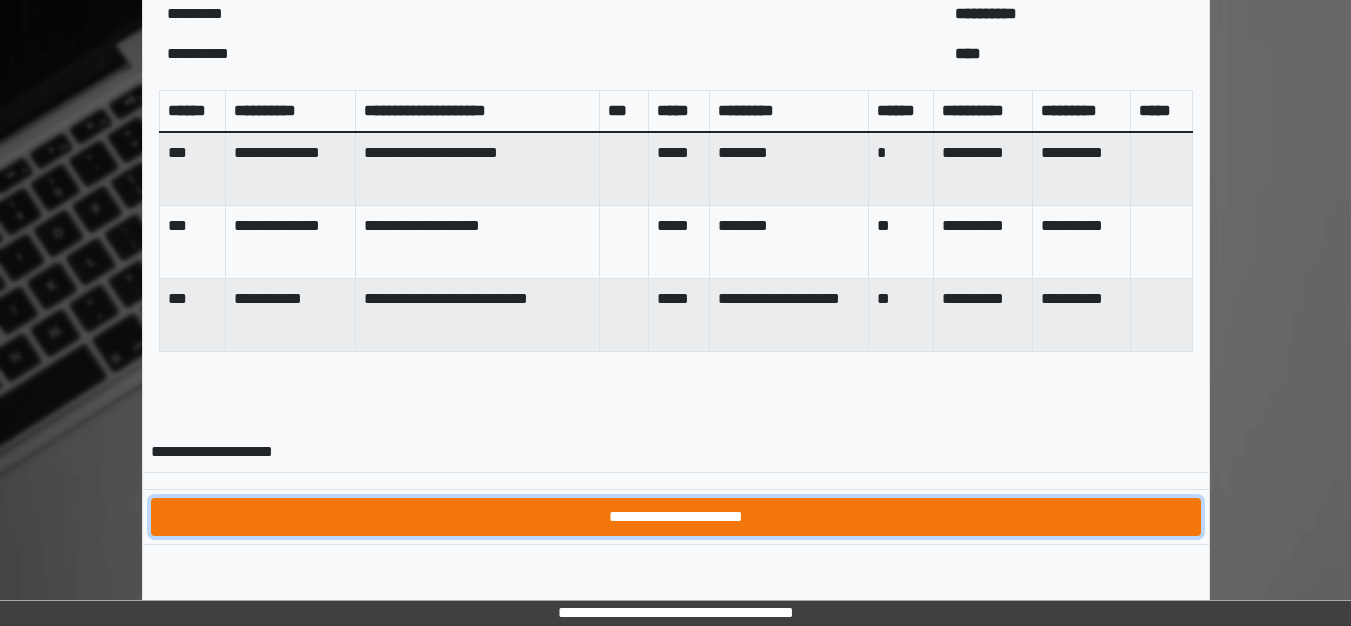 click on "**********" at bounding box center (676, 517) 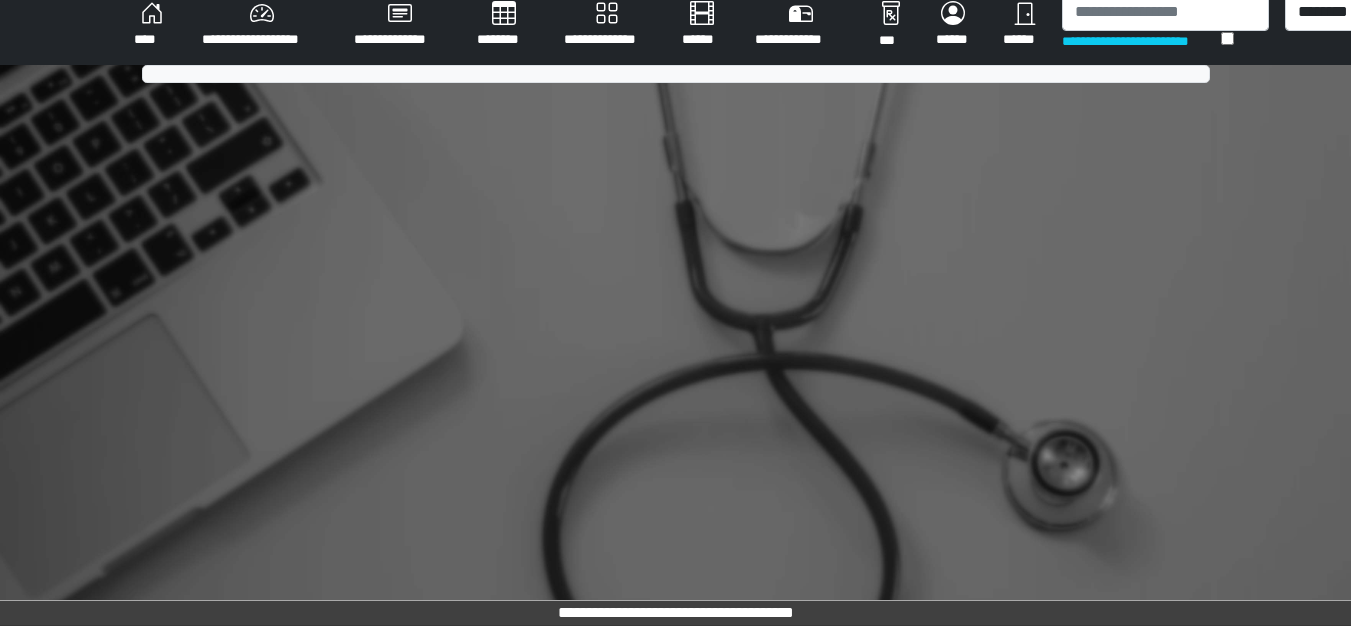 scroll, scrollTop: 775, scrollLeft: 0, axis: vertical 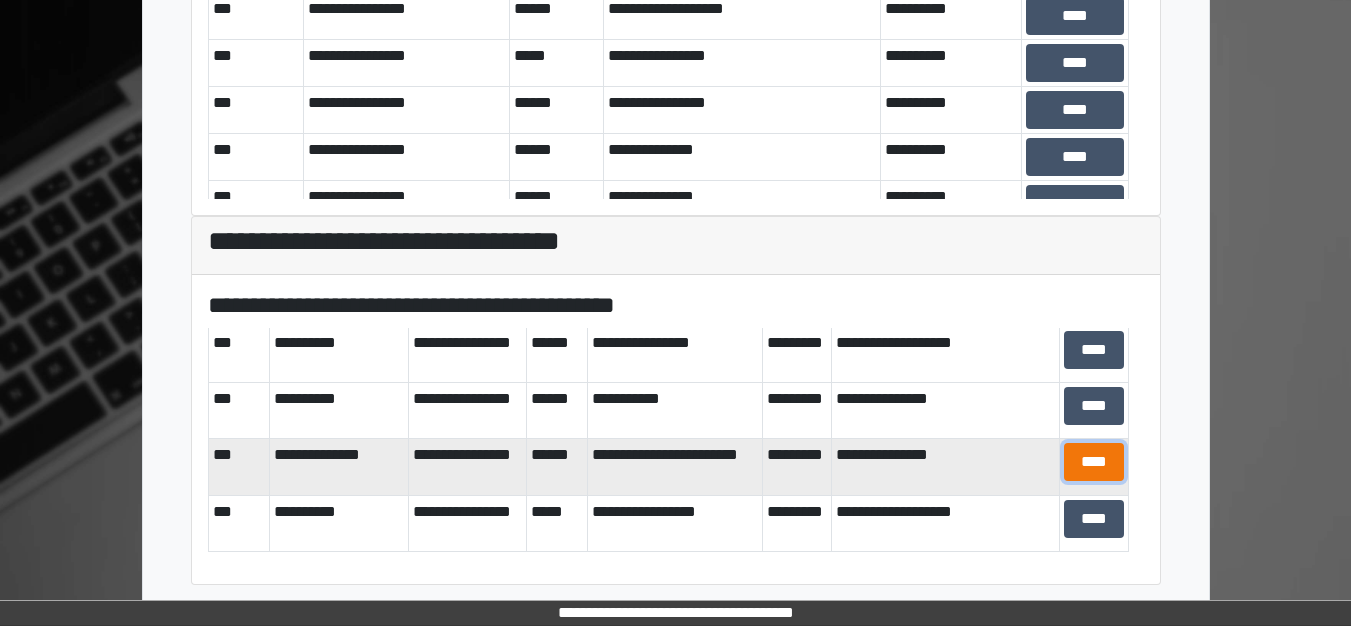 click on "****" at bounding box center [1094, 462] 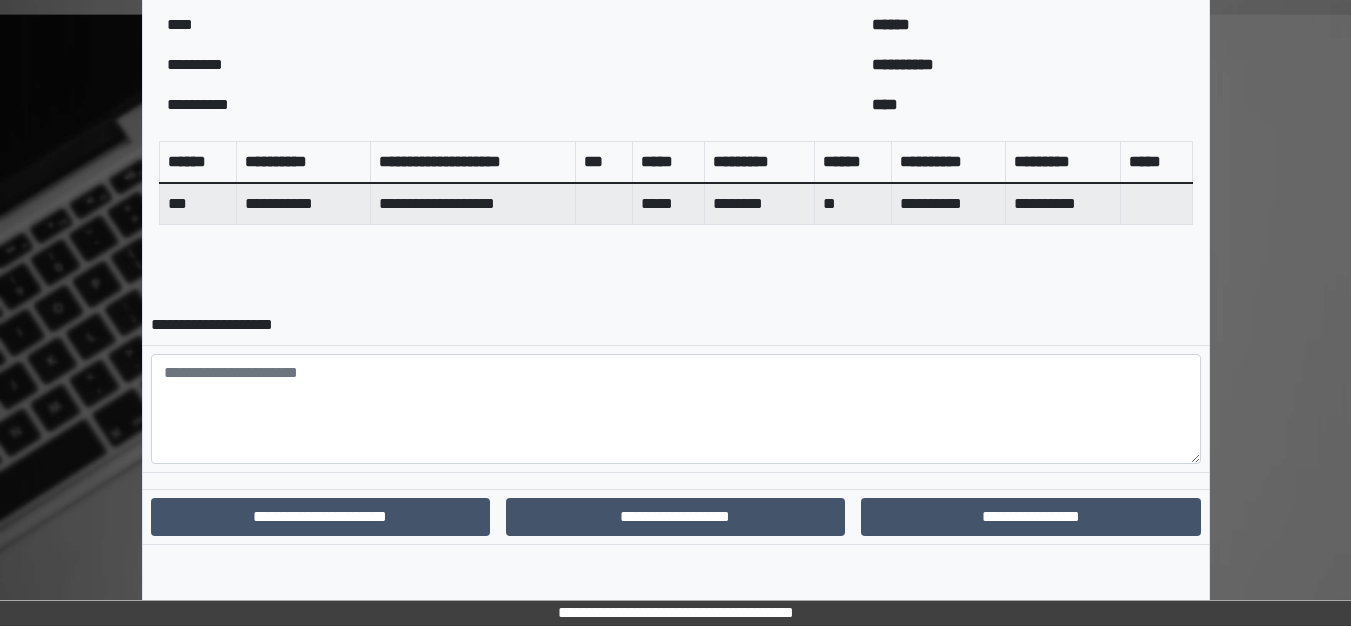 scroll, scrollTop: 737, scrollLeft: 0, axis: vertical 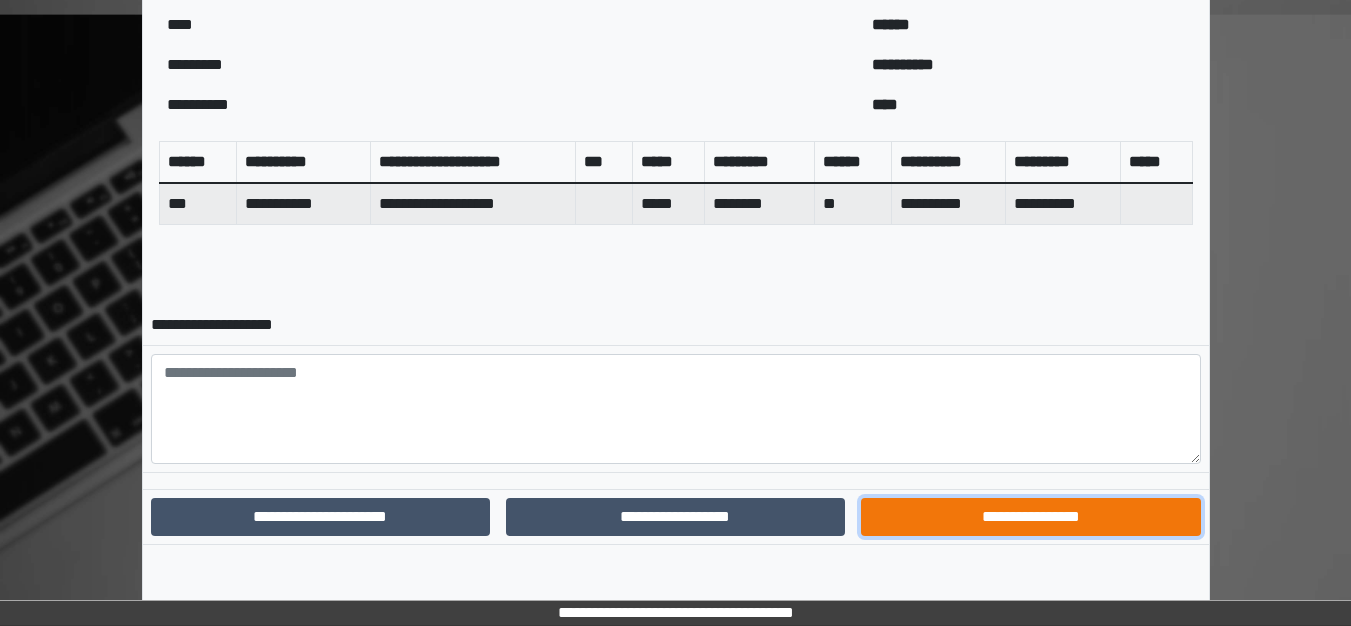 click on "**********" at bounding box center (1030, 517) 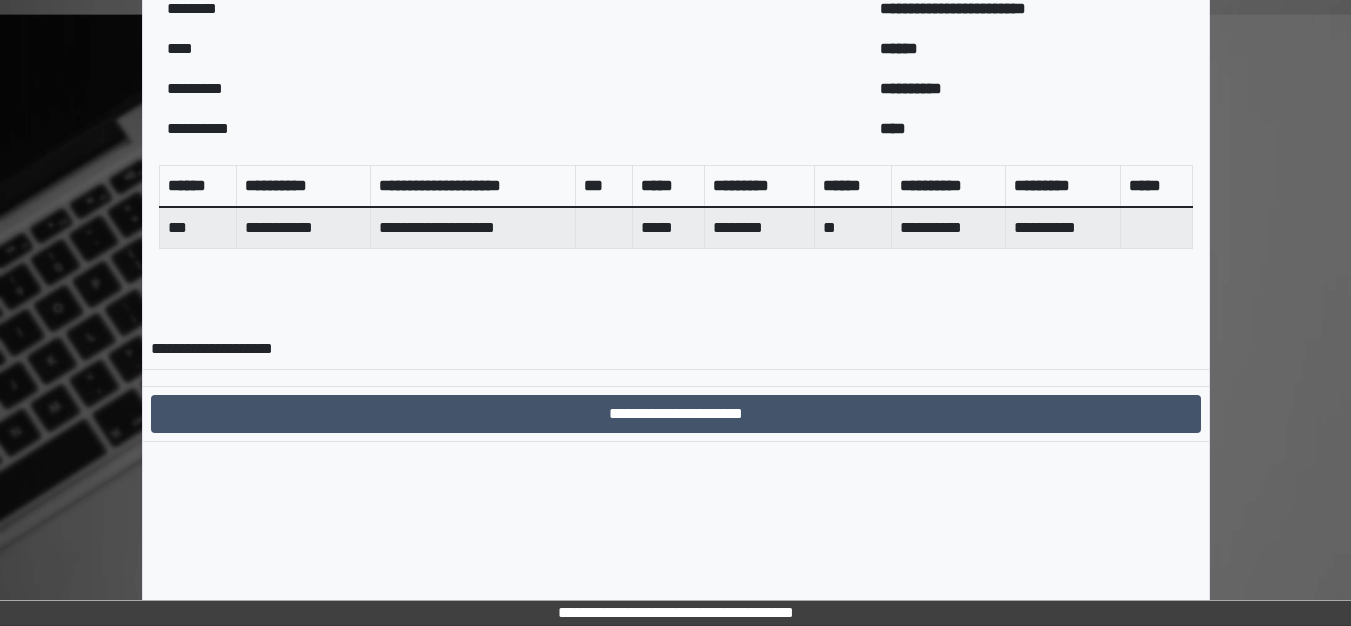 scroll, scrollTop: 634, scrollLeft: 0, axis: vertical 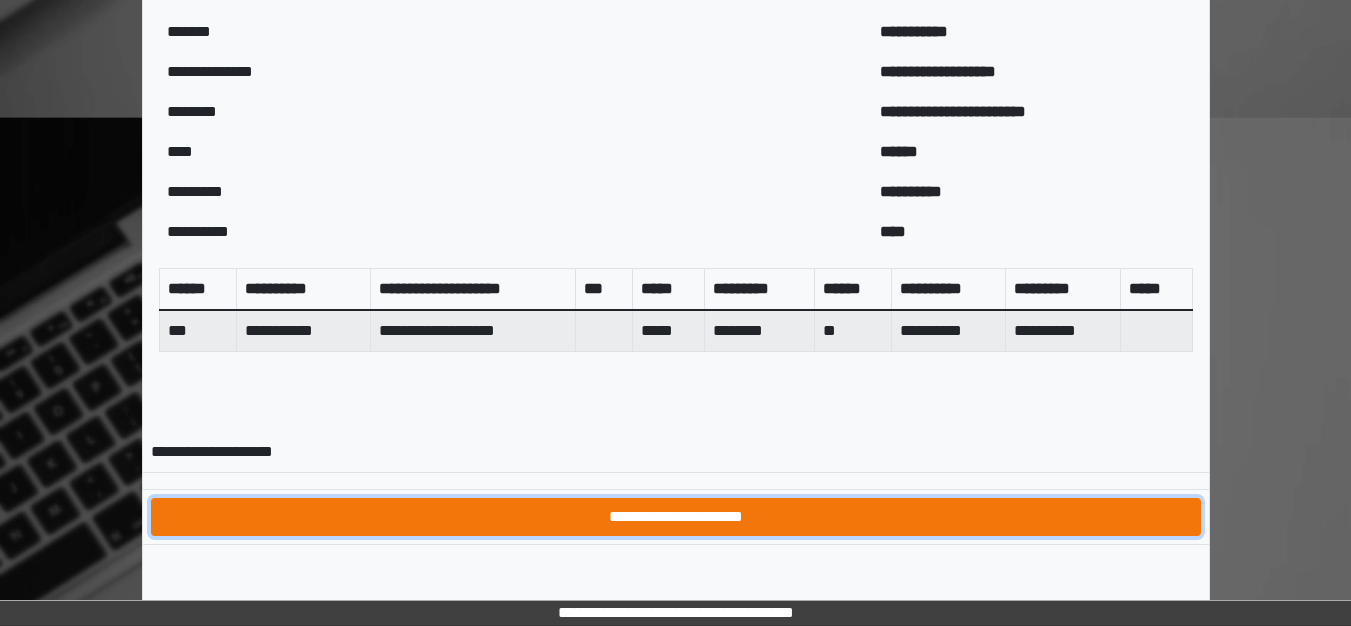 click on "**********" at bounding box center (676, 517) 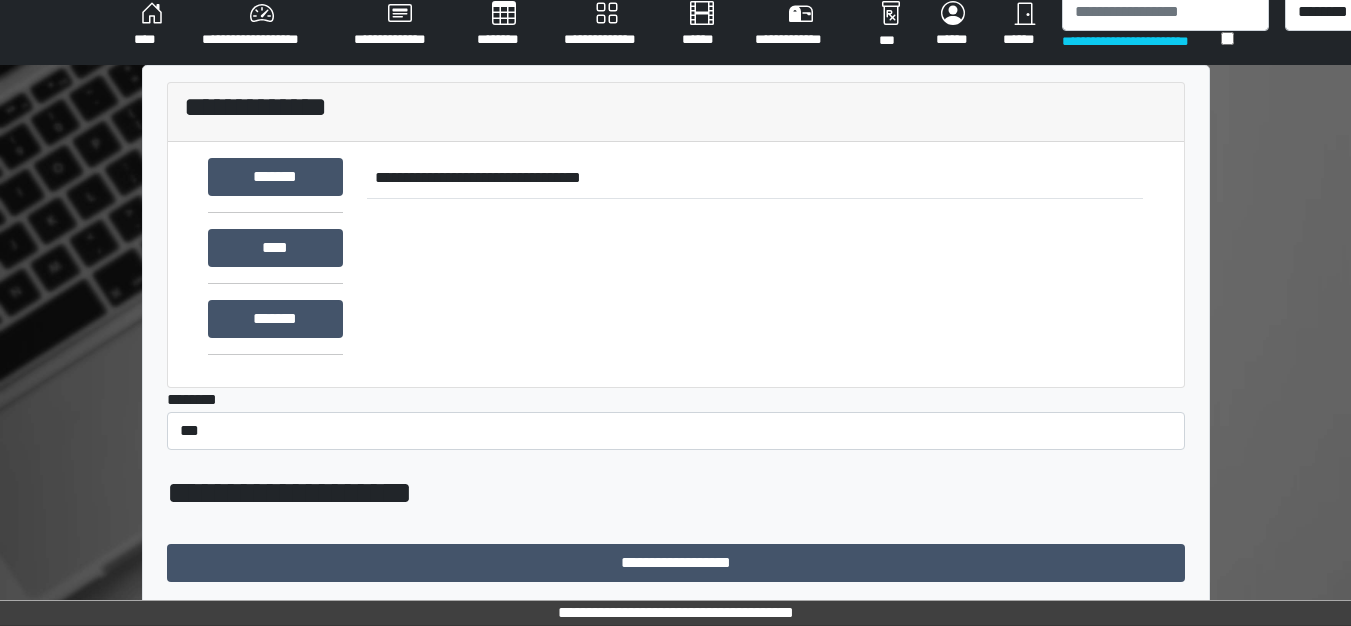 scroll, scrollTop: 634, scrollLeft: 0, axis: vertical 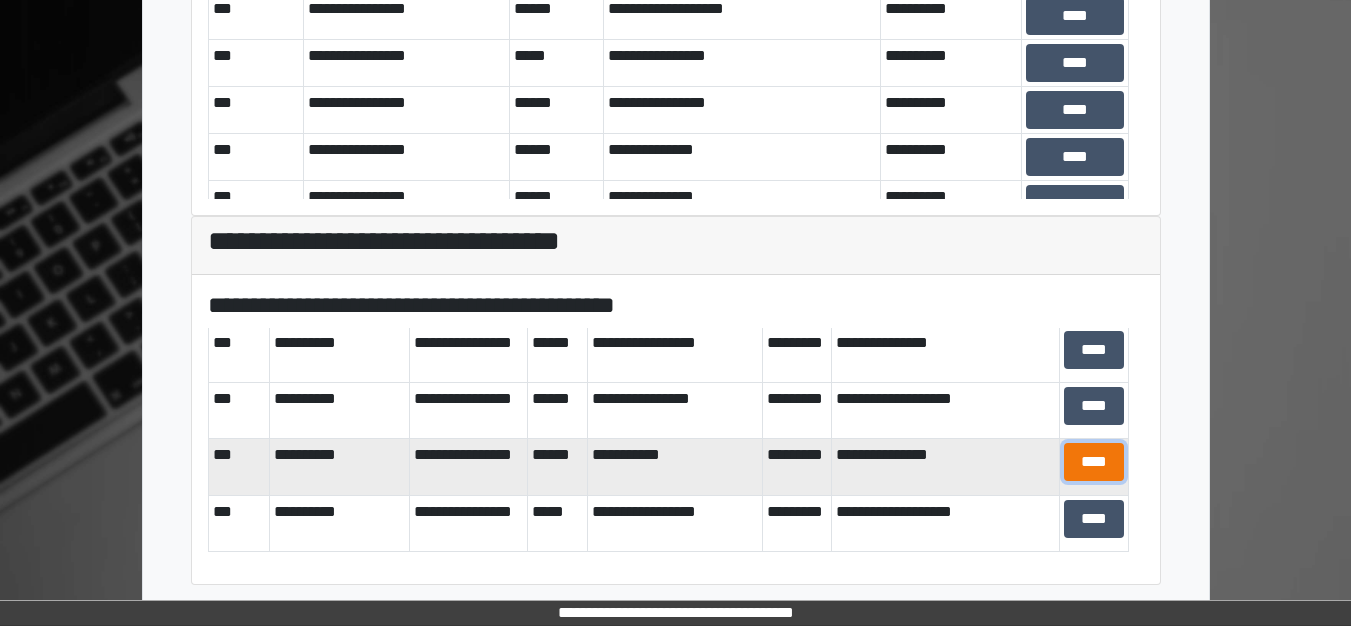 click on "****" at bounding box center (1094, 462) 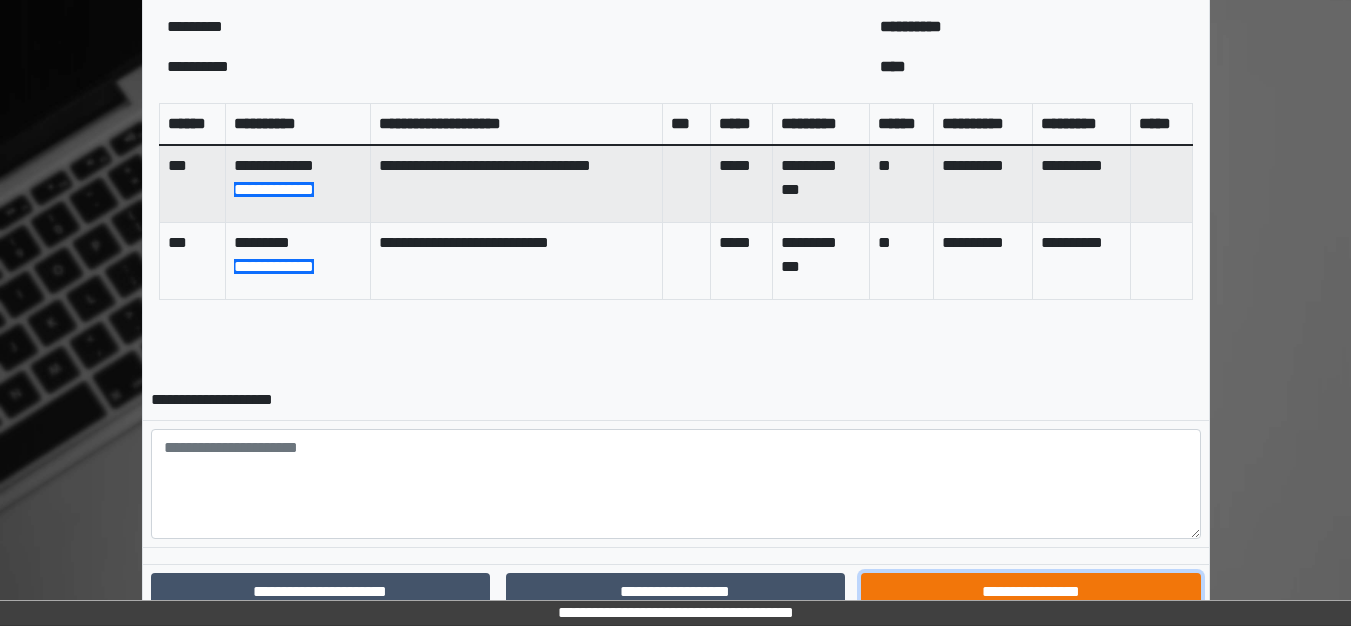 click on "**********" at bounding box center (1030, 592) 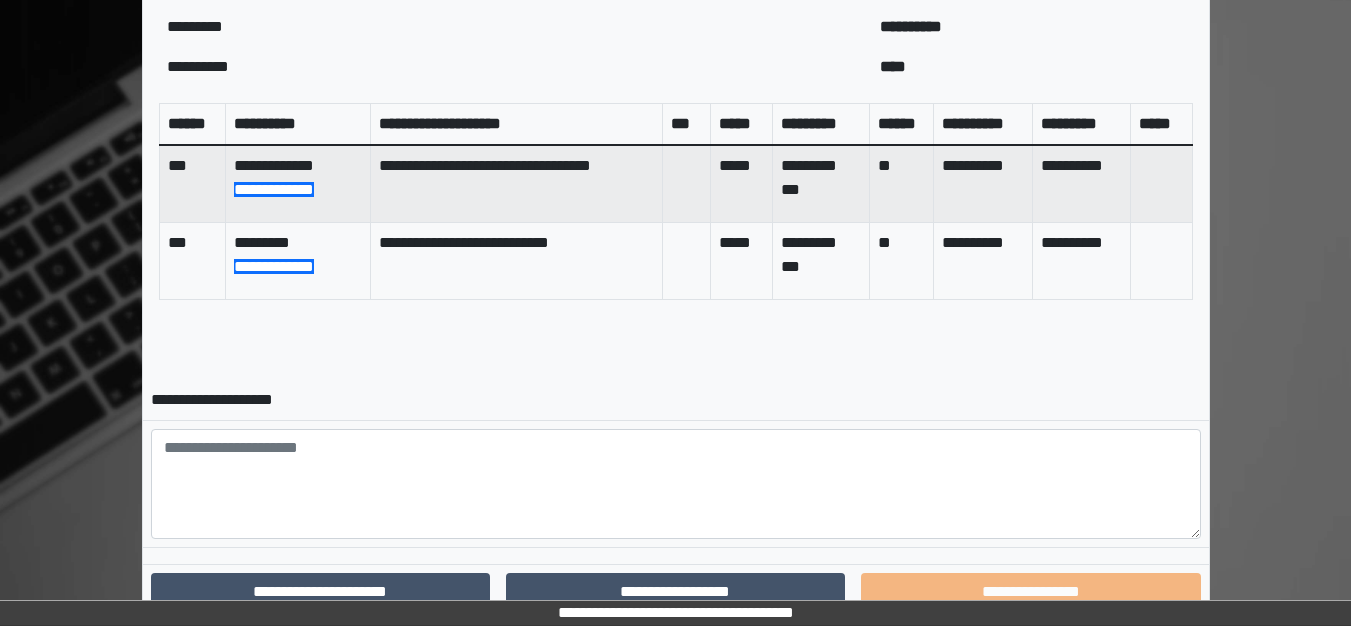 scroll, scrollTop: 747, scrollLeft: 0, axis: vertical 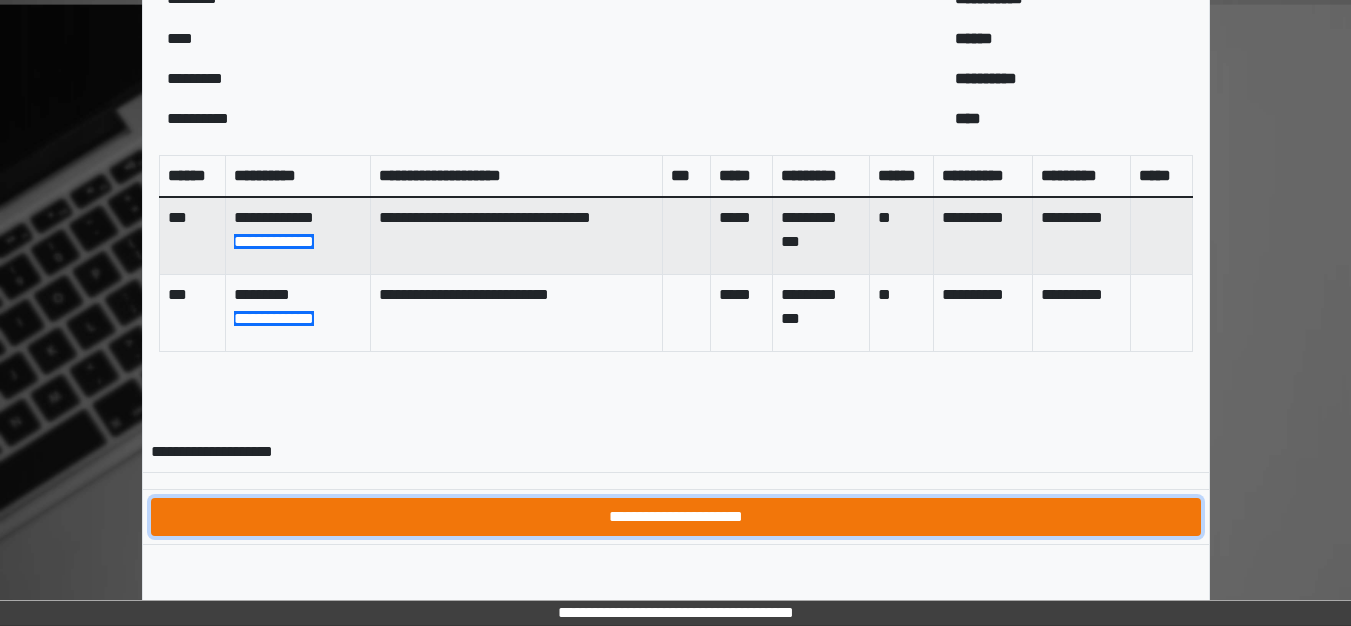 click on "**********" at bounding box center (676, 517) 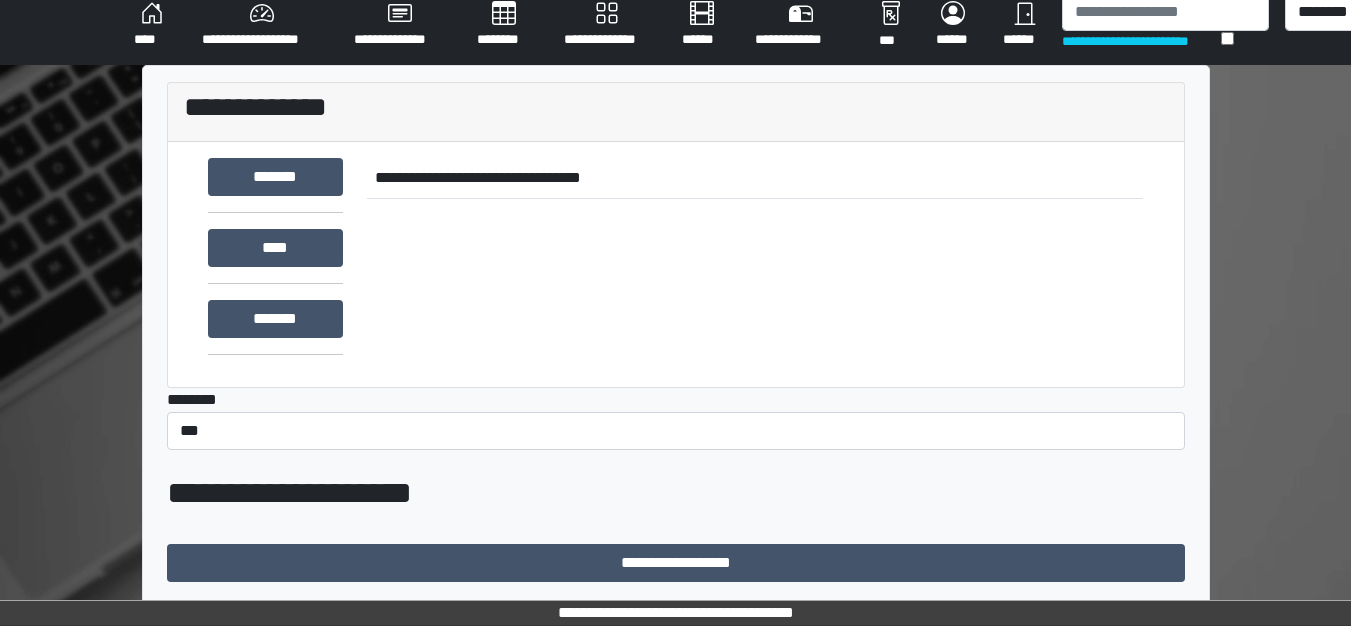 scroll, scrollTop: 747, scrollLeft: 0, axis: vertical 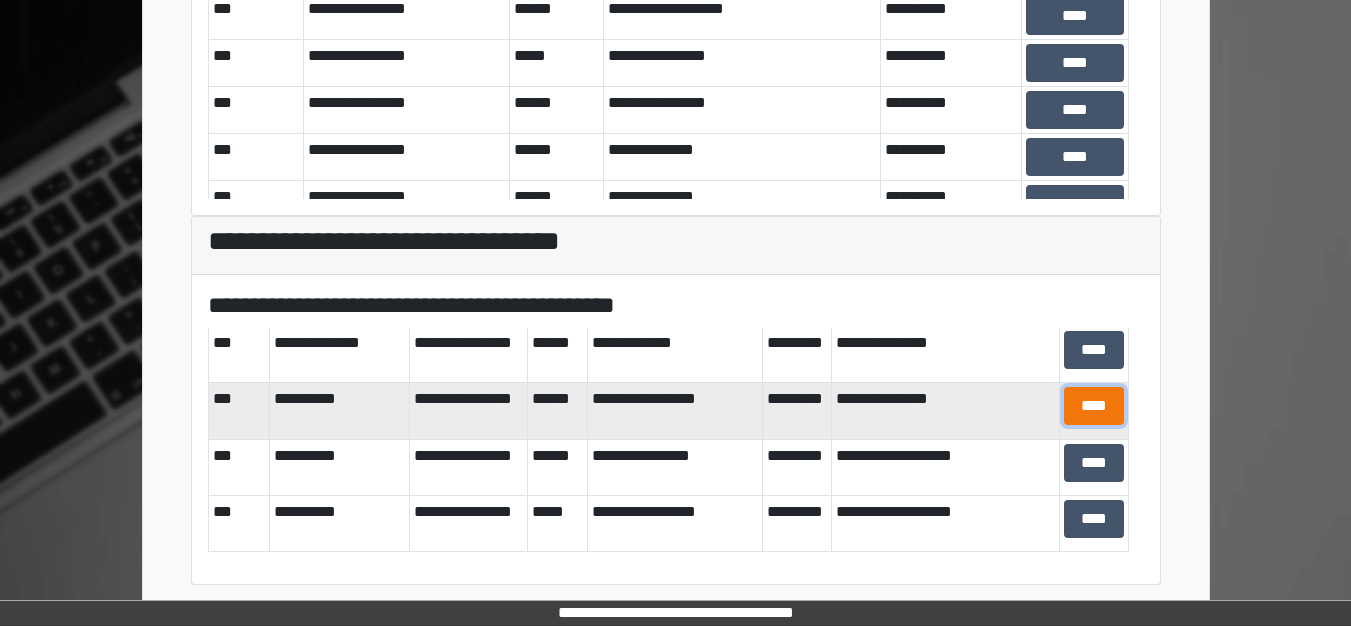 click on "****" at bounding box center (1094, 406) 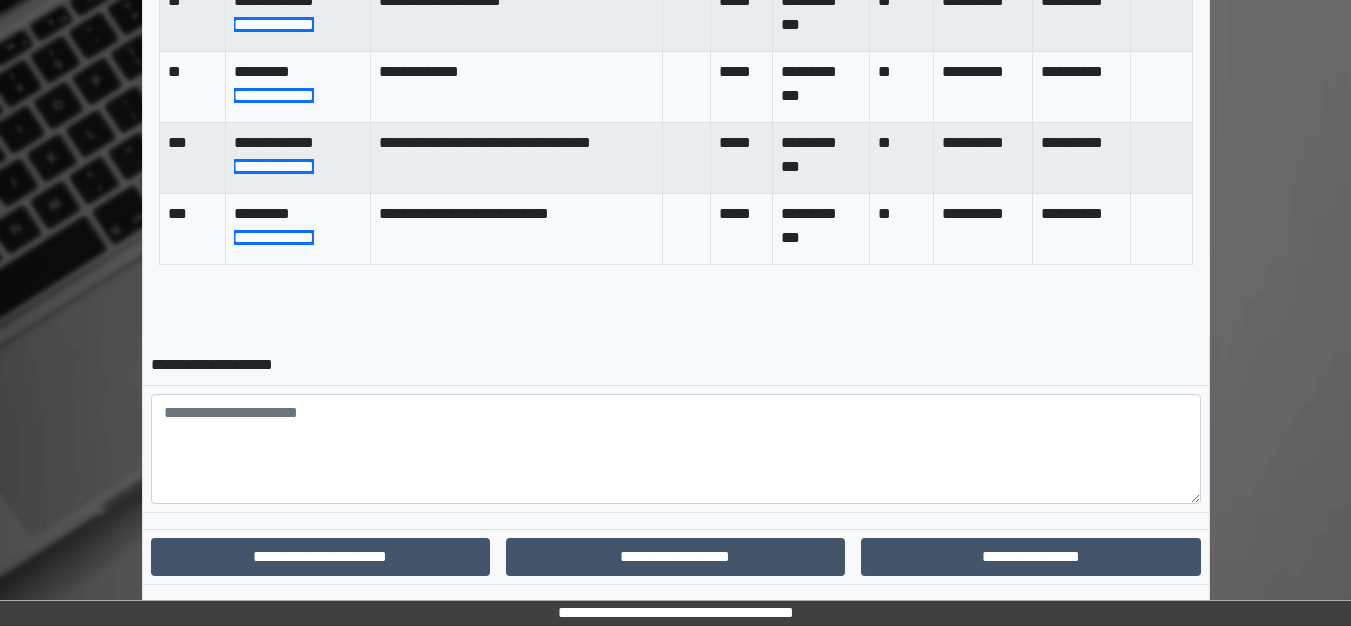 scroll, scrollTop: 975, scrollLeft: 0, axis: vertical 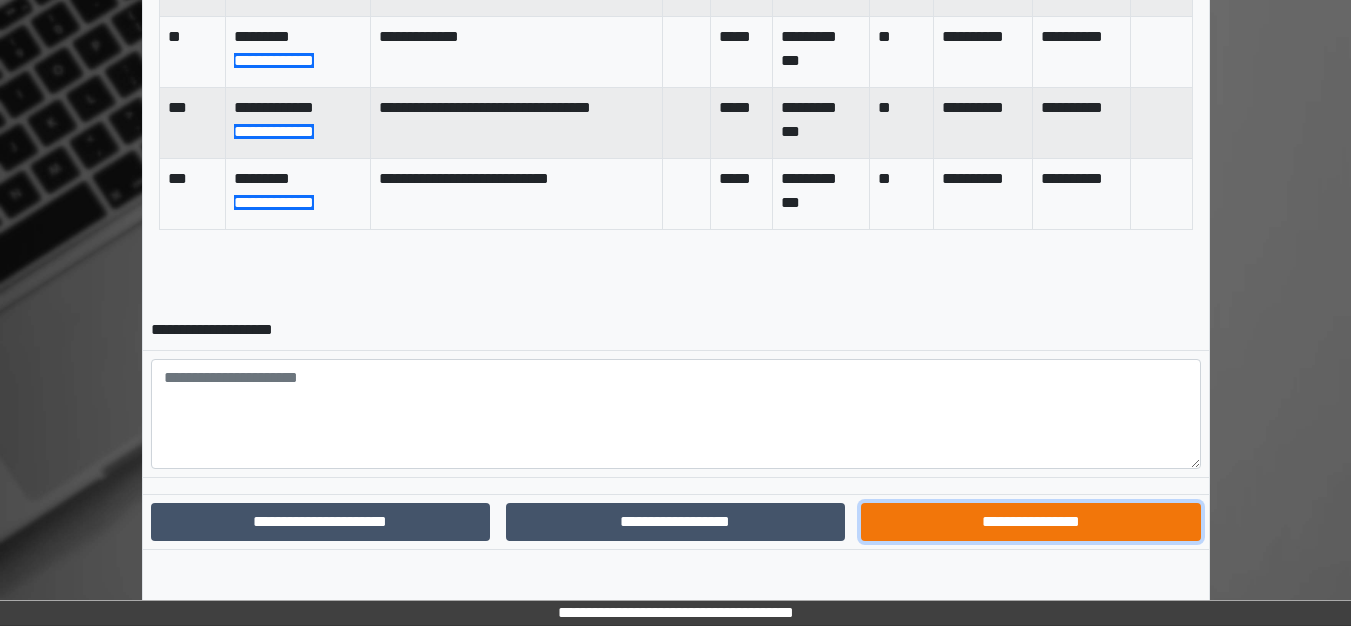 click on "**********" at bounding box center [1030, 522] 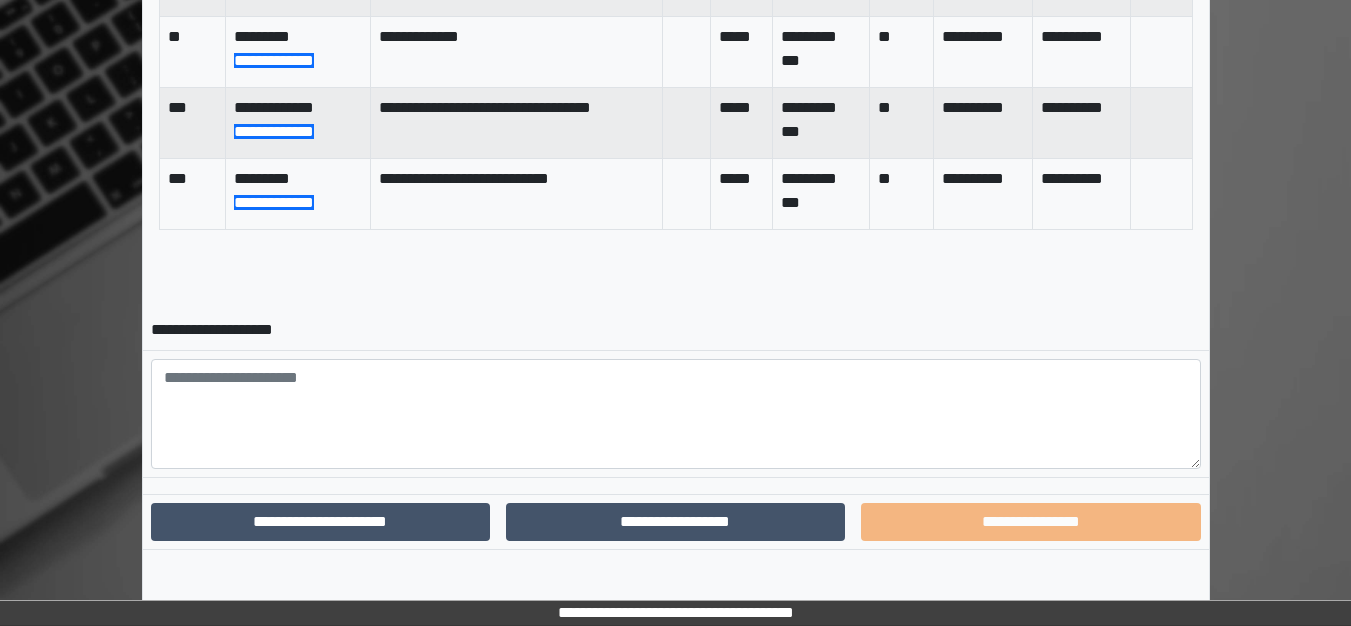 scroll, scrollTop: 877, scrollLeft: 0, axis: vertical 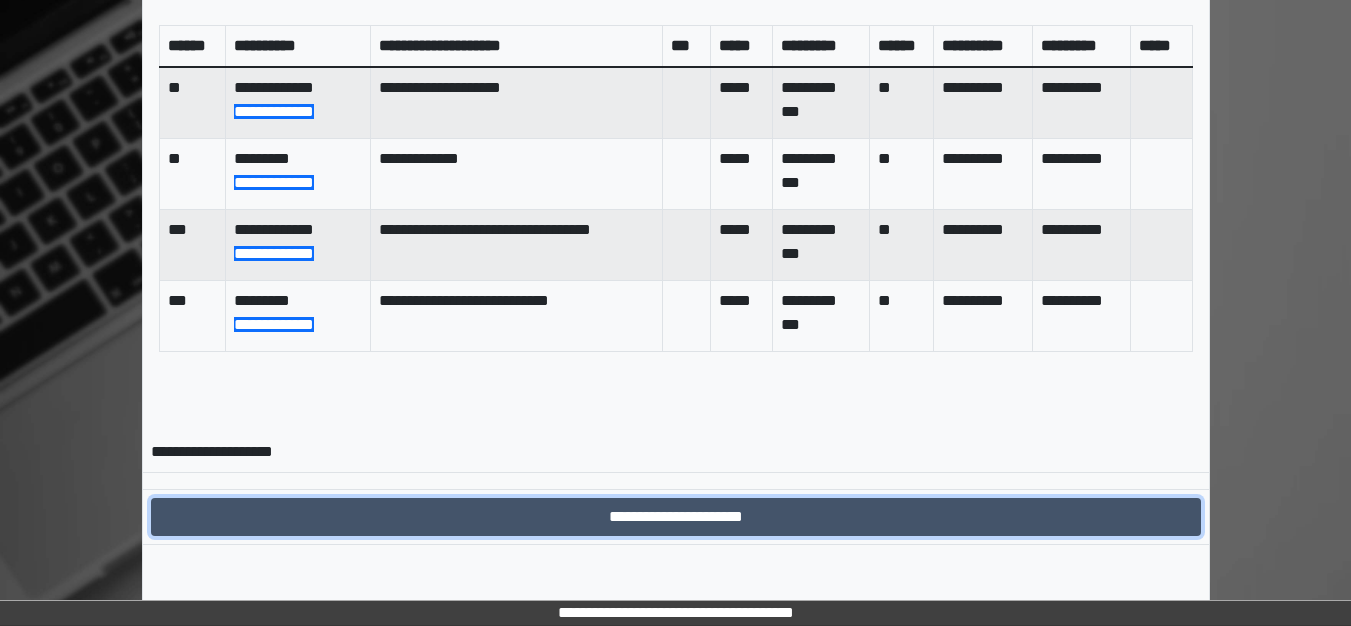 click on "**********" at bounding box center [676, 517] 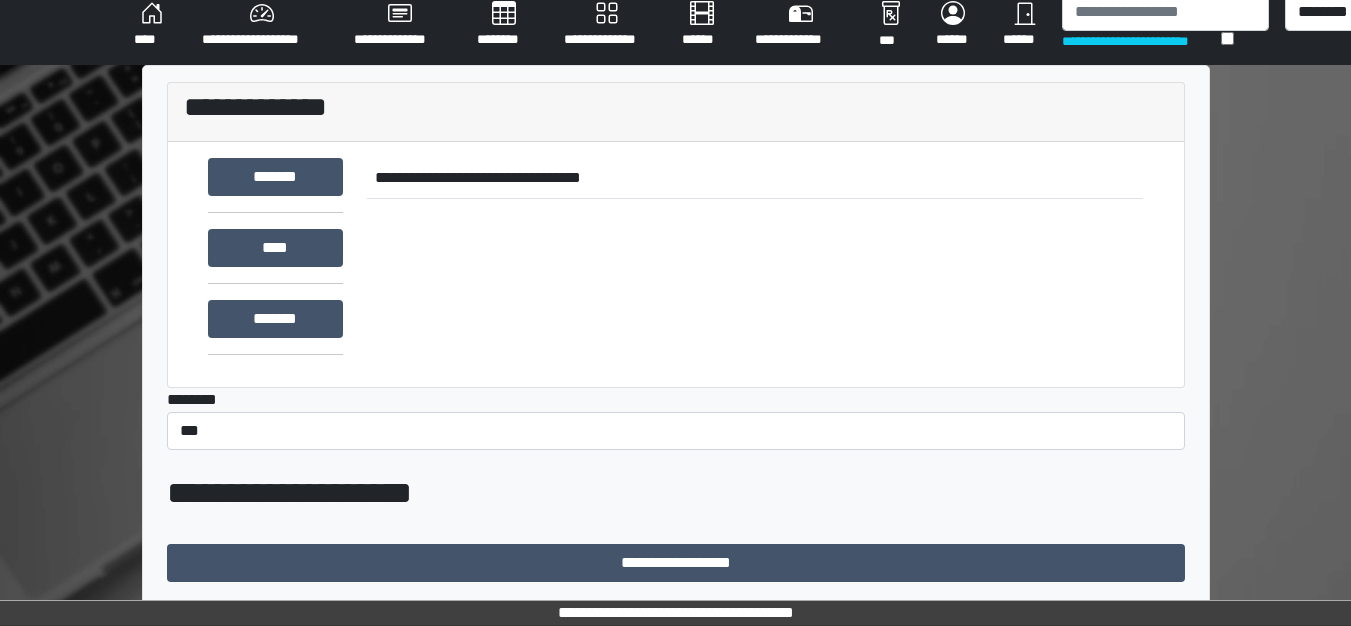scroll, scrollTop: 775, scrollLeft: 0, axis: vertical 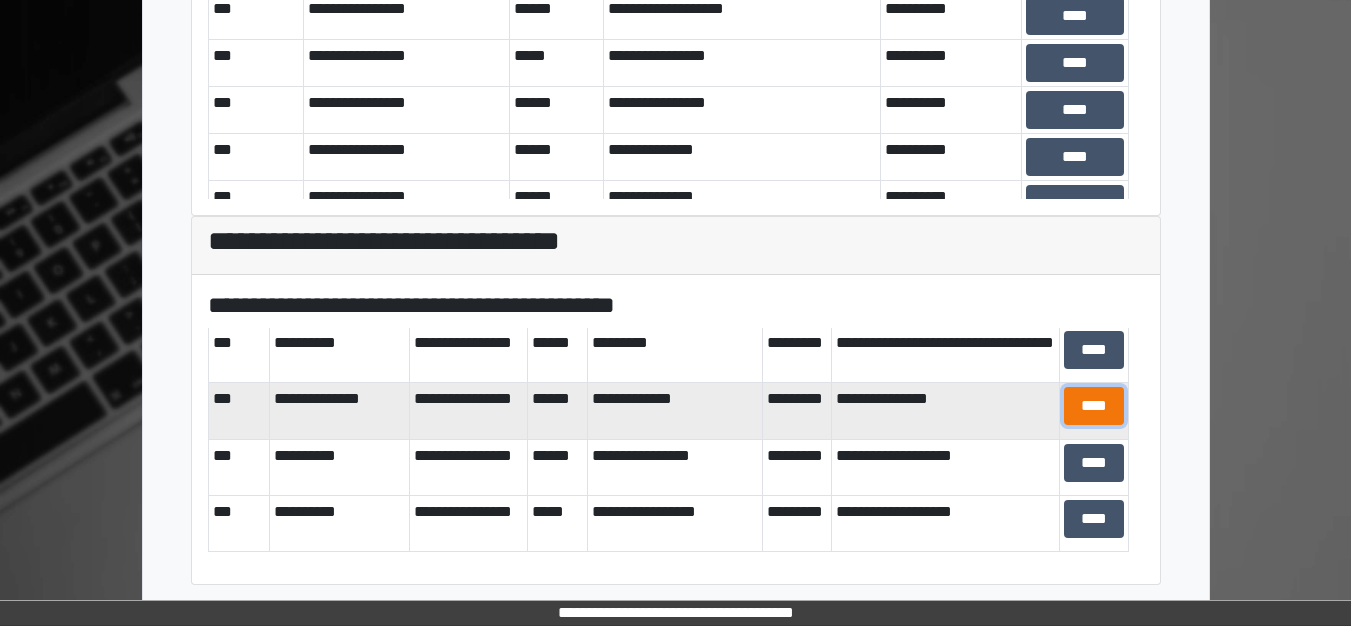 click on "****" at bounding box center (1094, 406) 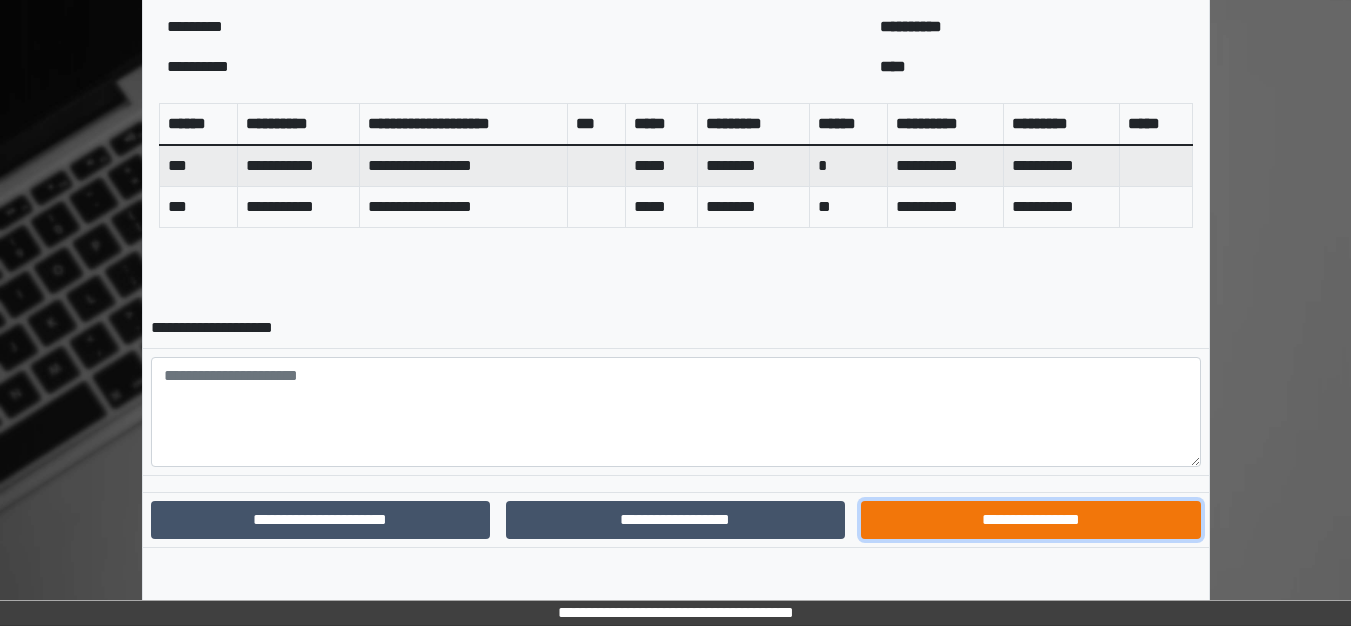 click on "**********" at bounding box center (1030, 520) 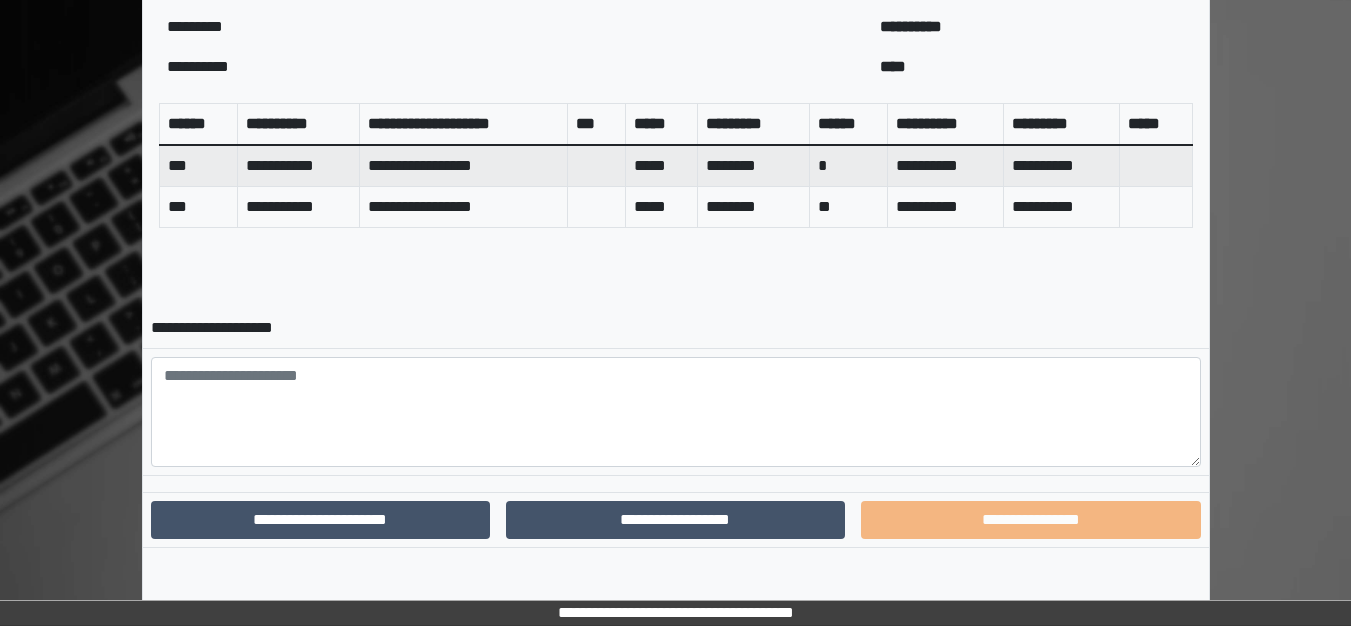 scroll, scrollTop: 675, scrollLeft: 0, axis: vertical 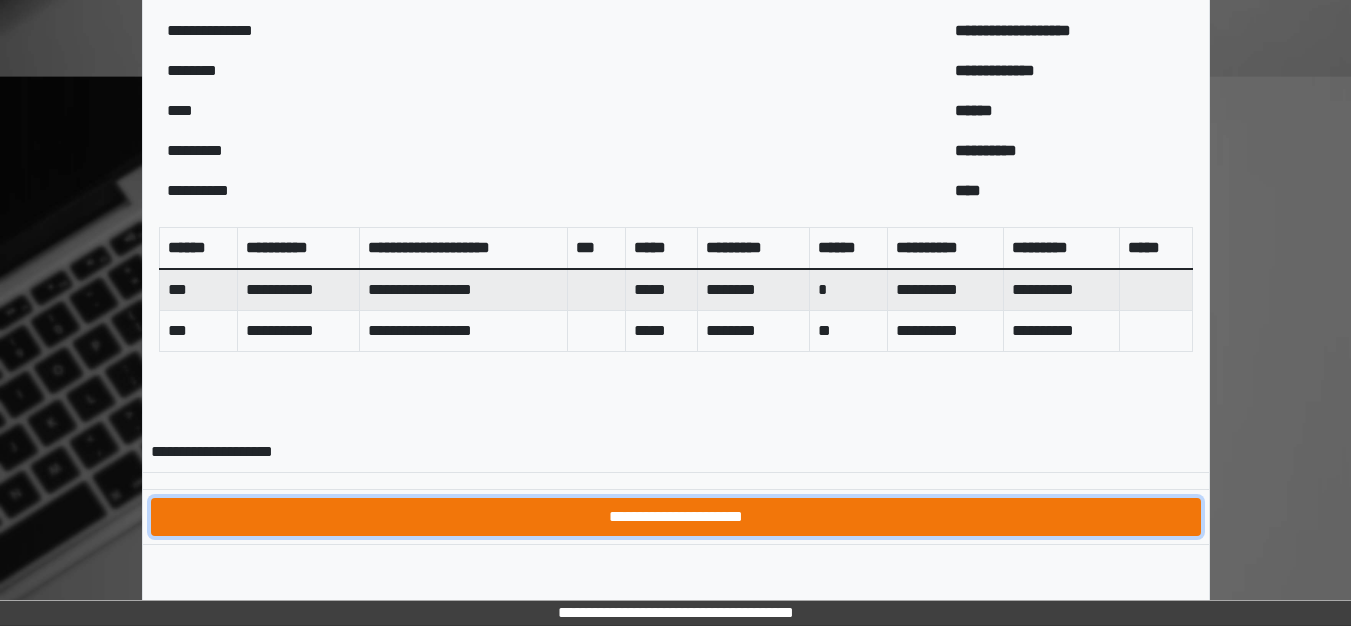 click on "**********" at bounding box center (676, 517) 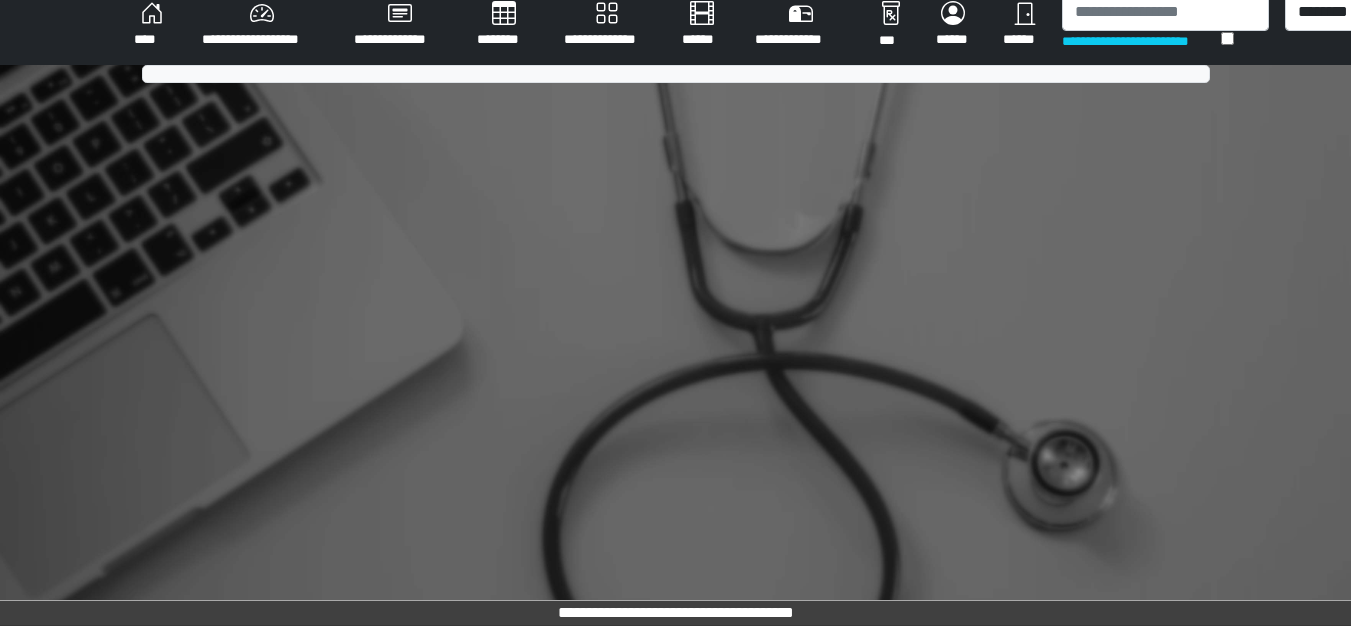 scroll, scrollTop: 675, scrollLeft: 0, axis: vertical 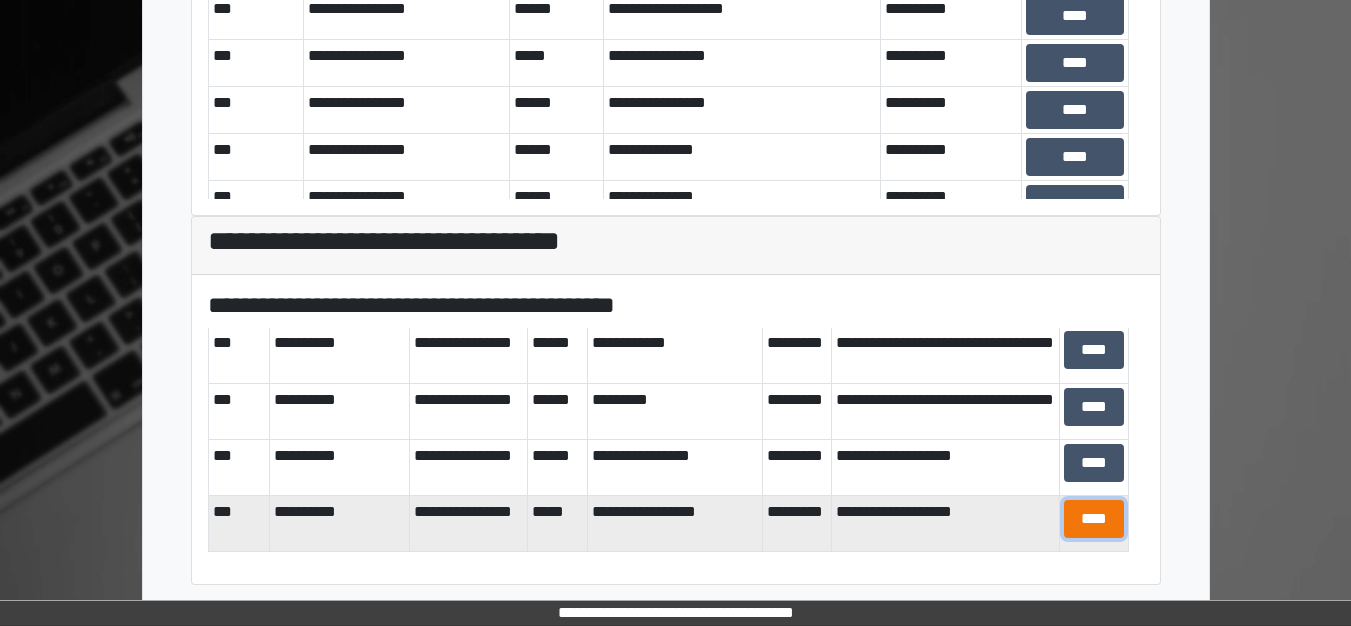 click on "****" at bounding box center [1094, 519] 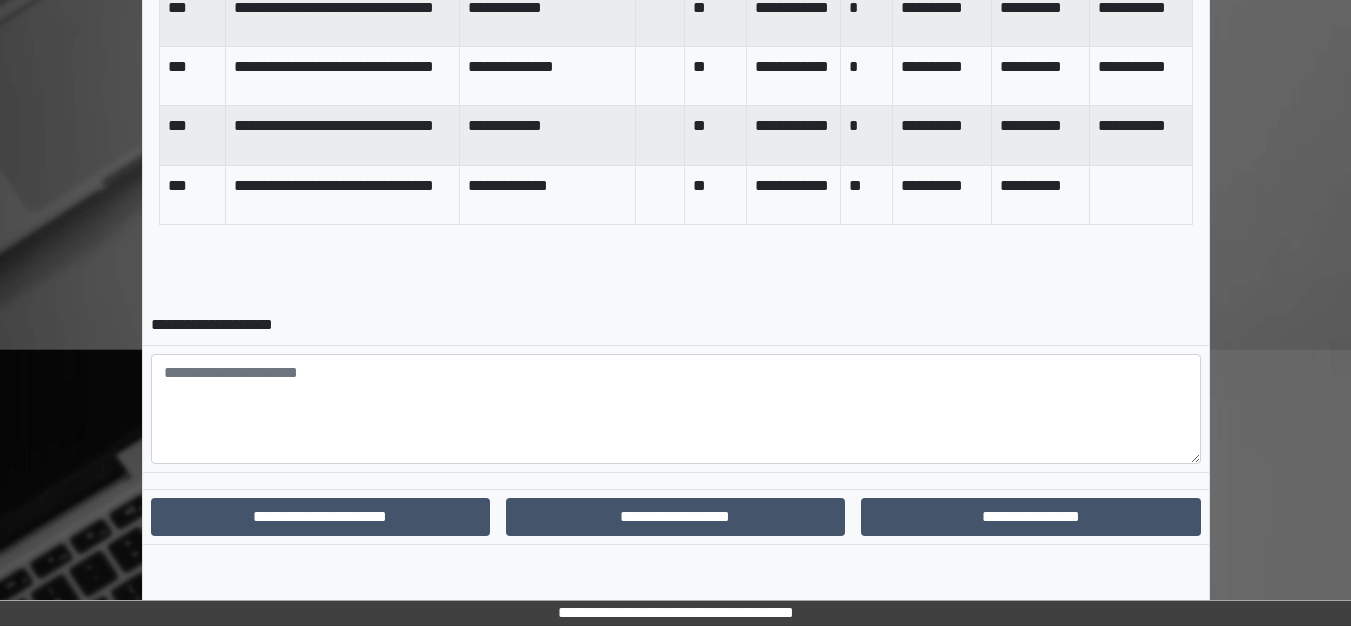 scroll, scrollTop: 1164, scrollLeft: 0, axis: vertical 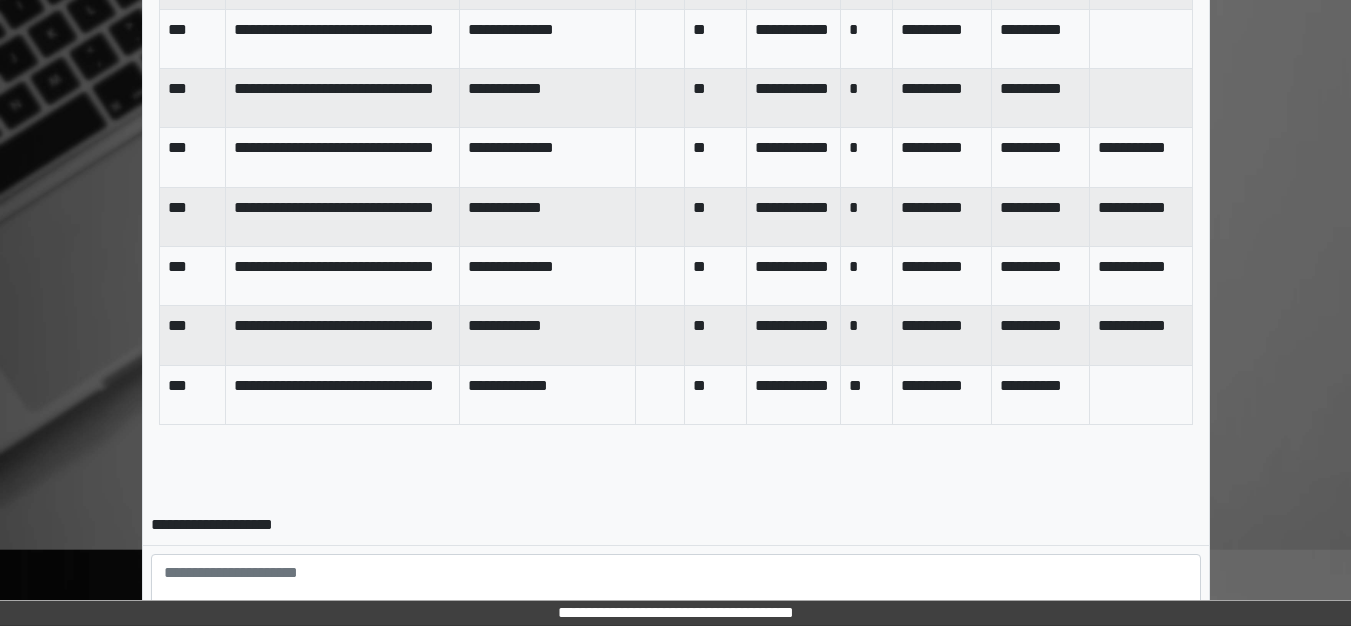 drag, startPoint x: 1061, startPoint y: 449, endPoint x: 1023, endPoint y: 536, distance: 94.93682 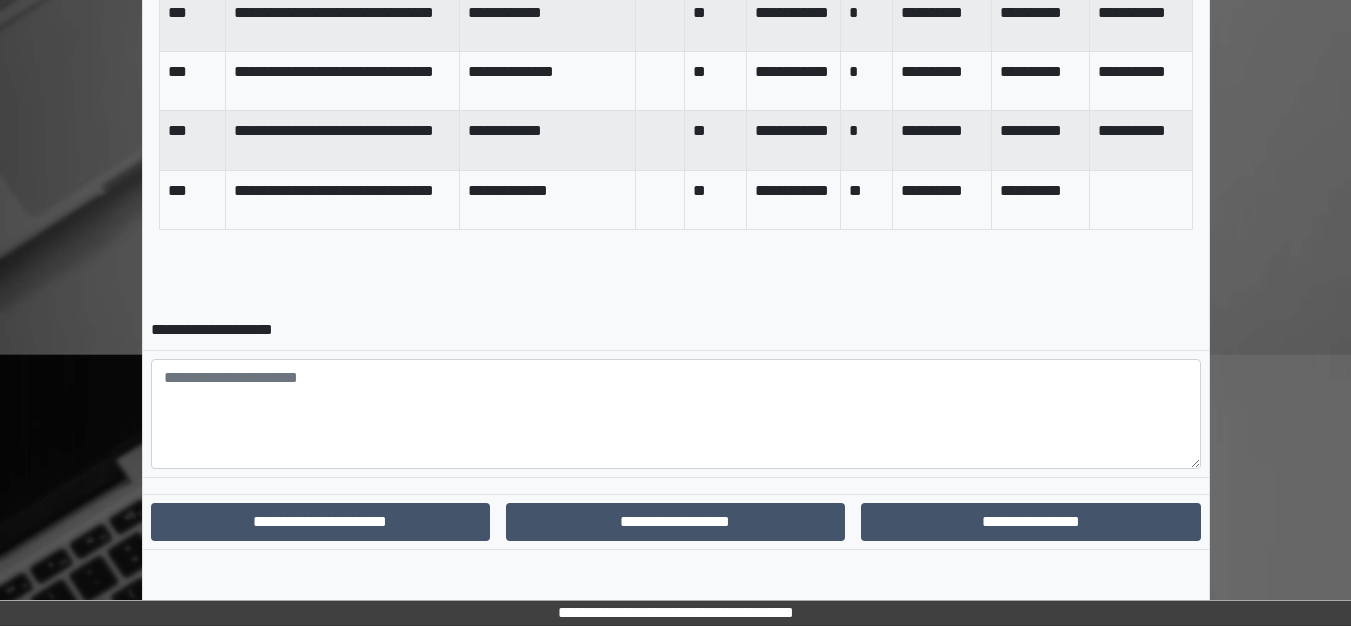 scroll, scrollTop: 1264, scrollLeft: 0, axis: vertical 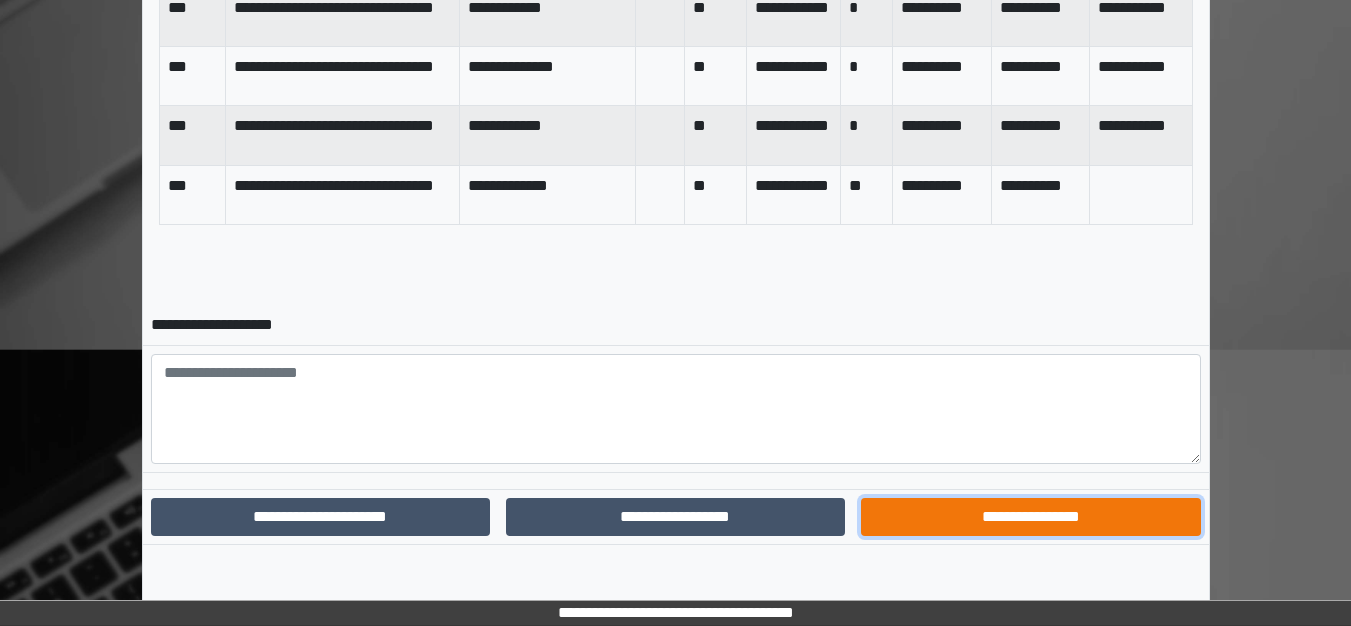 click on "**********" at bounding box center (1030, 517) 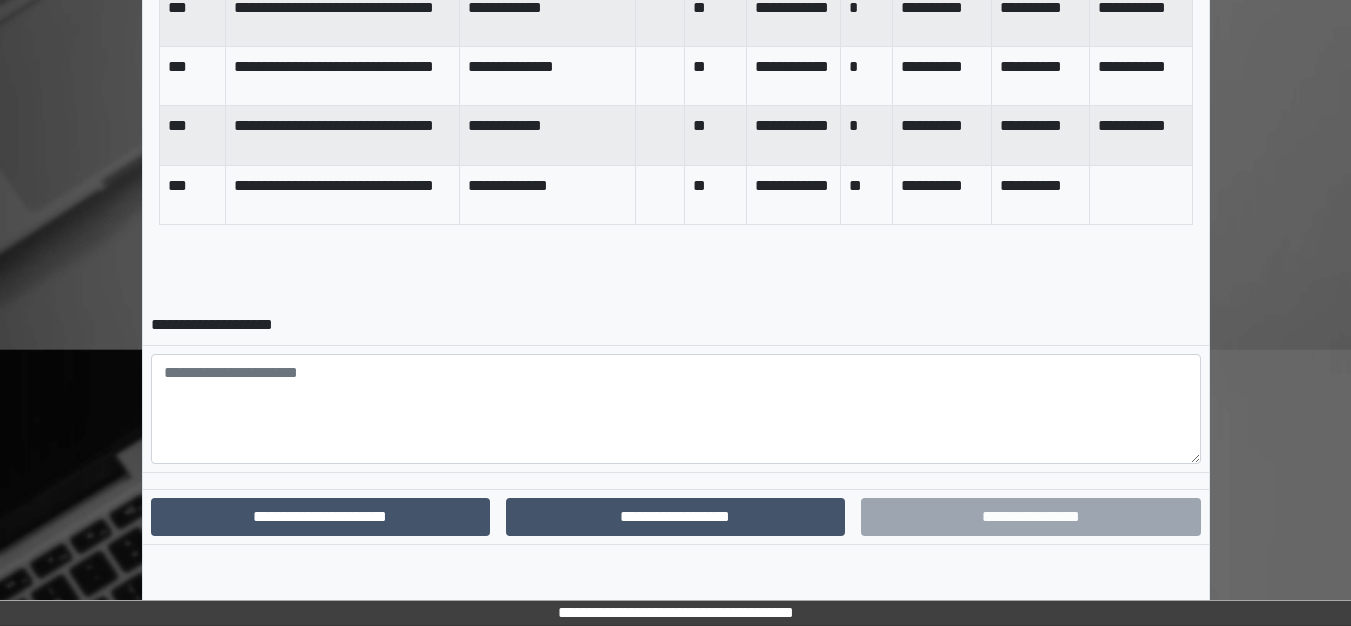 scroll, scrollTop: 1161, scrollLeft: 0, axis: vertical 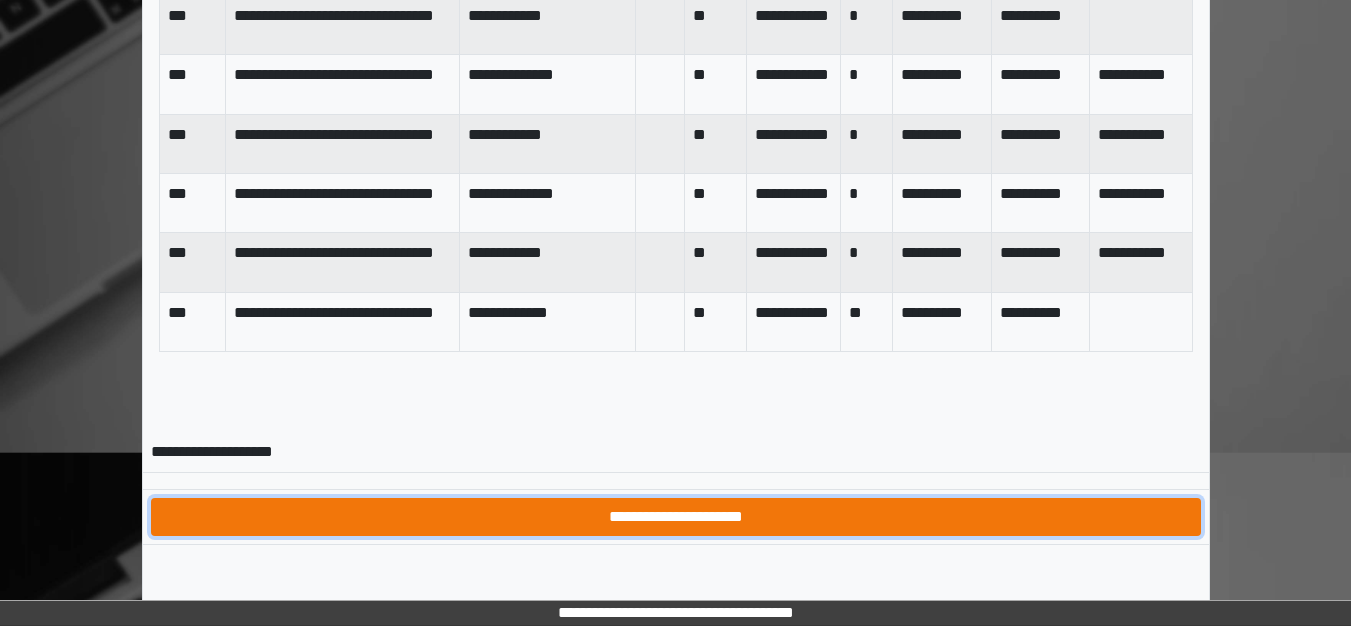 click on "**********" at bounding box center [676, 517] 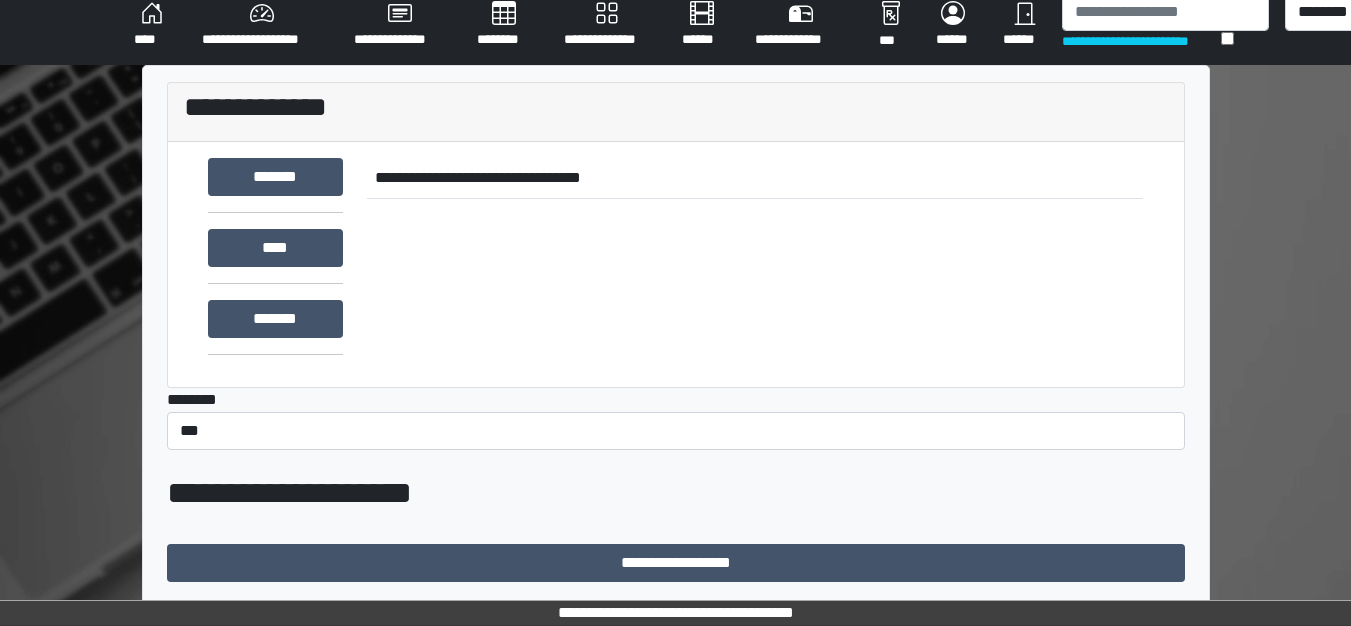 scroll, scrollTop: 775, scrollLeft: 0, axis: vertical 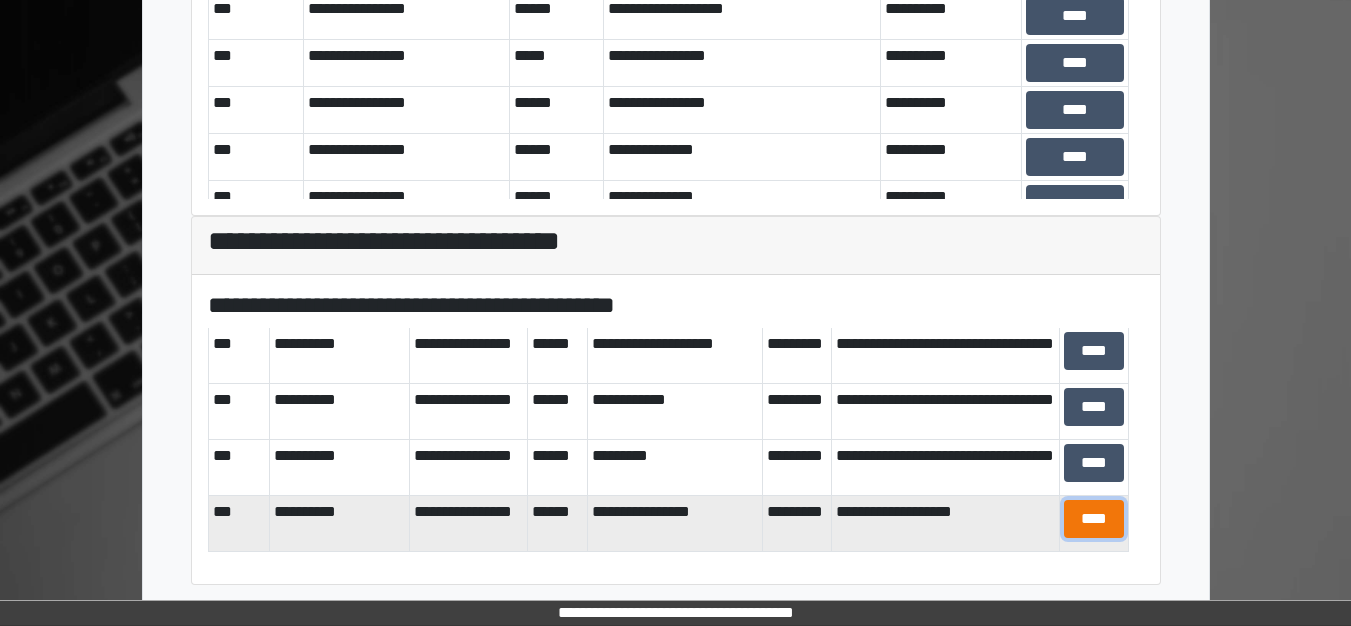 click on "****" at bounding box center (1094, 519) 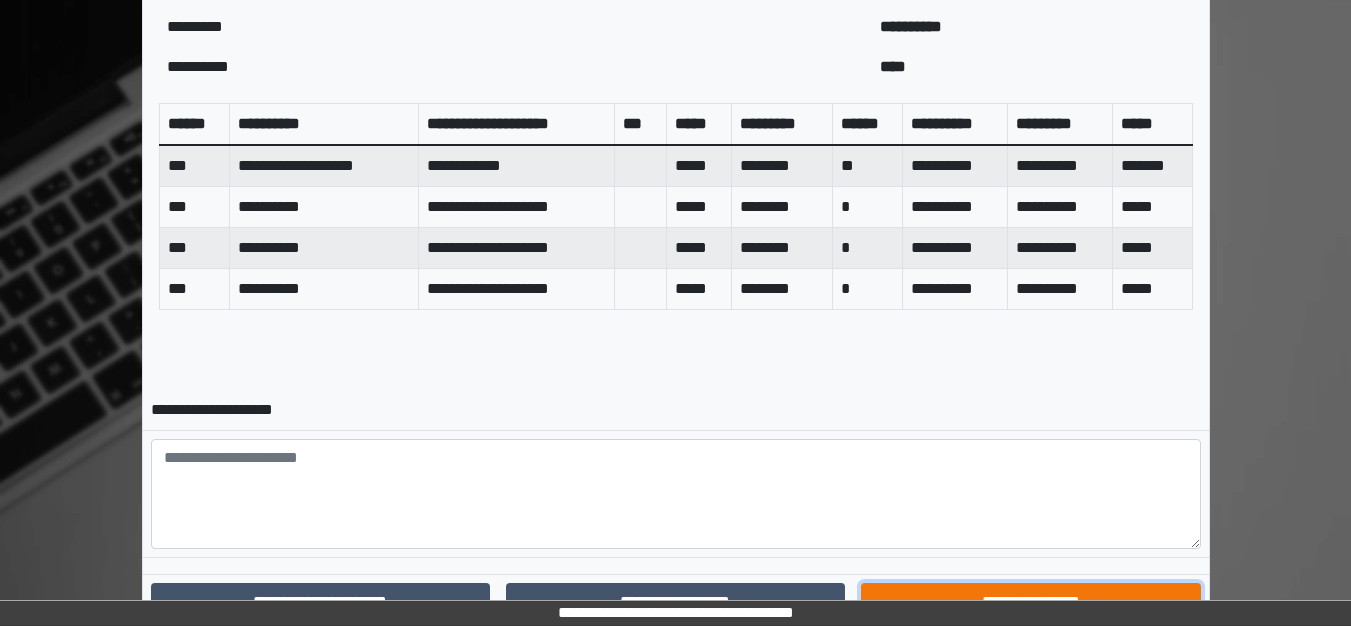 click on "**********" at bounding box center (1030, 602) 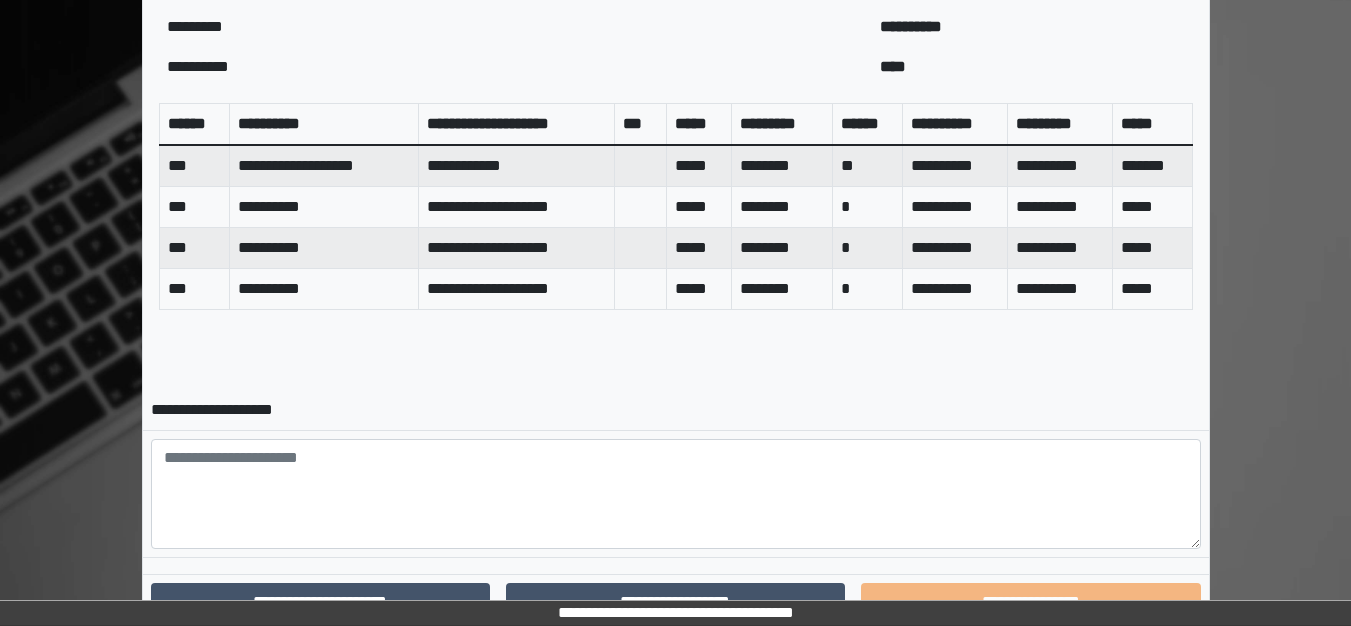 scroll, scrollTop: 757, scrollLeft: 0, axis: vertical 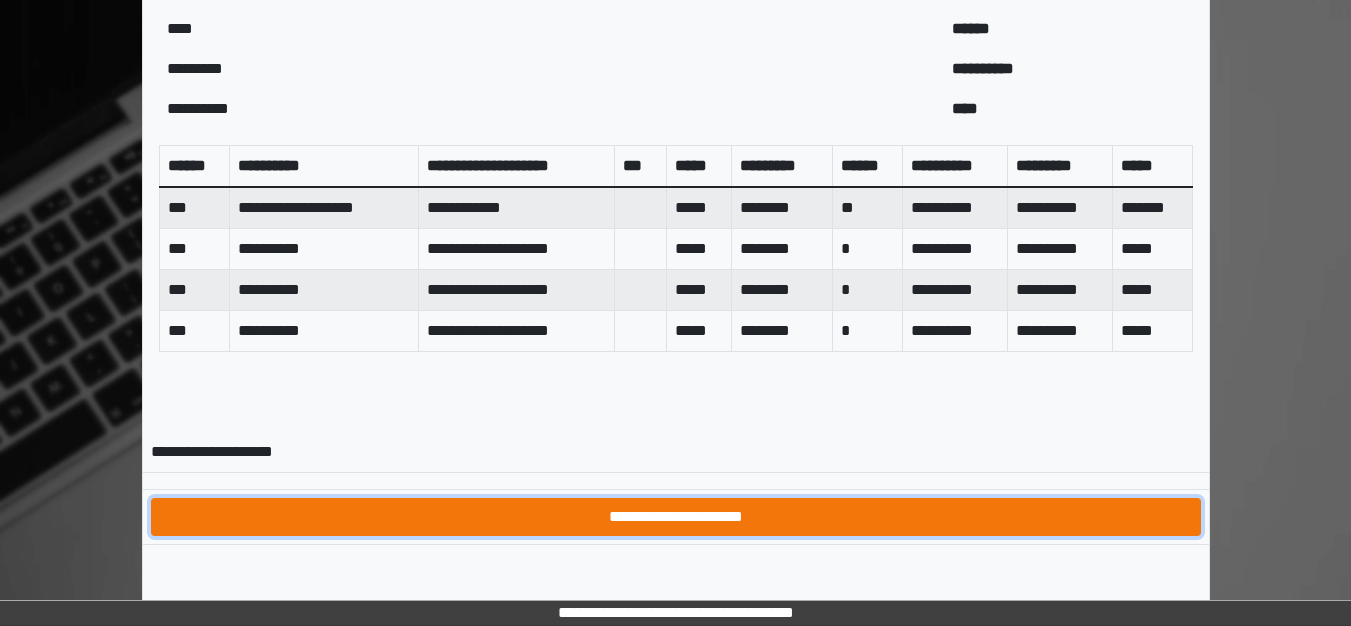 click on "**********" at bounding box center [676, 517] 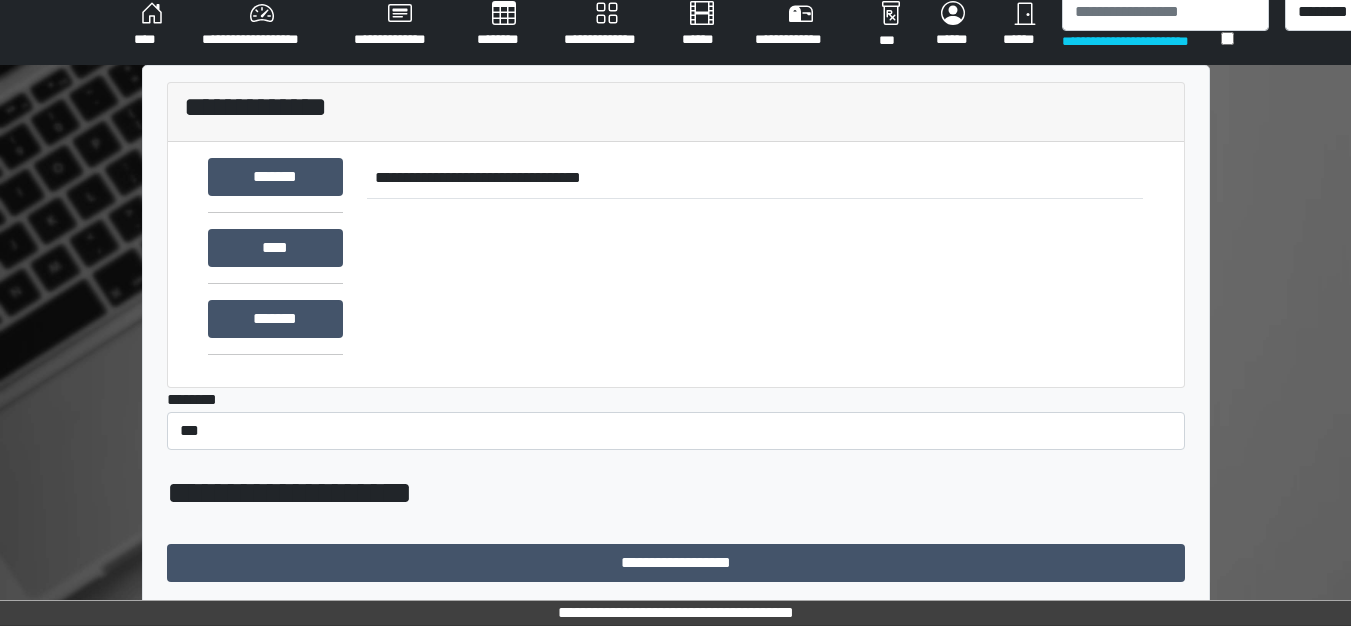 scroll, scrollTop: 757, scrollLeft: 0, axis: vertical 